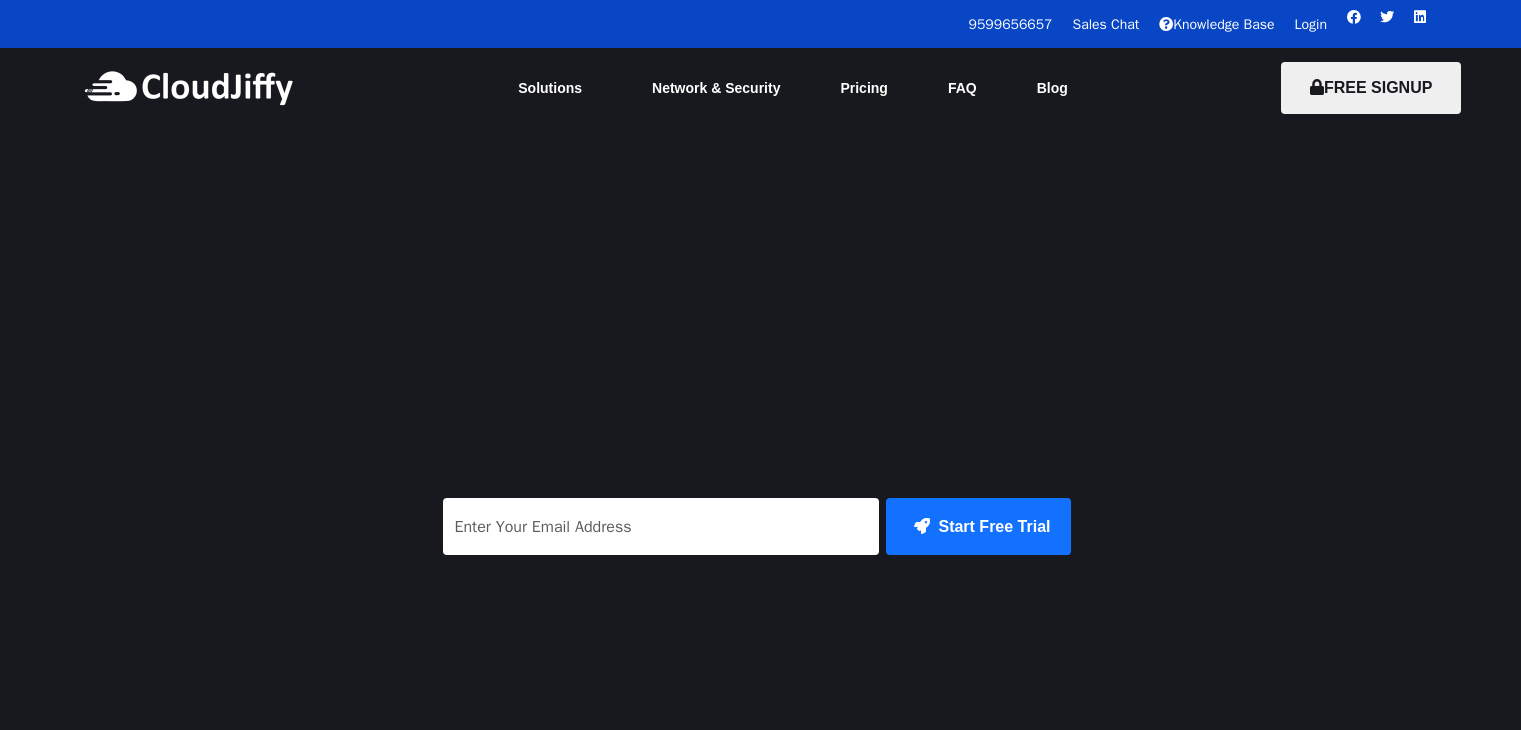 scroll, scrollTop: 0, scrollLeft: 0, axis: both 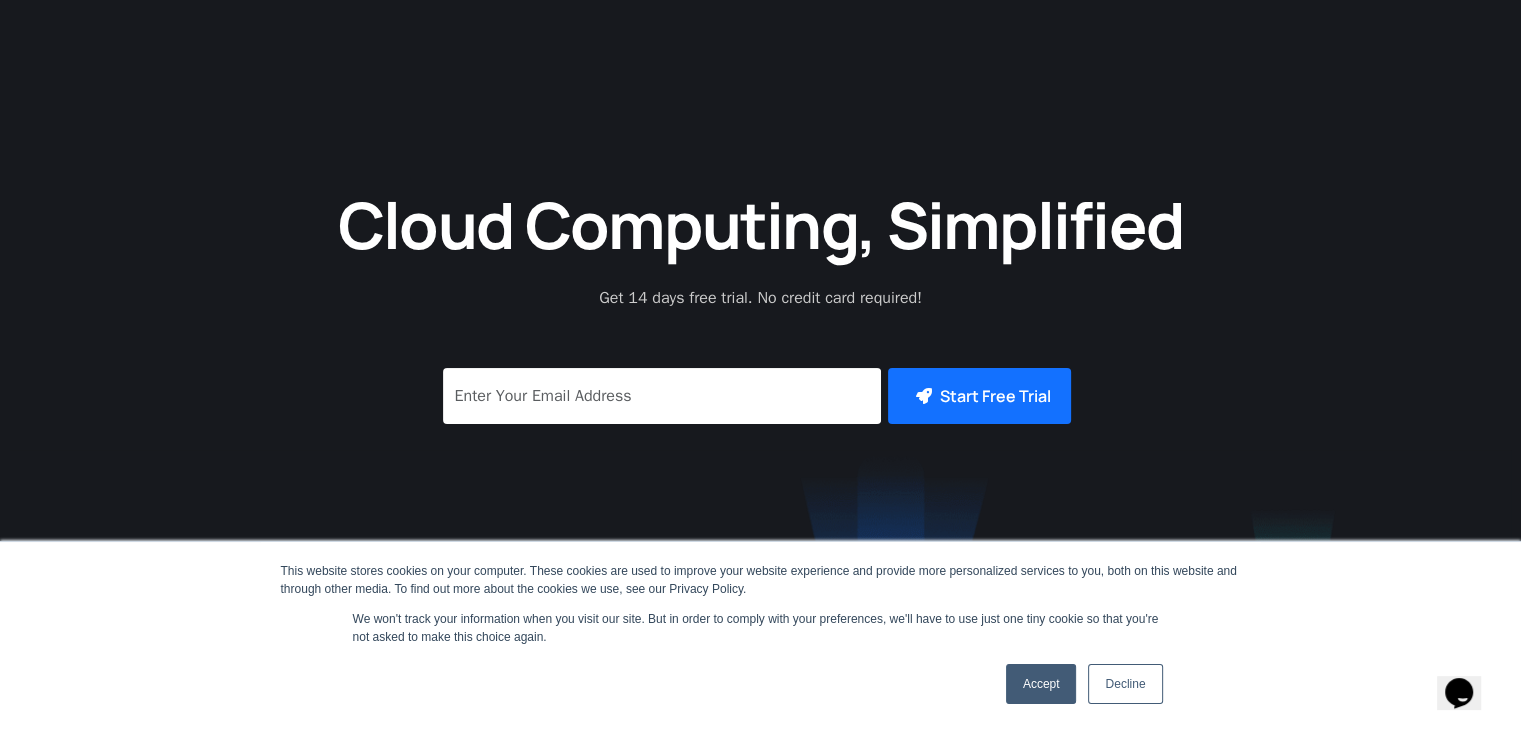 click on "Accept" at bounding box center (1041, 684) 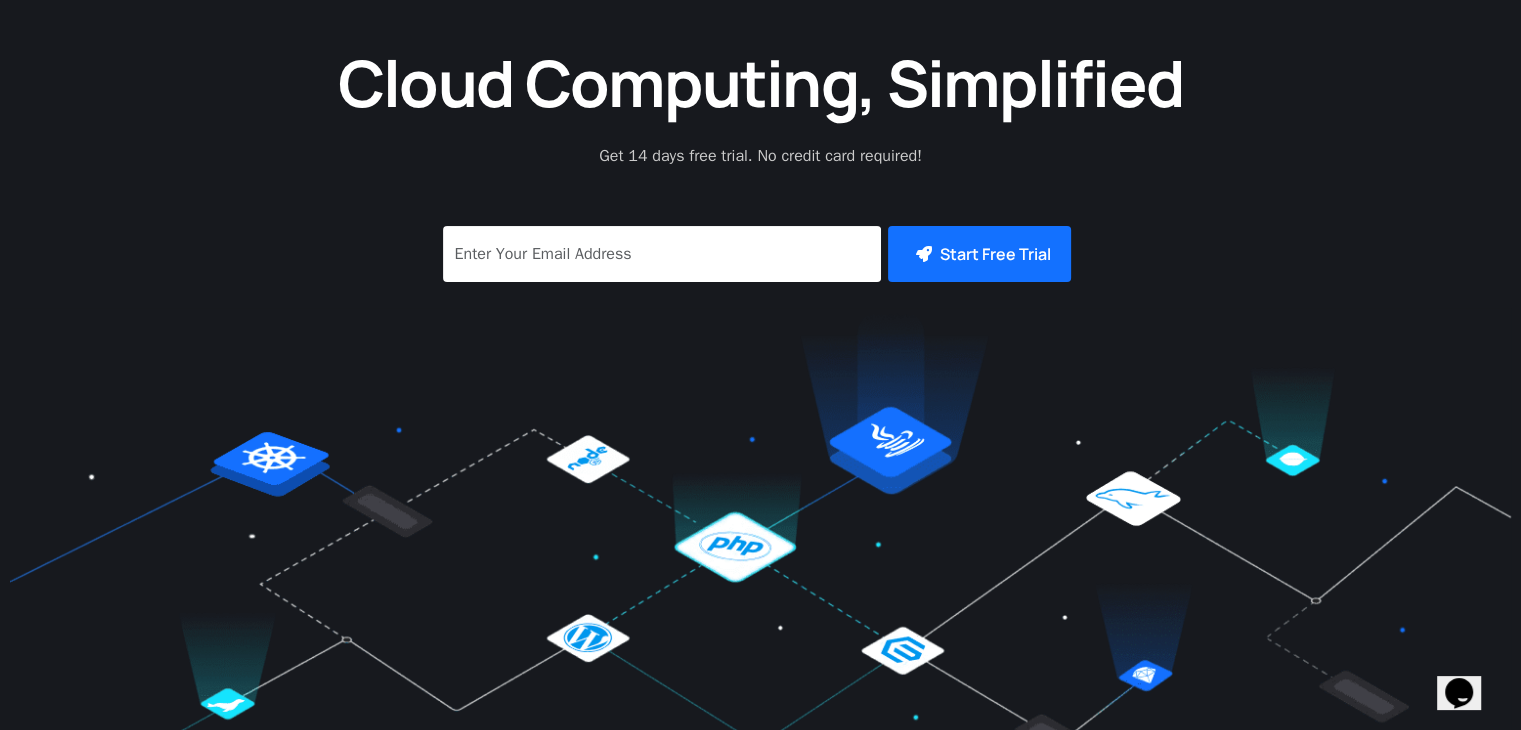 scroll, scrollTop: 0, scrollLeft: 0, axis: both 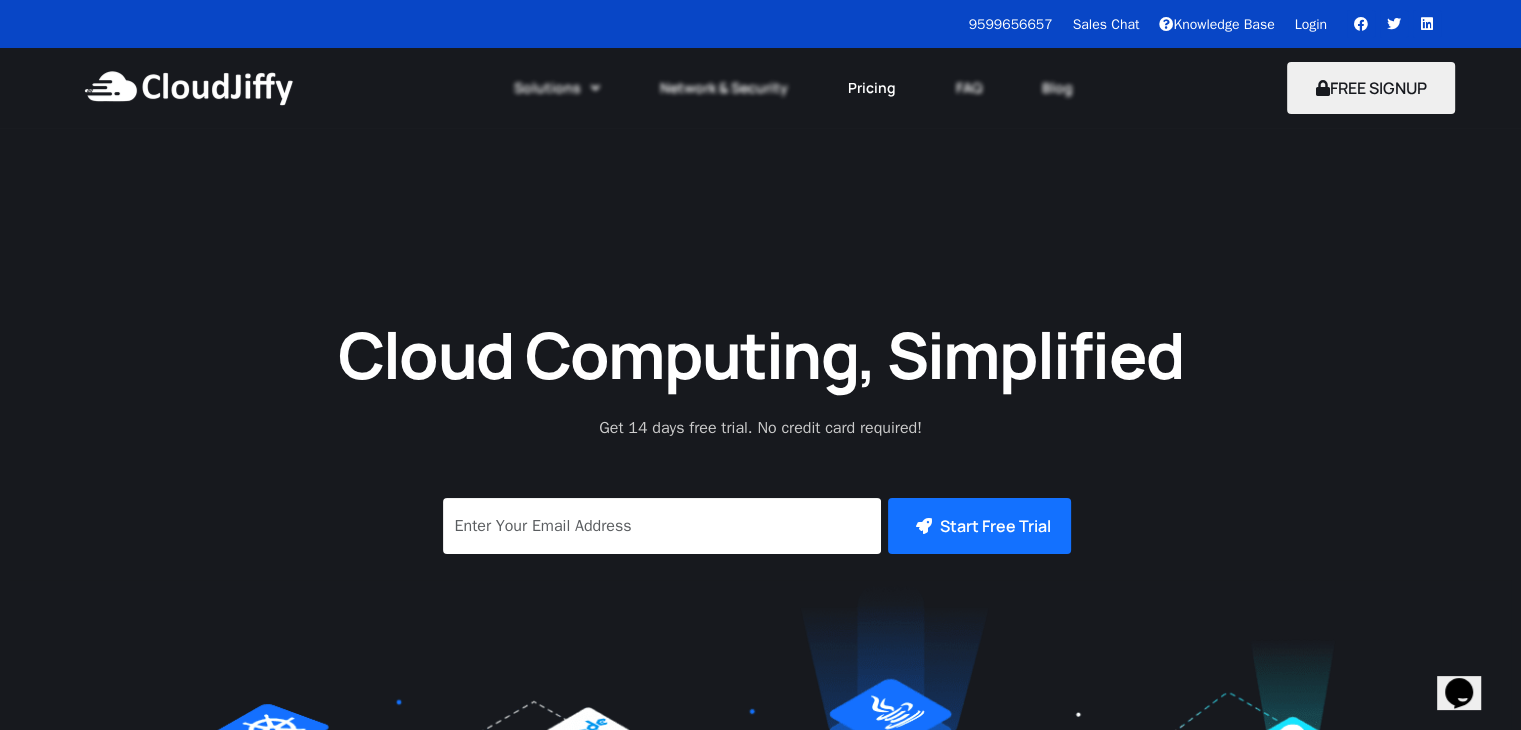click on "Pricing" at bounding box center (872, 88) 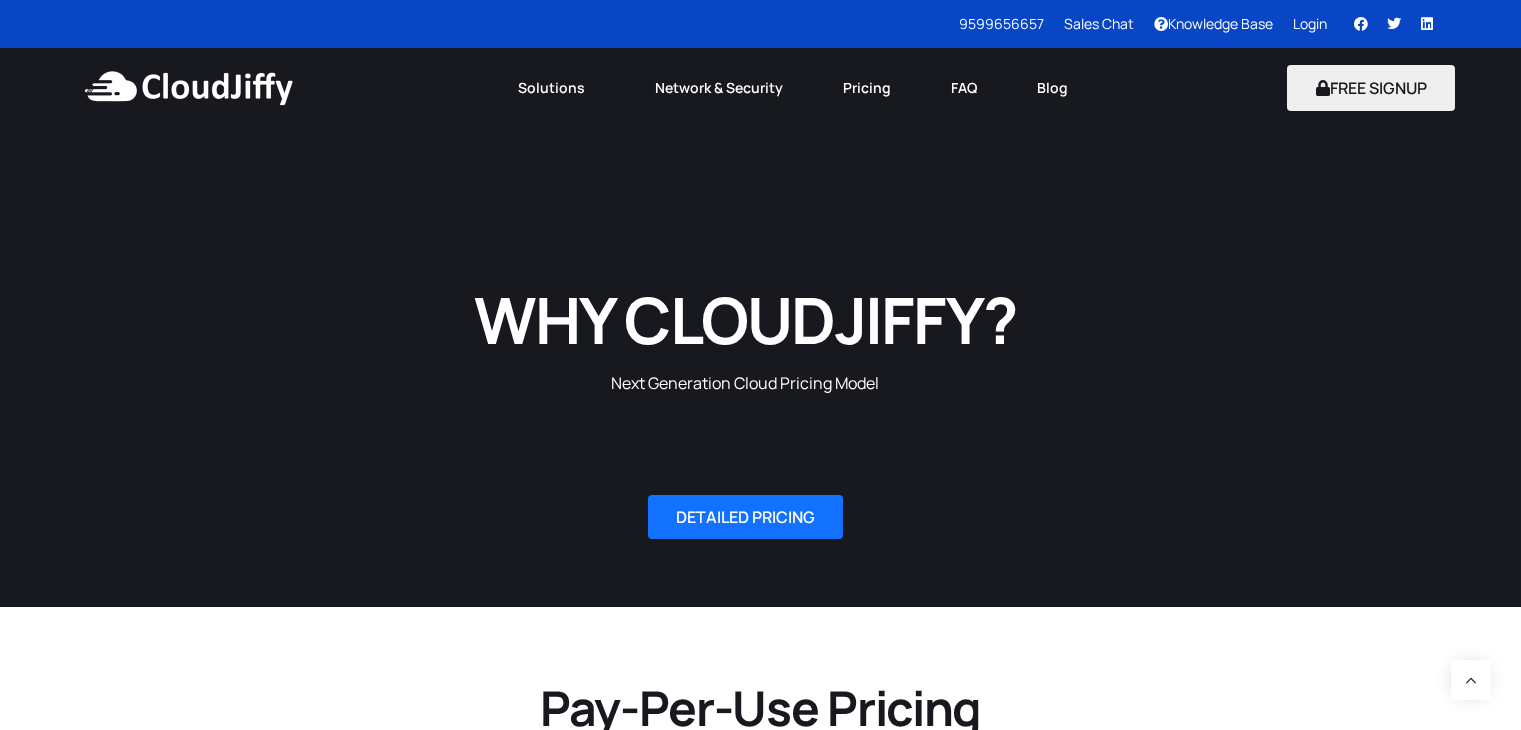 scroll, scrollTop: 616, scrollLeft: 0, axis: vertical 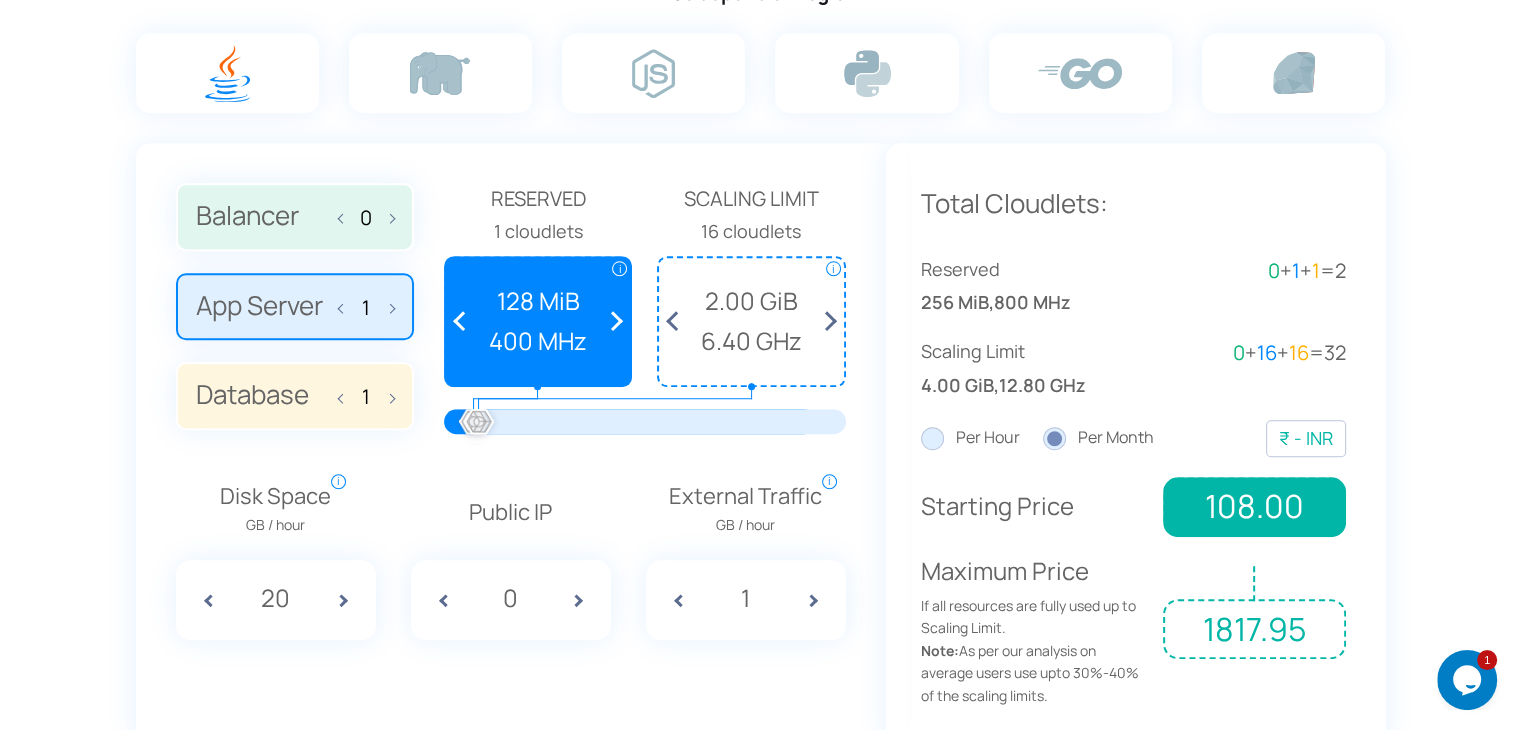 click at bounding box center (227, 73) 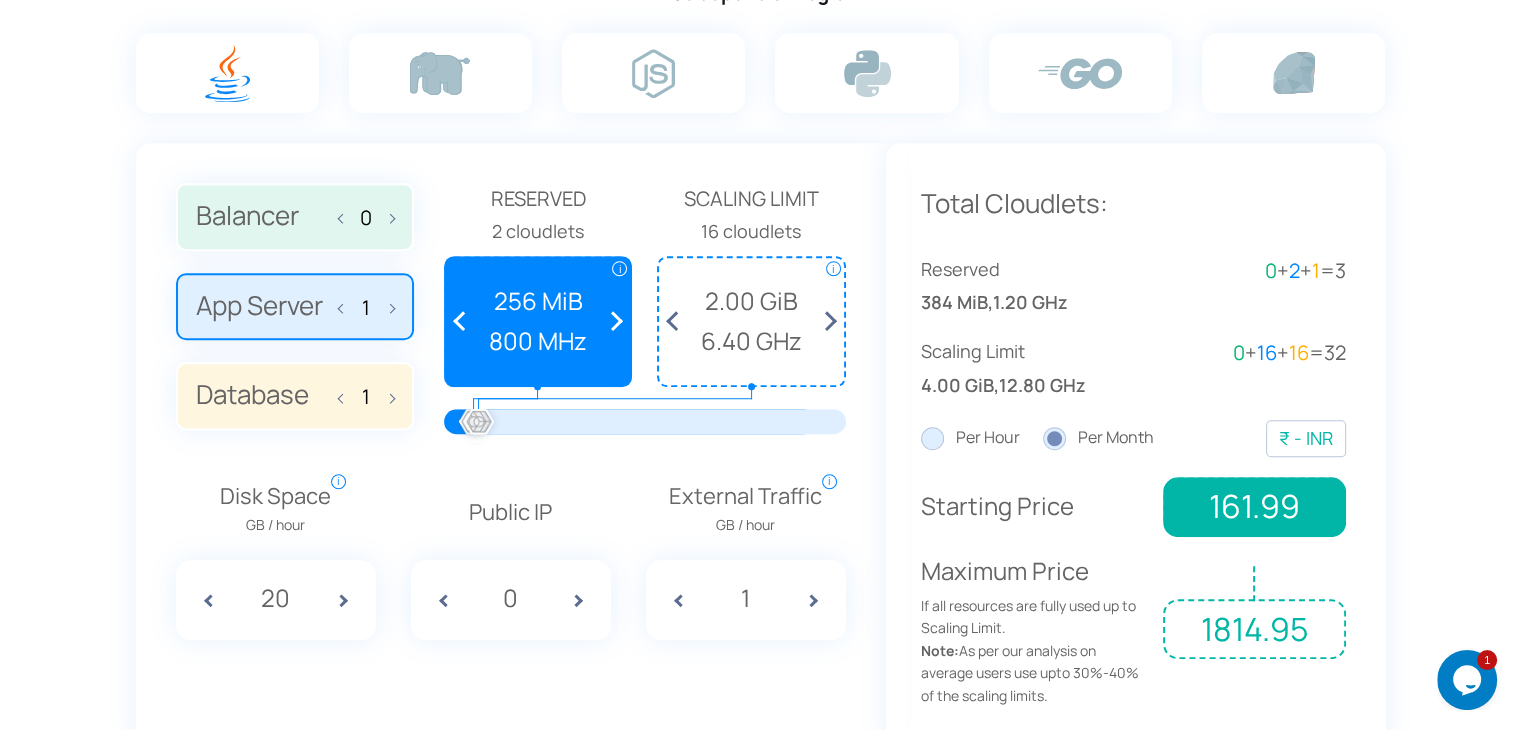 click at bounding box center [677, 321] 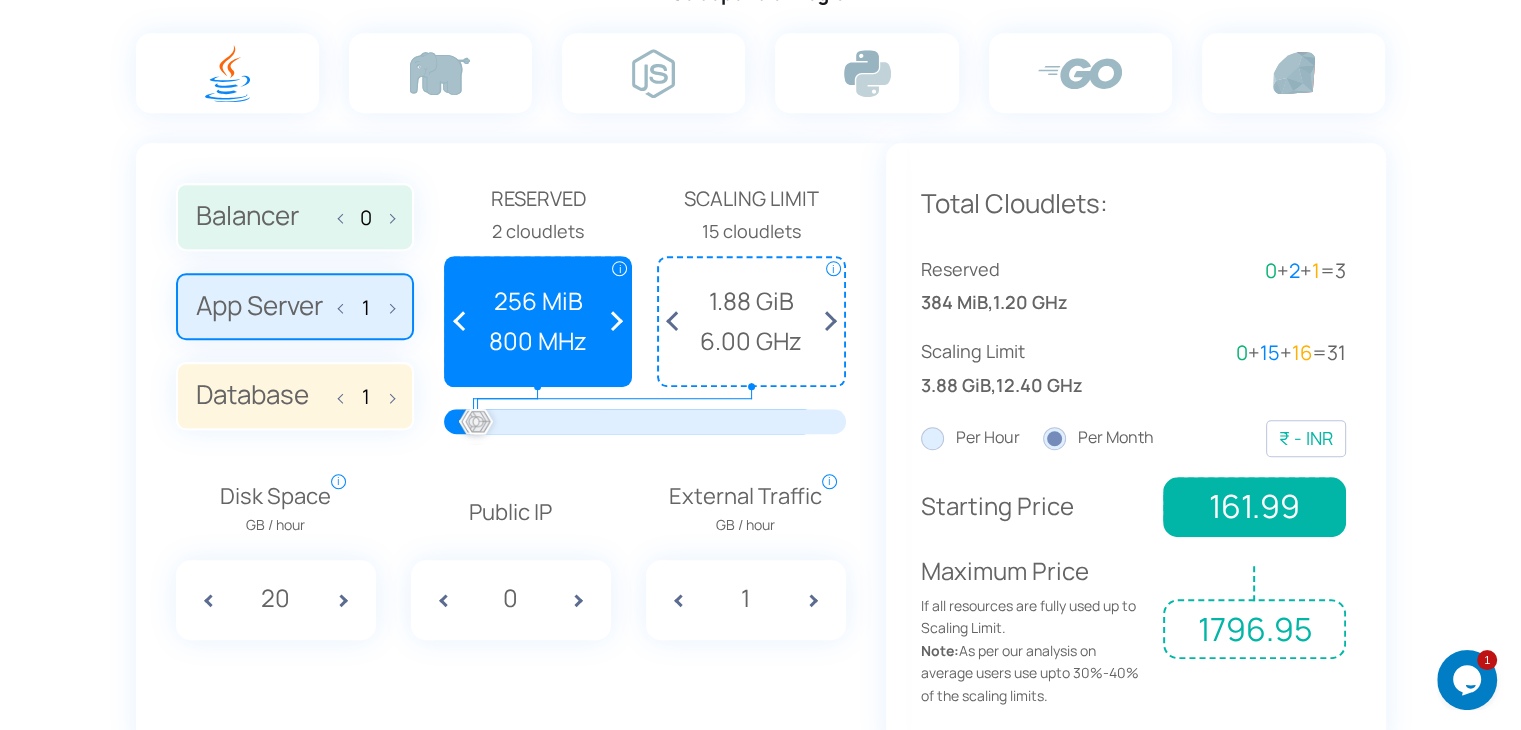 click at bounding box center (677, 321) 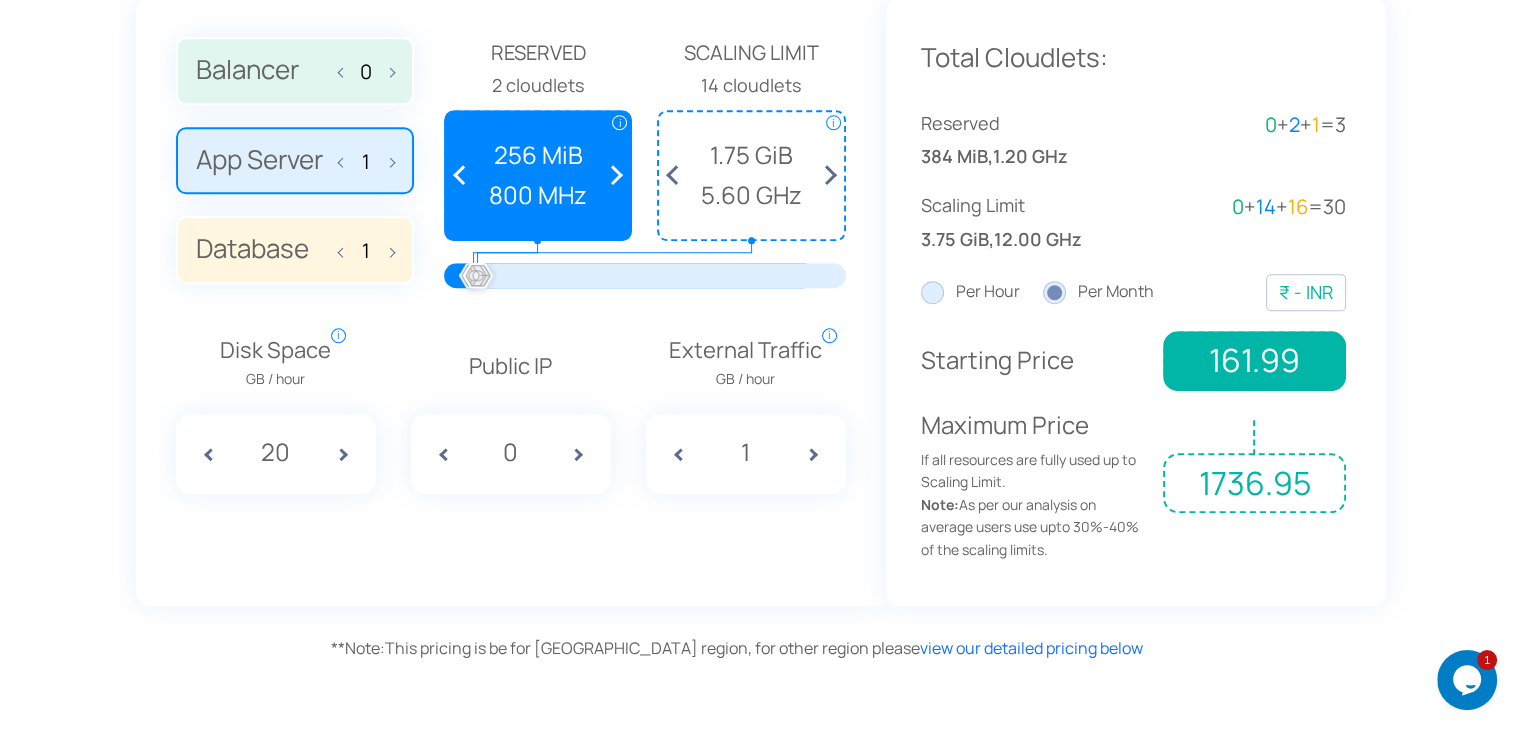 scroll, scrollTop: 1530, scrollLeft: 0, axis: vertical 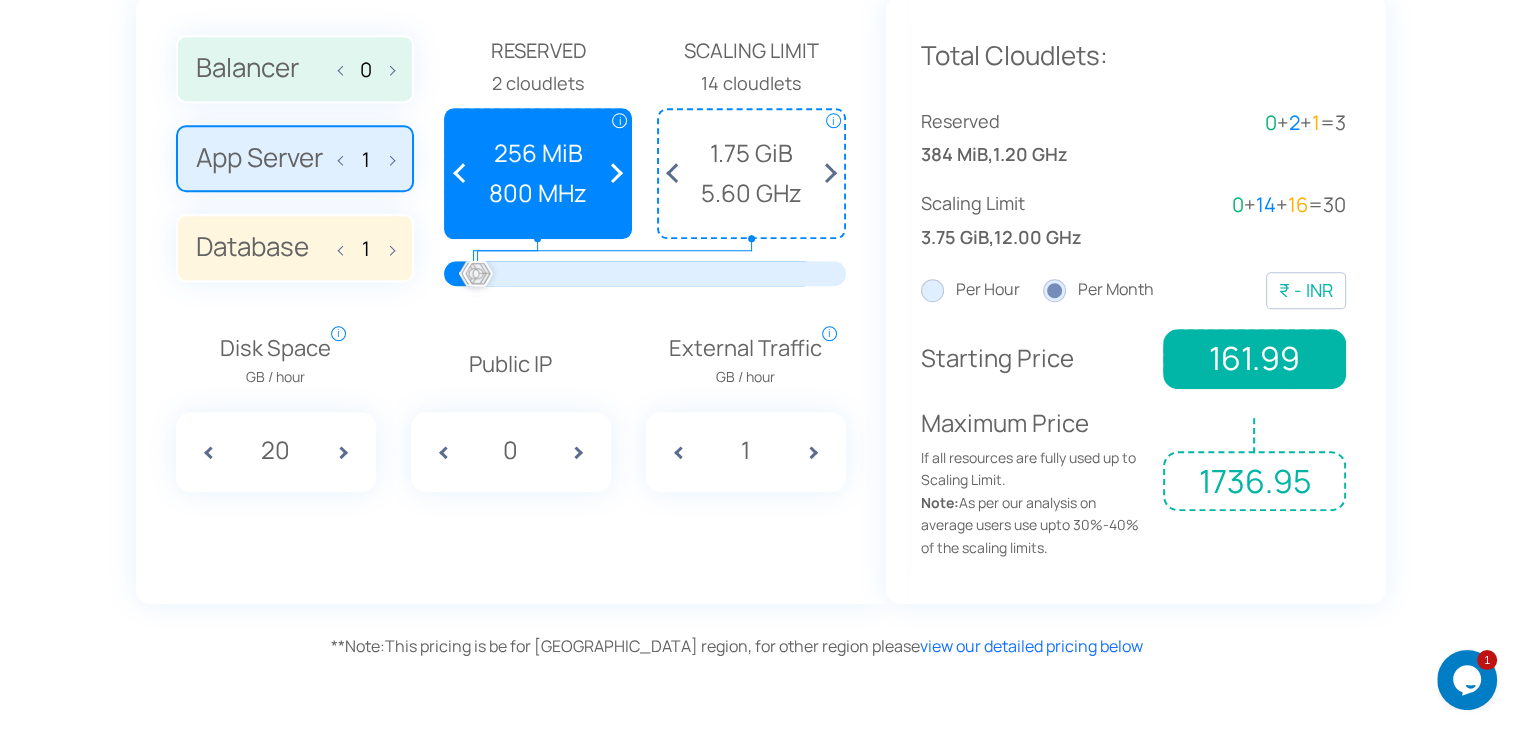 click at bounding box center (677, 173) 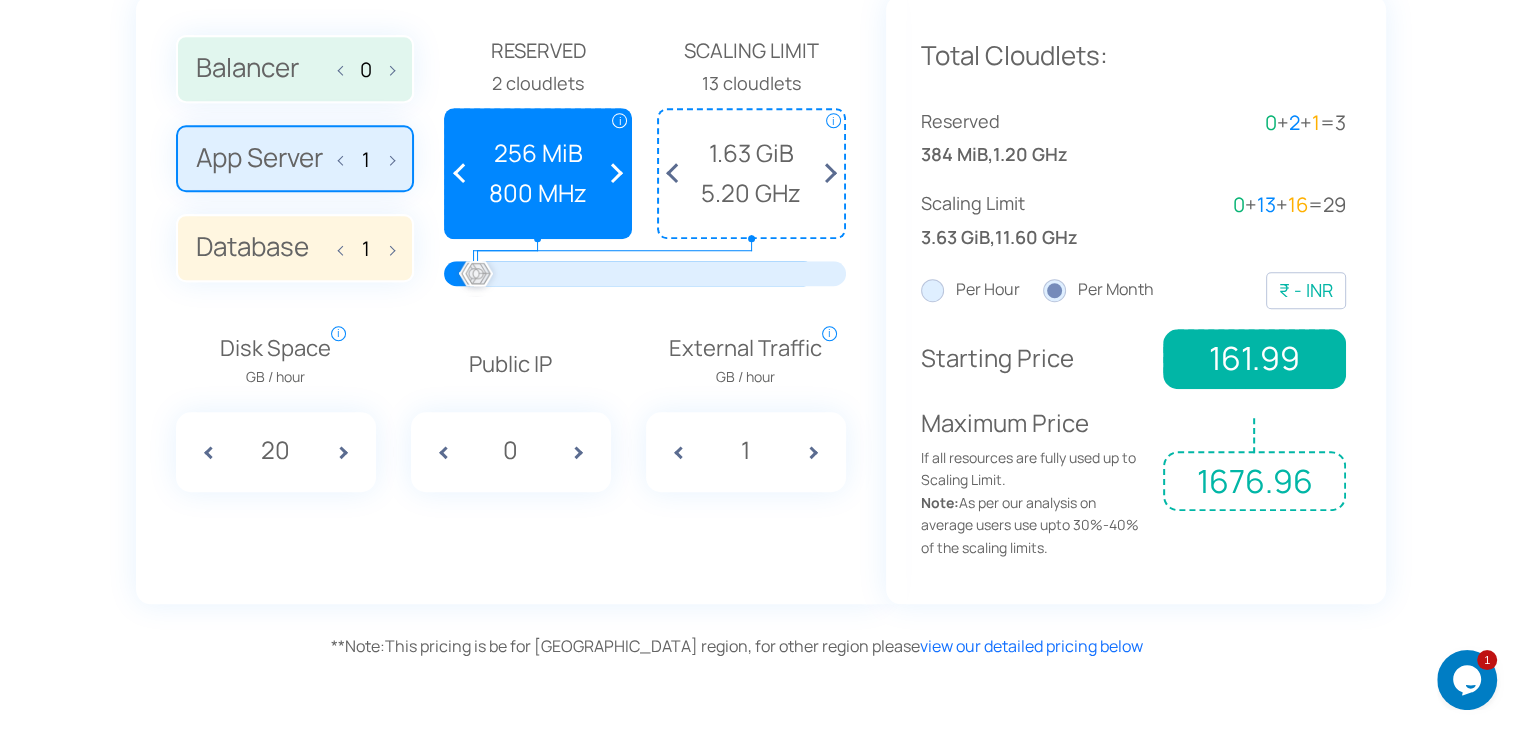 click at bounding box center [677, 173] 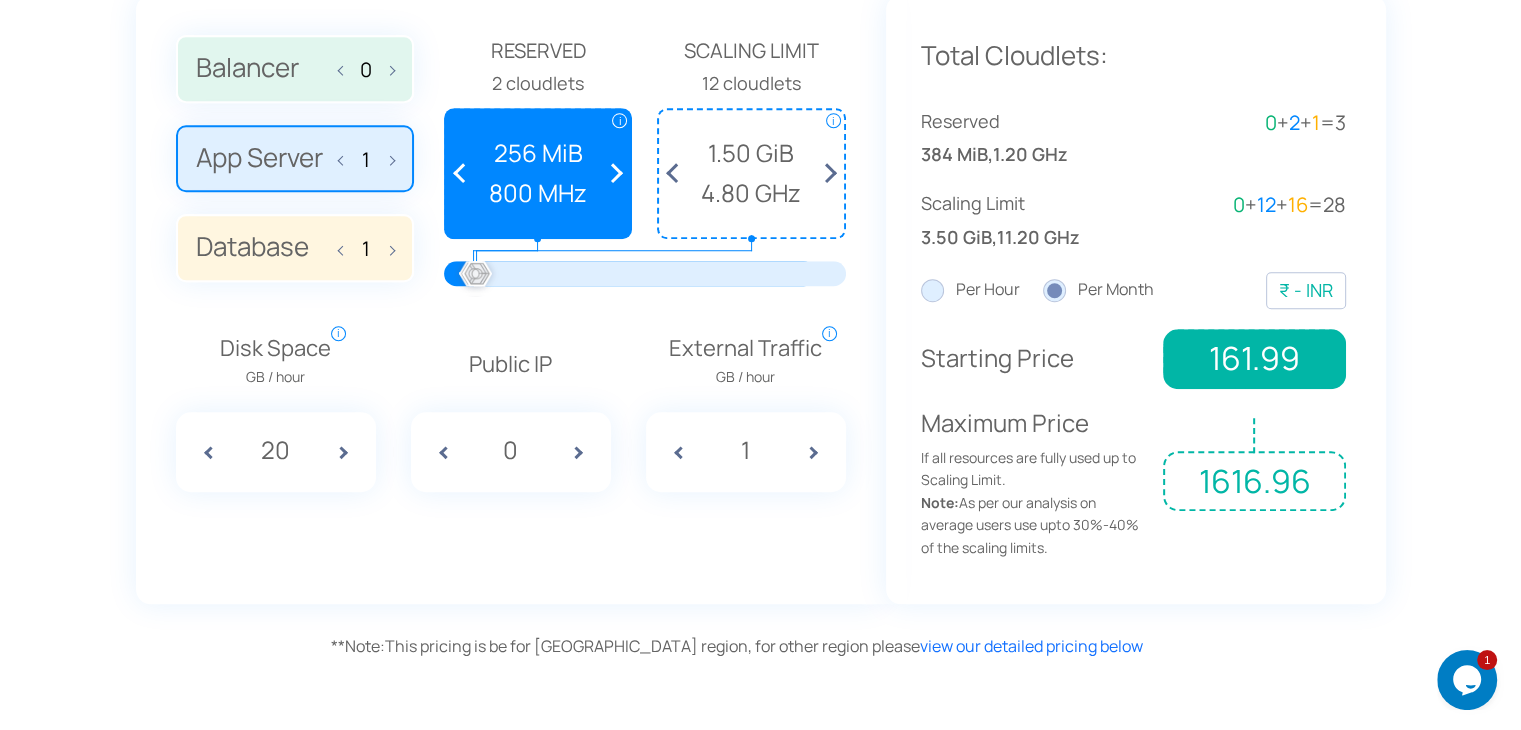 click at bounding box center (677, 173) 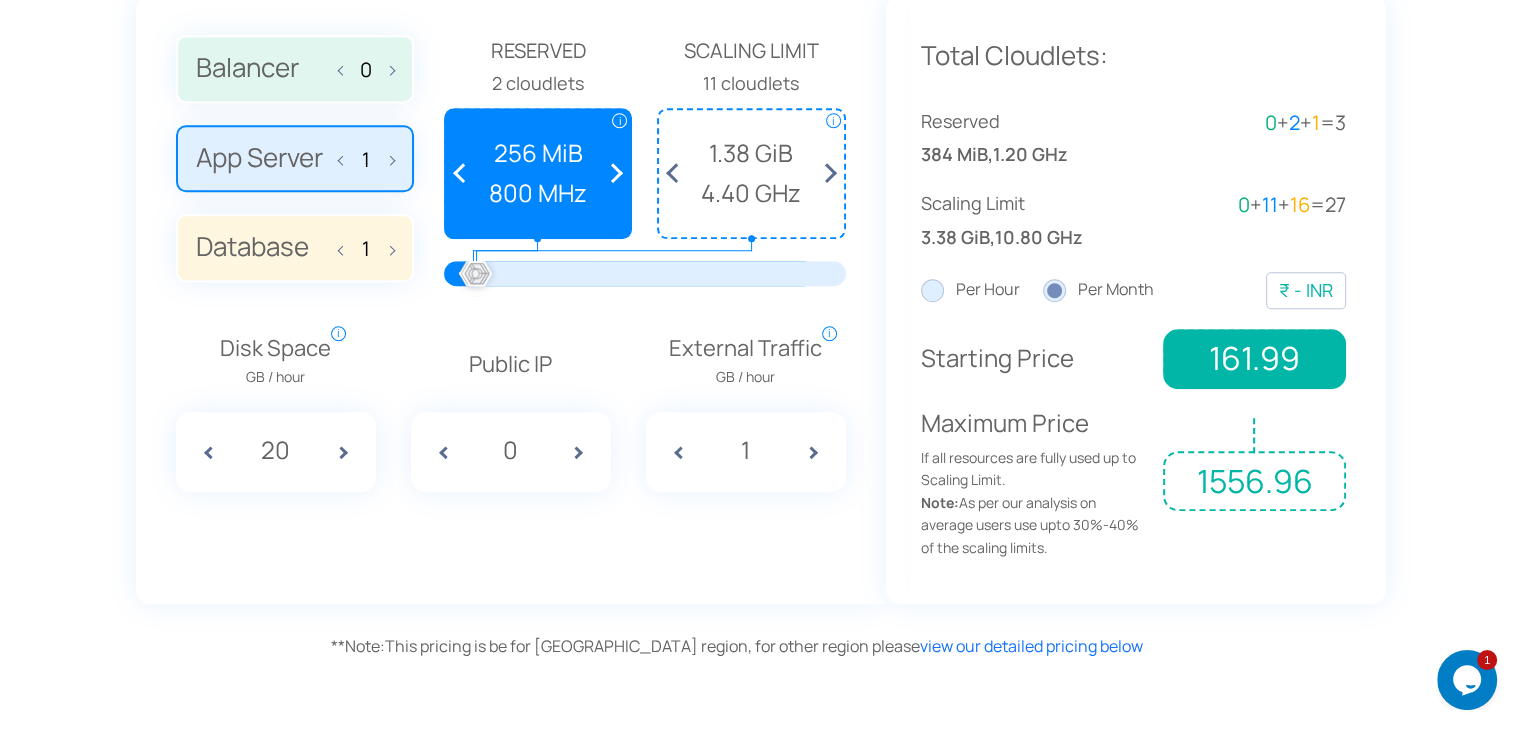 click at bounding box center (677, 173) 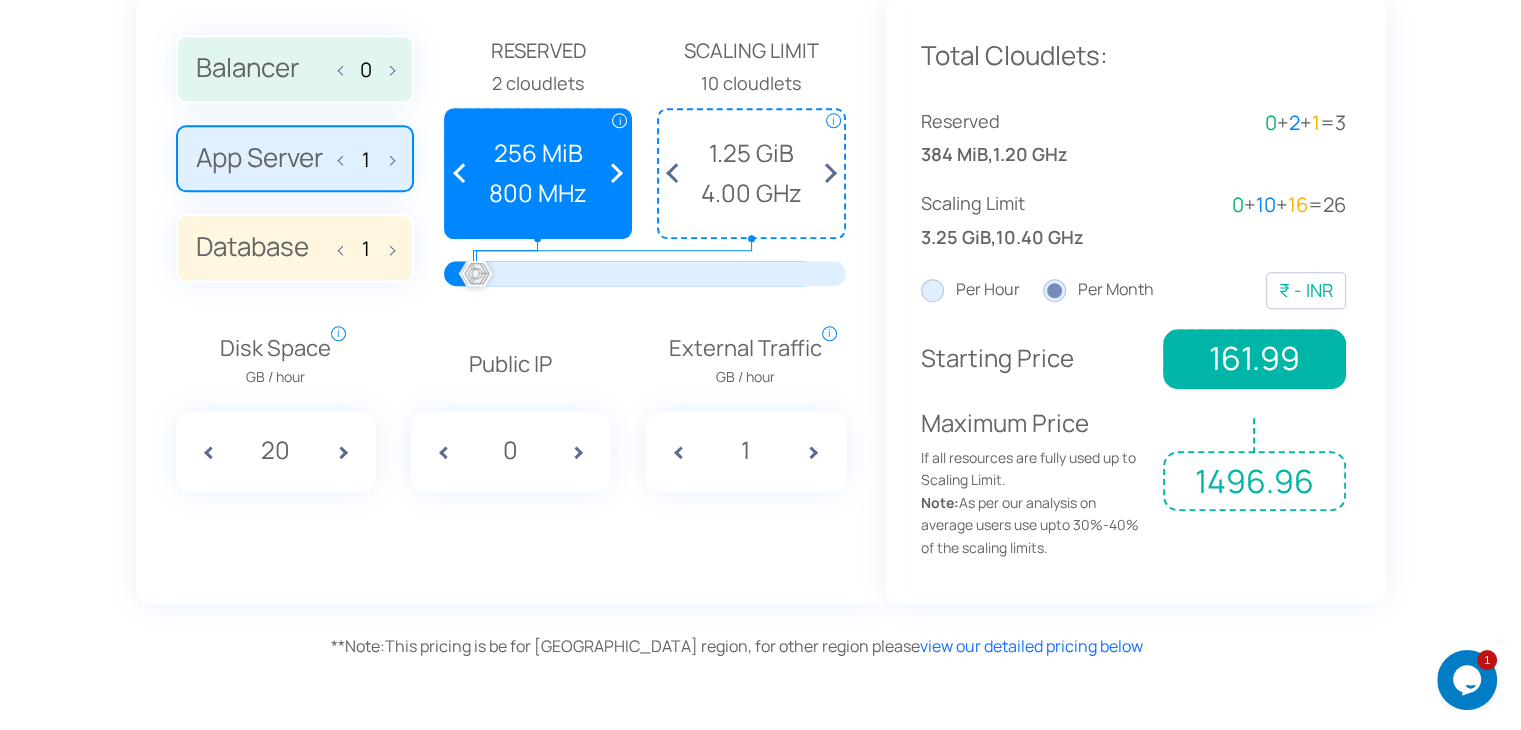 click at bounding box center (677, 173) 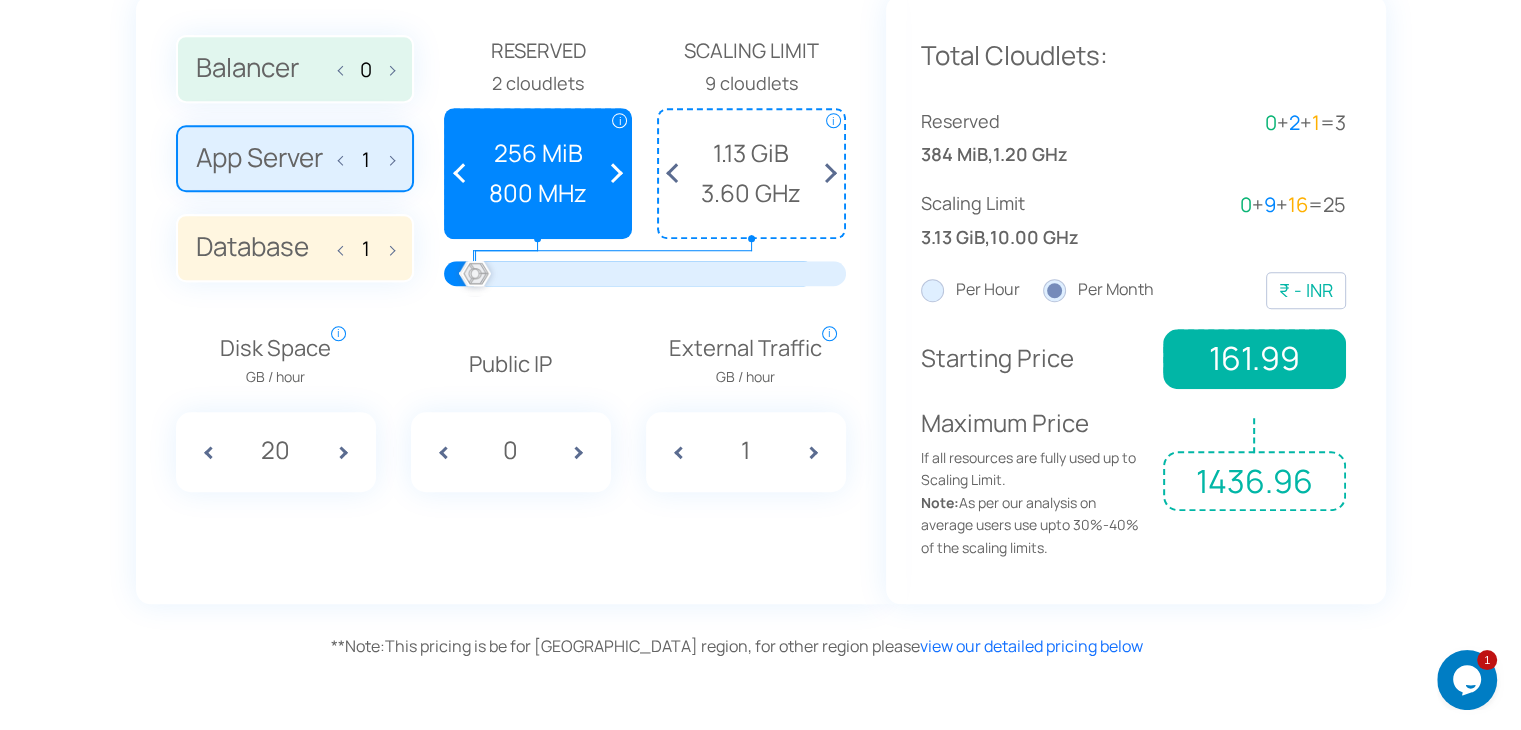 click at bounding box center (677, 173) 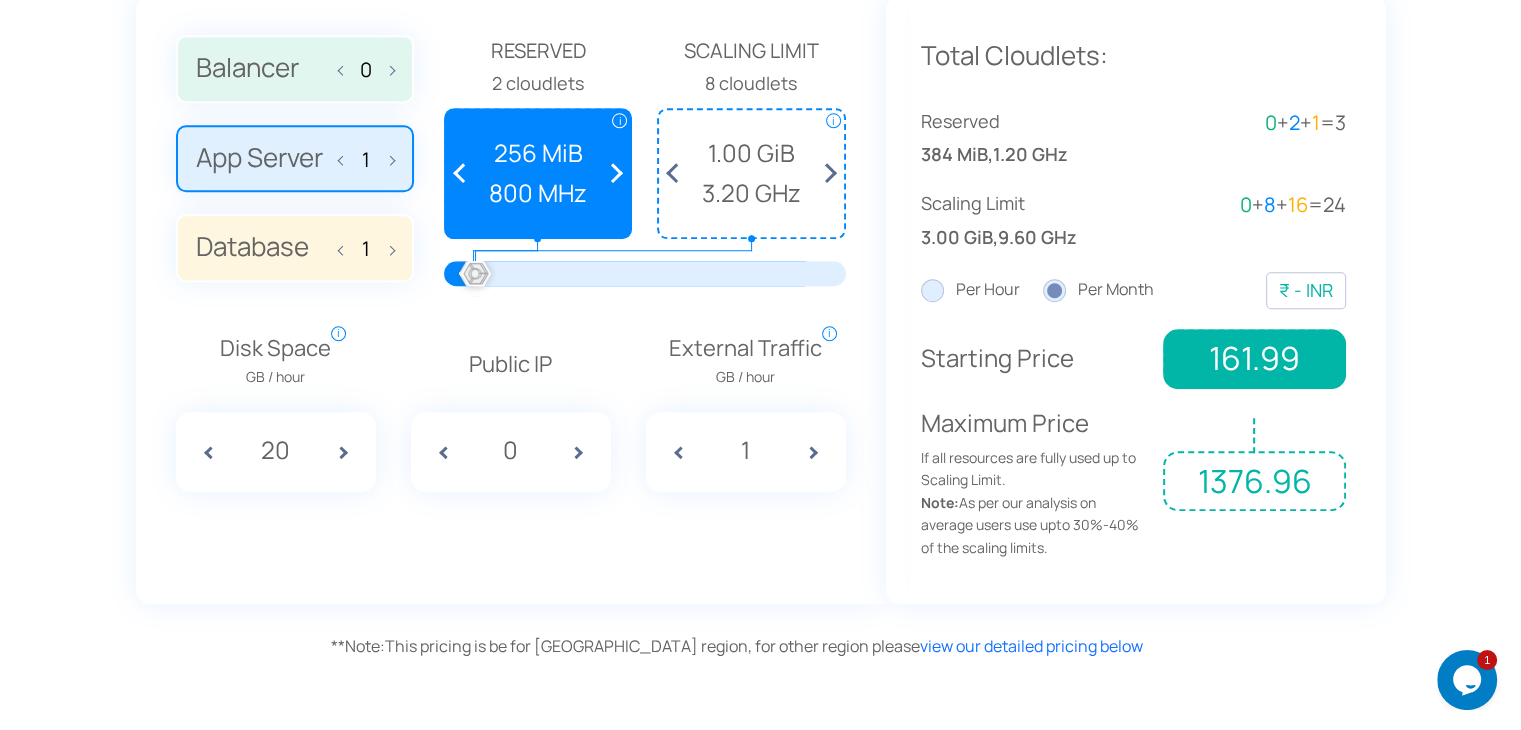 click at bounding box center (677, 173) 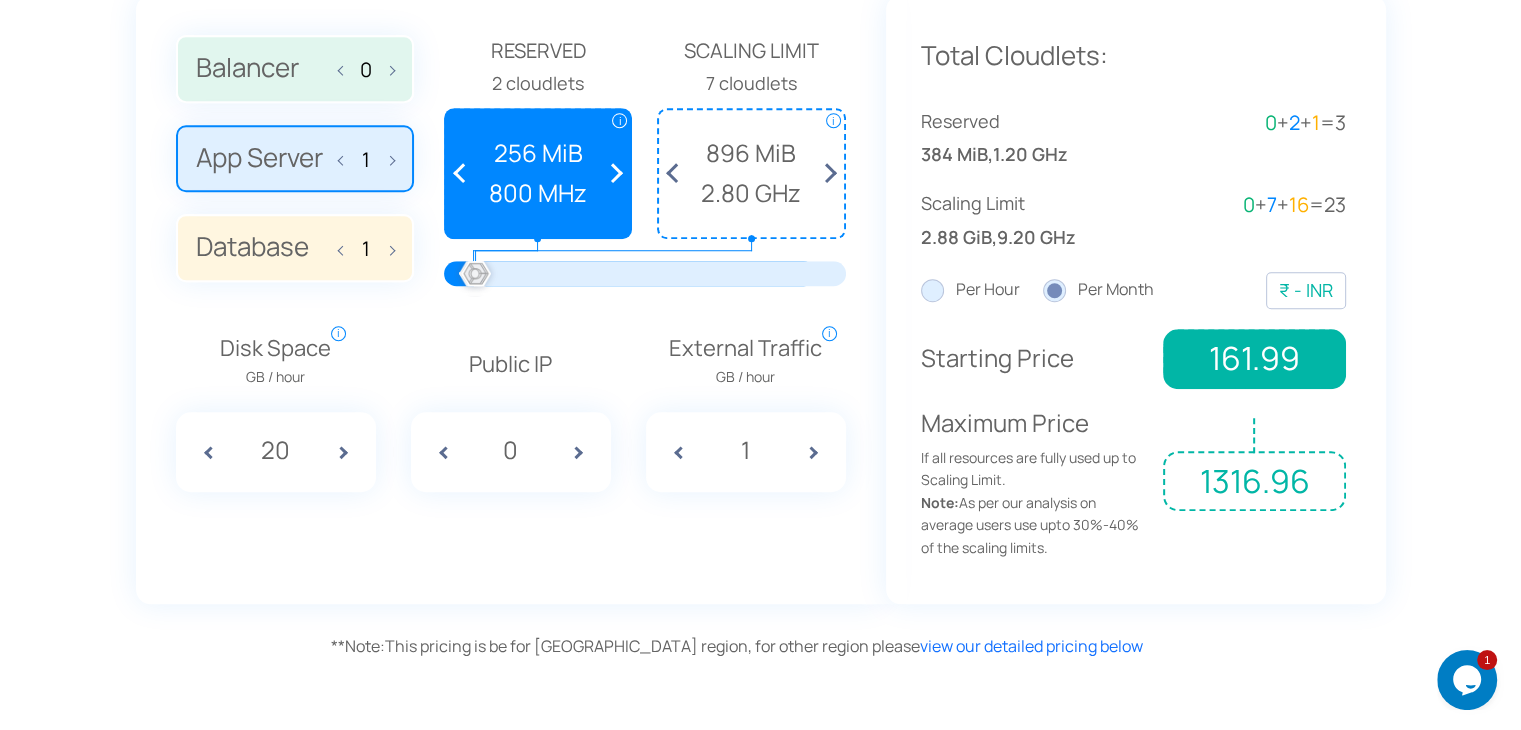click at bounding box center (825, 173) 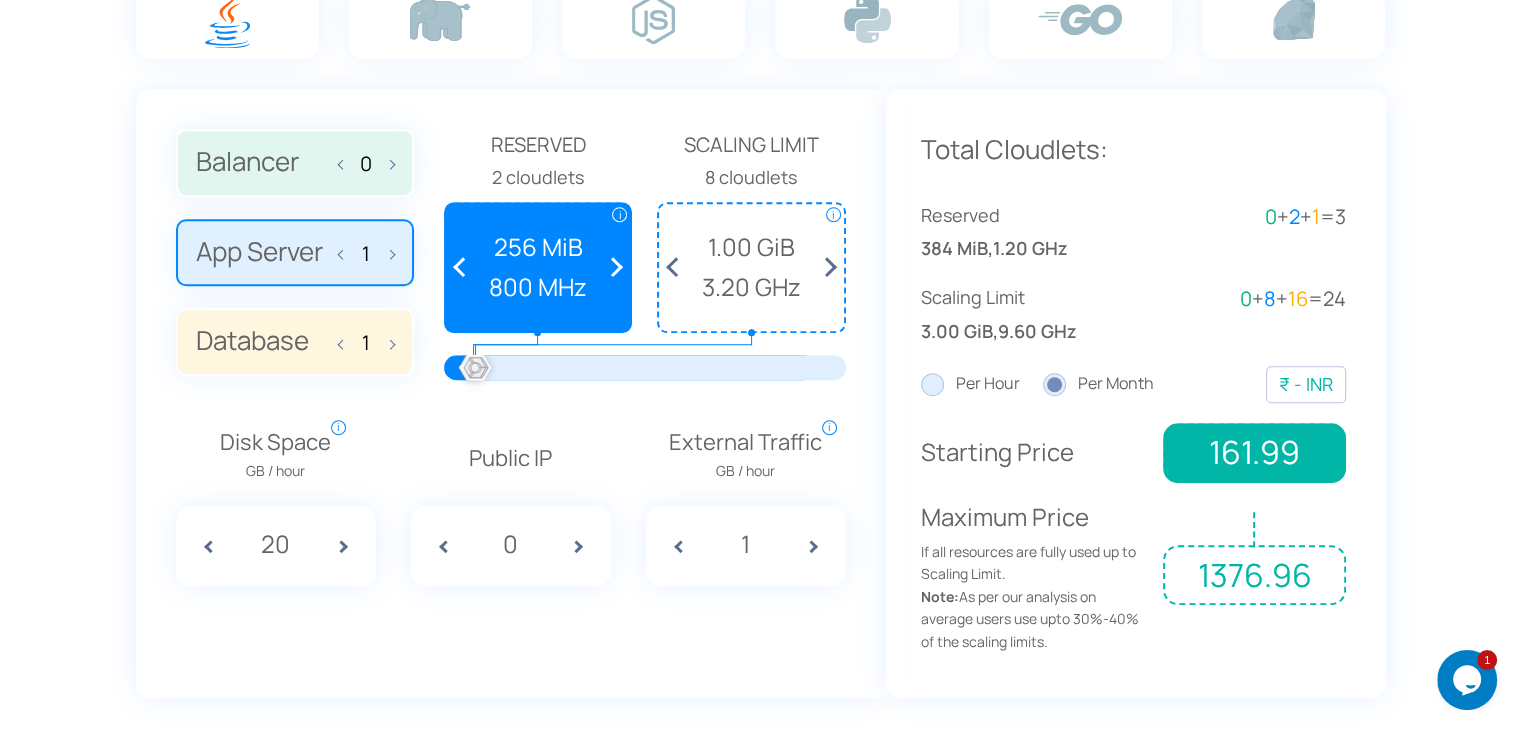 scroll, scrollTop: 1427, scrollLeft: 0, axis: vertical 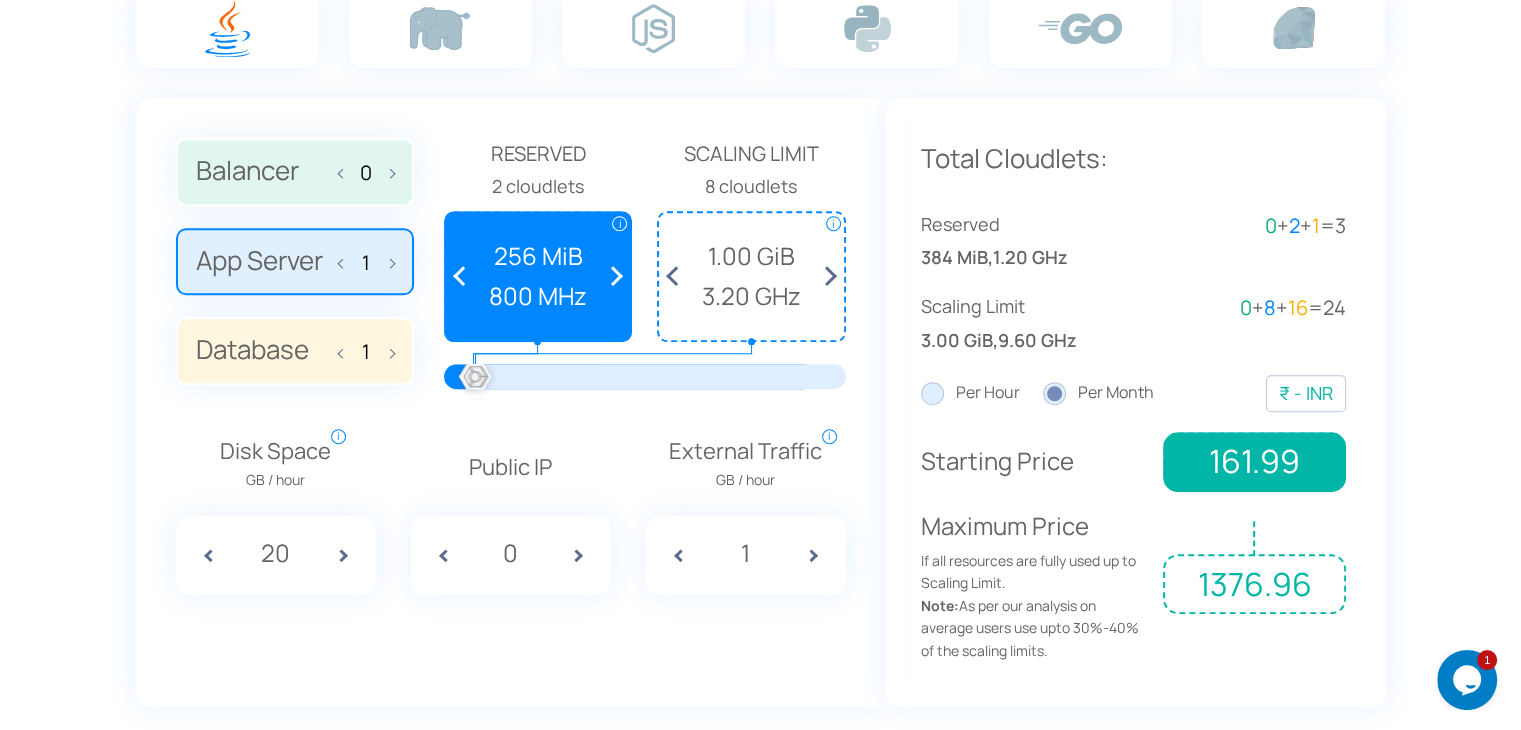 click on "Database
1" at bounding box center [295, 351] 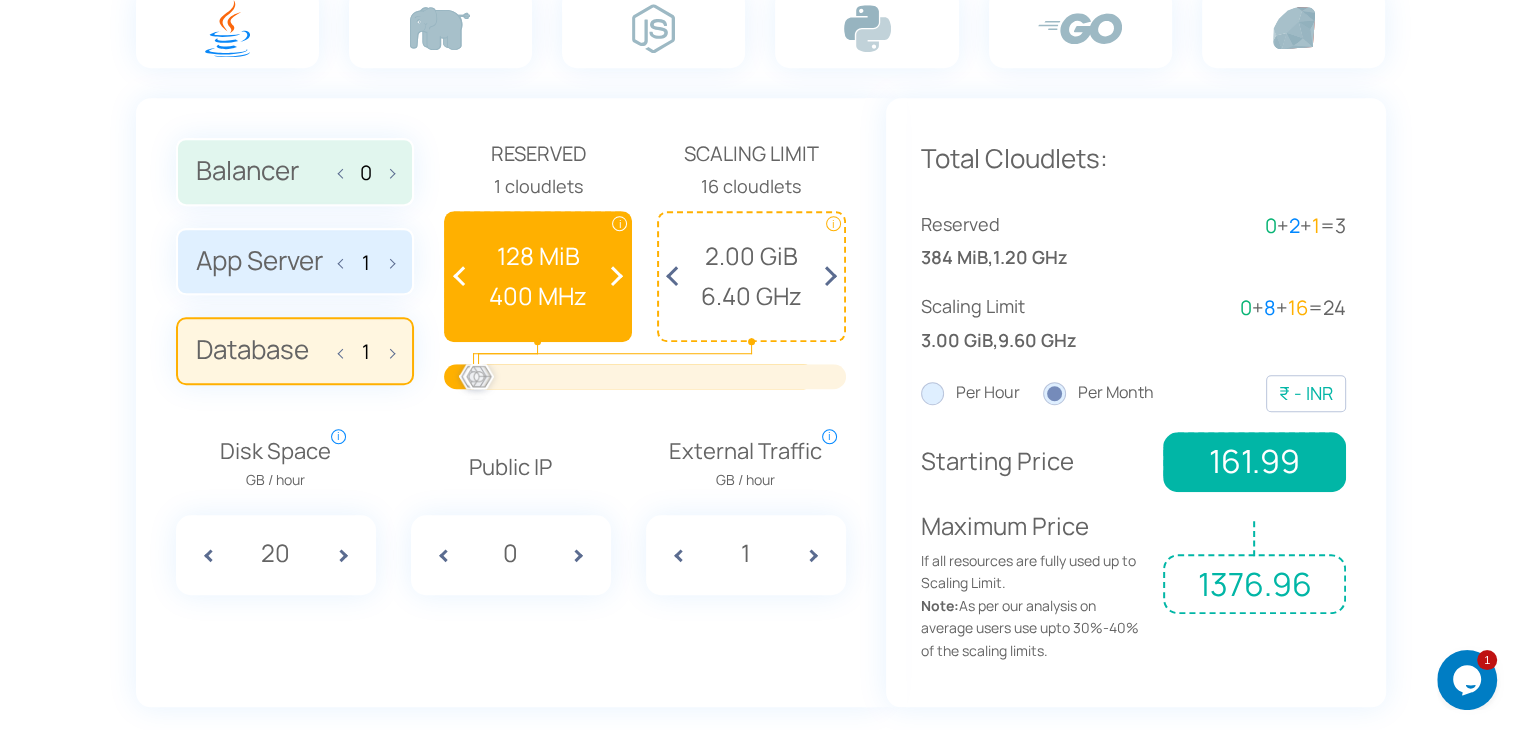 click on "Database
1" at bounding box center (295, 351) 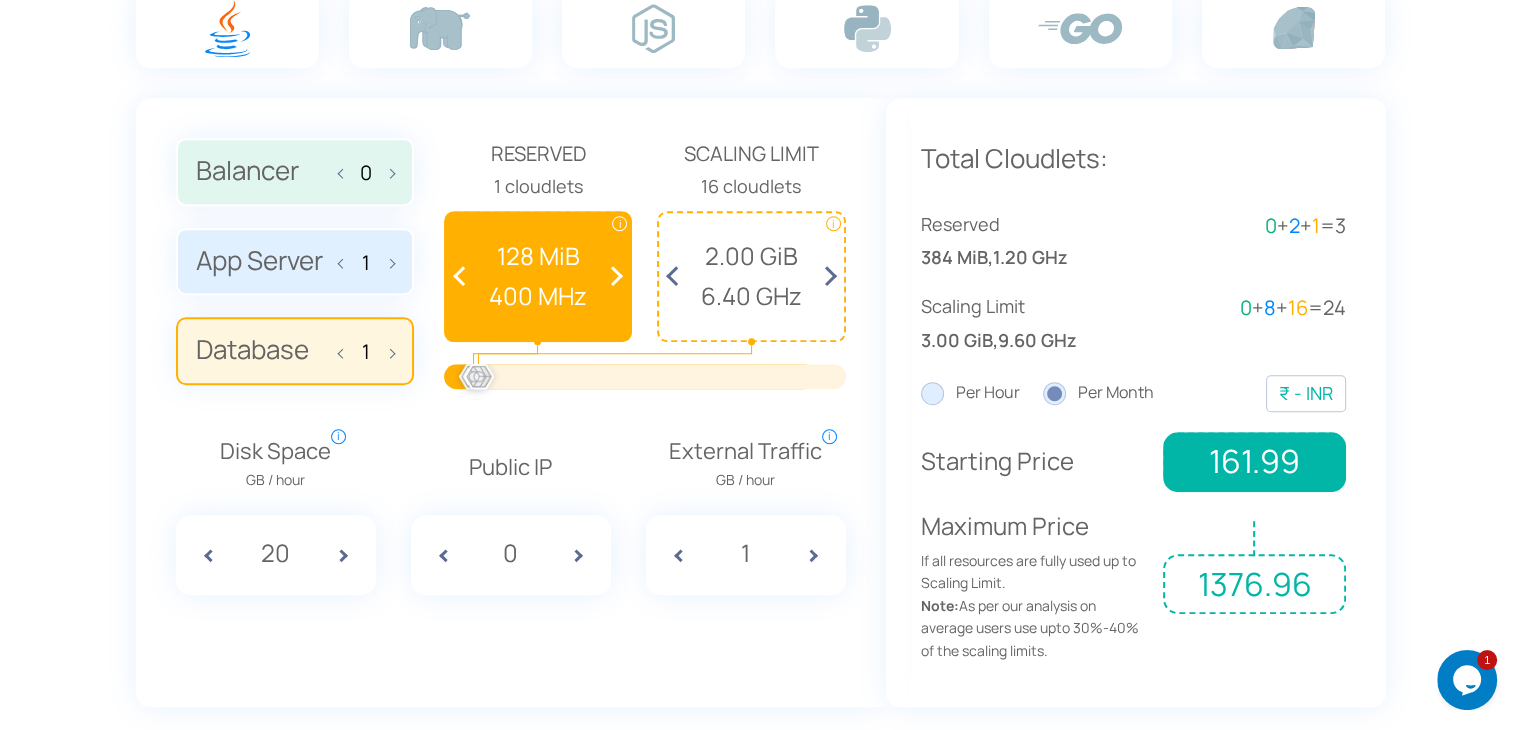 click on "Database
1" at bounding box center [0, 0] 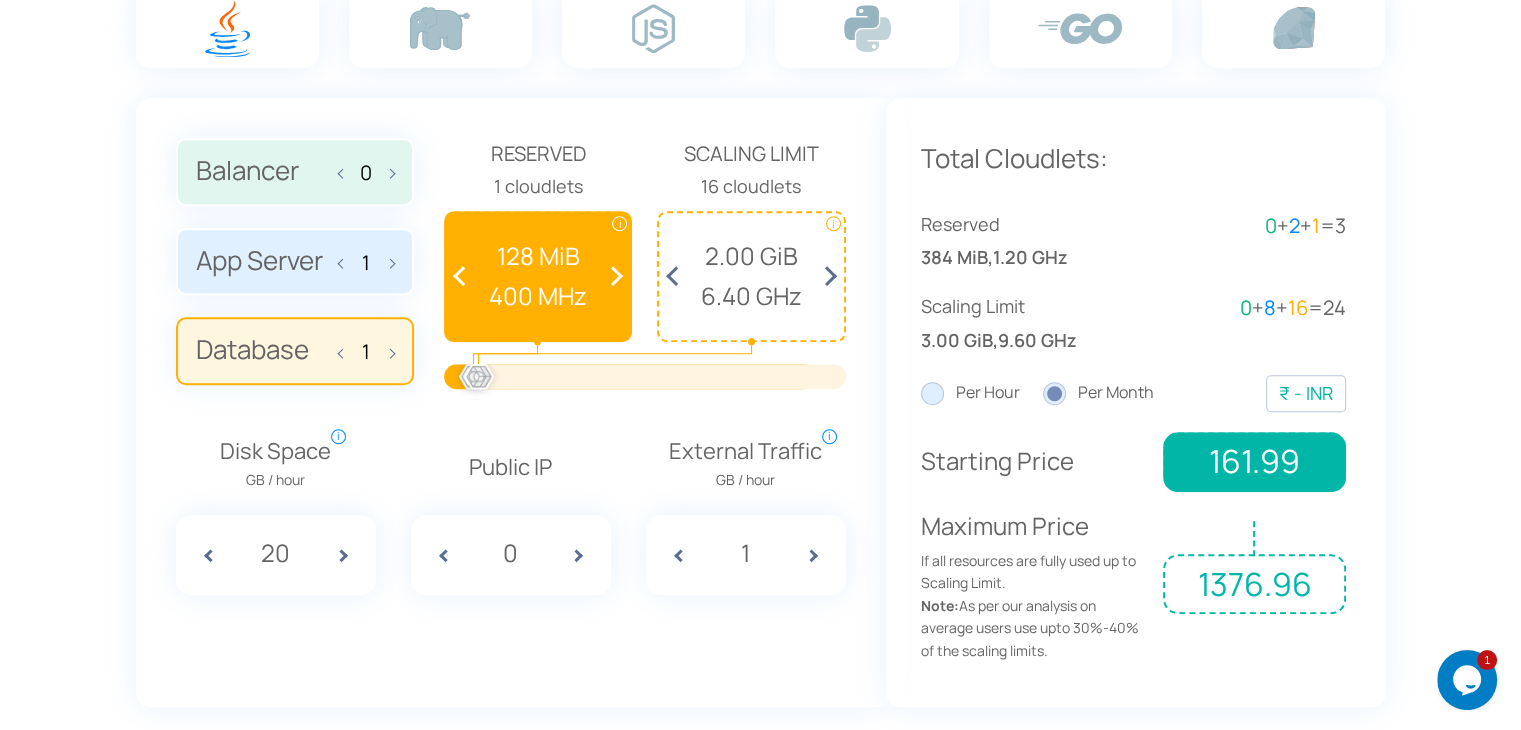 click on "Database
1" at bounding box center (295, 351) 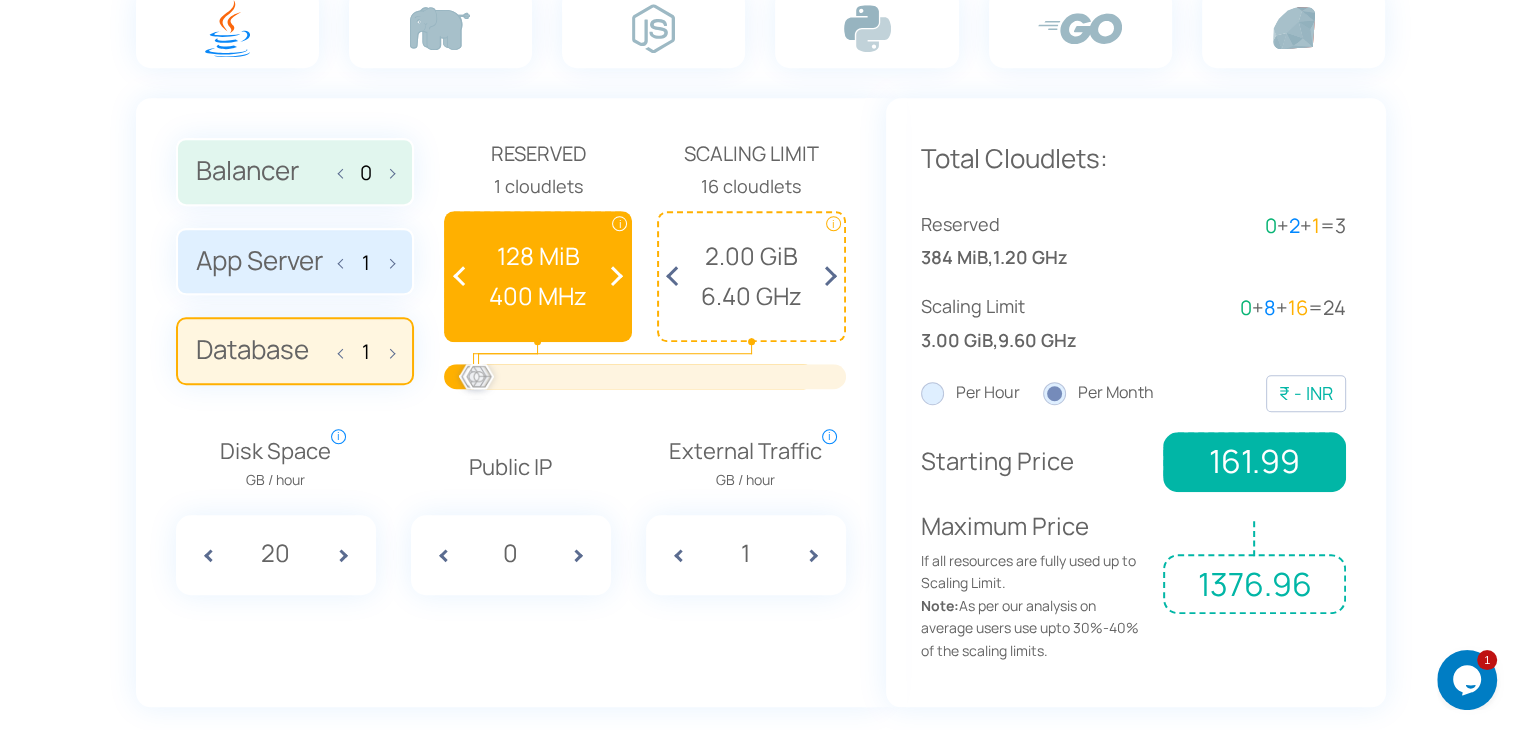 click on "Database
1" at bounding box center [0, 0] 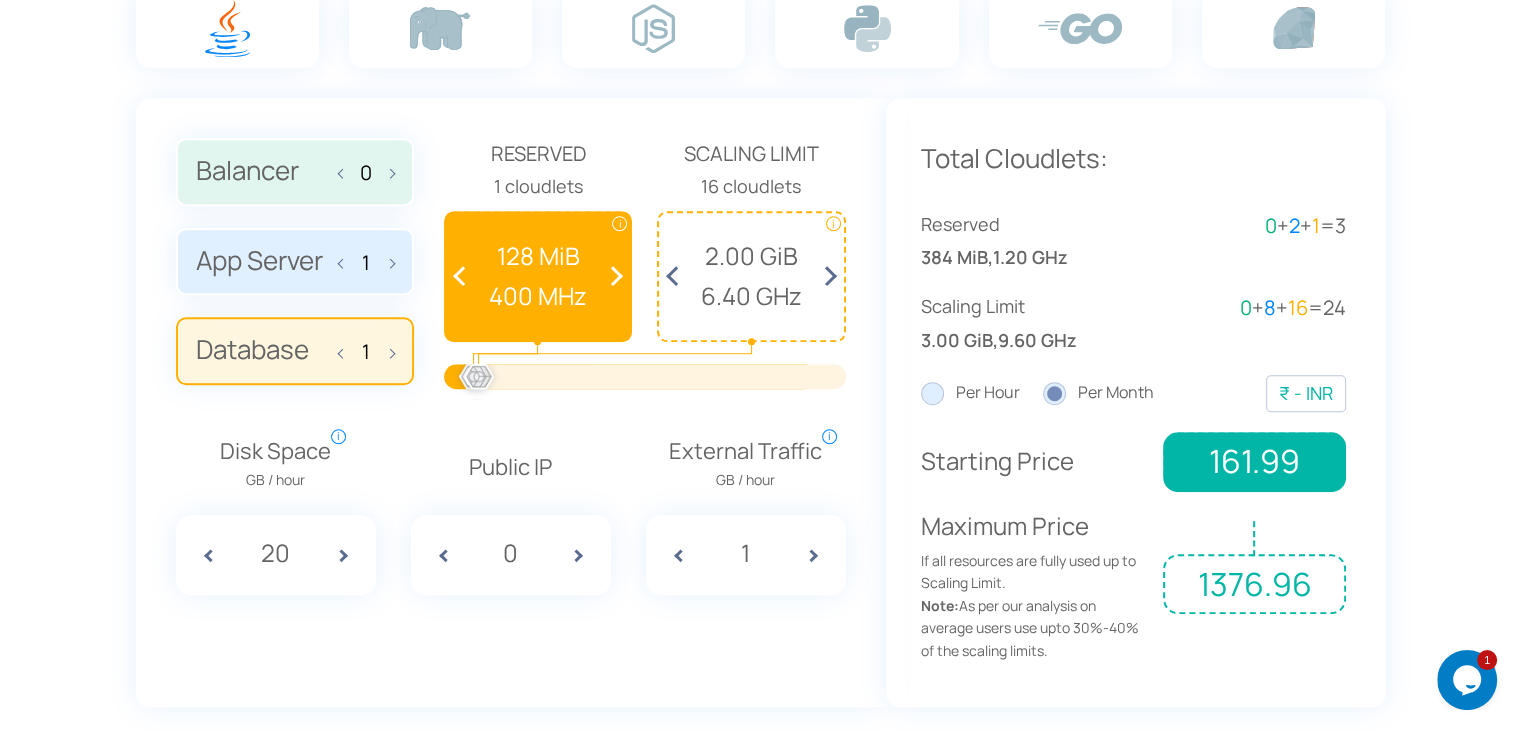 click on "Database
1" at bounding box center [295, 351] 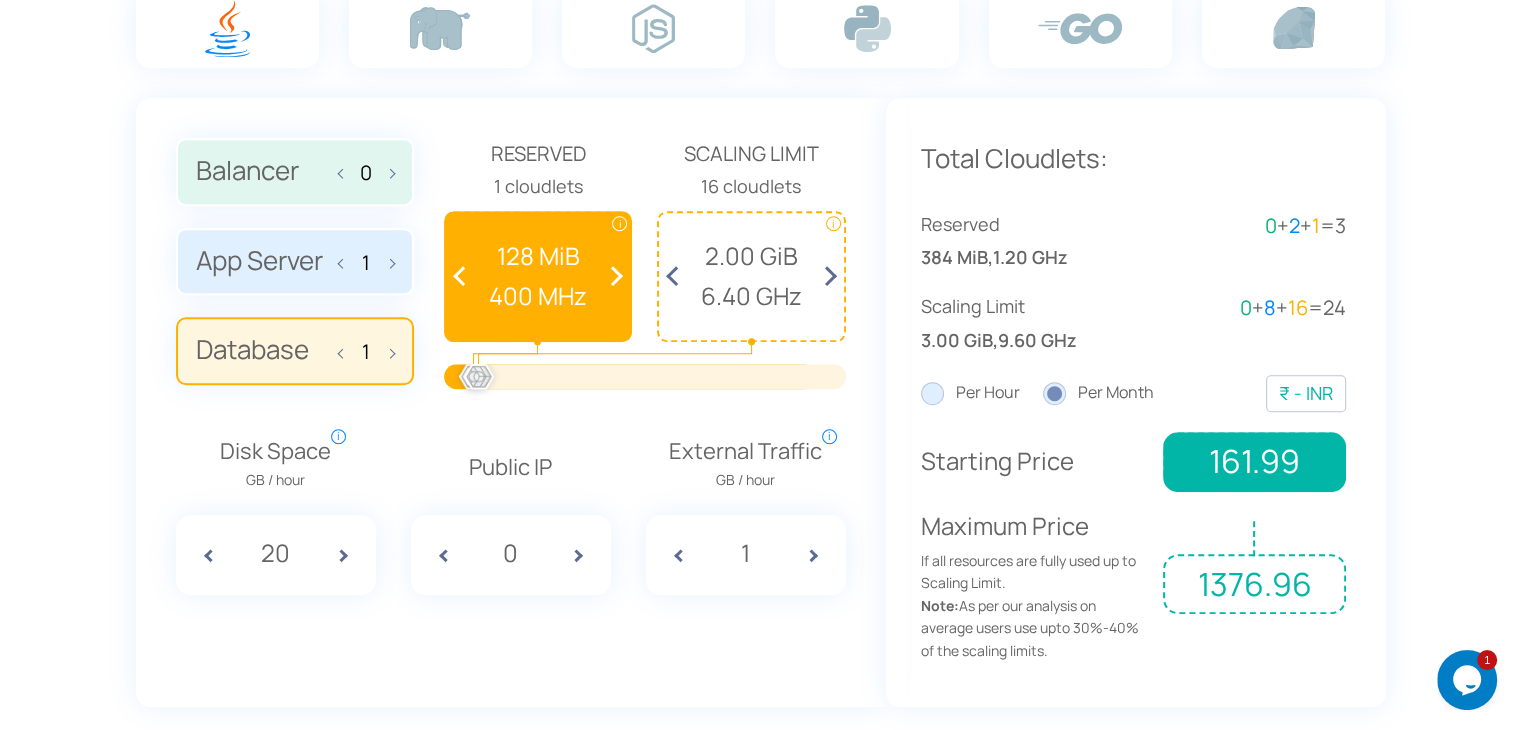 click on "Database
1" at bounding box center [0, 0] 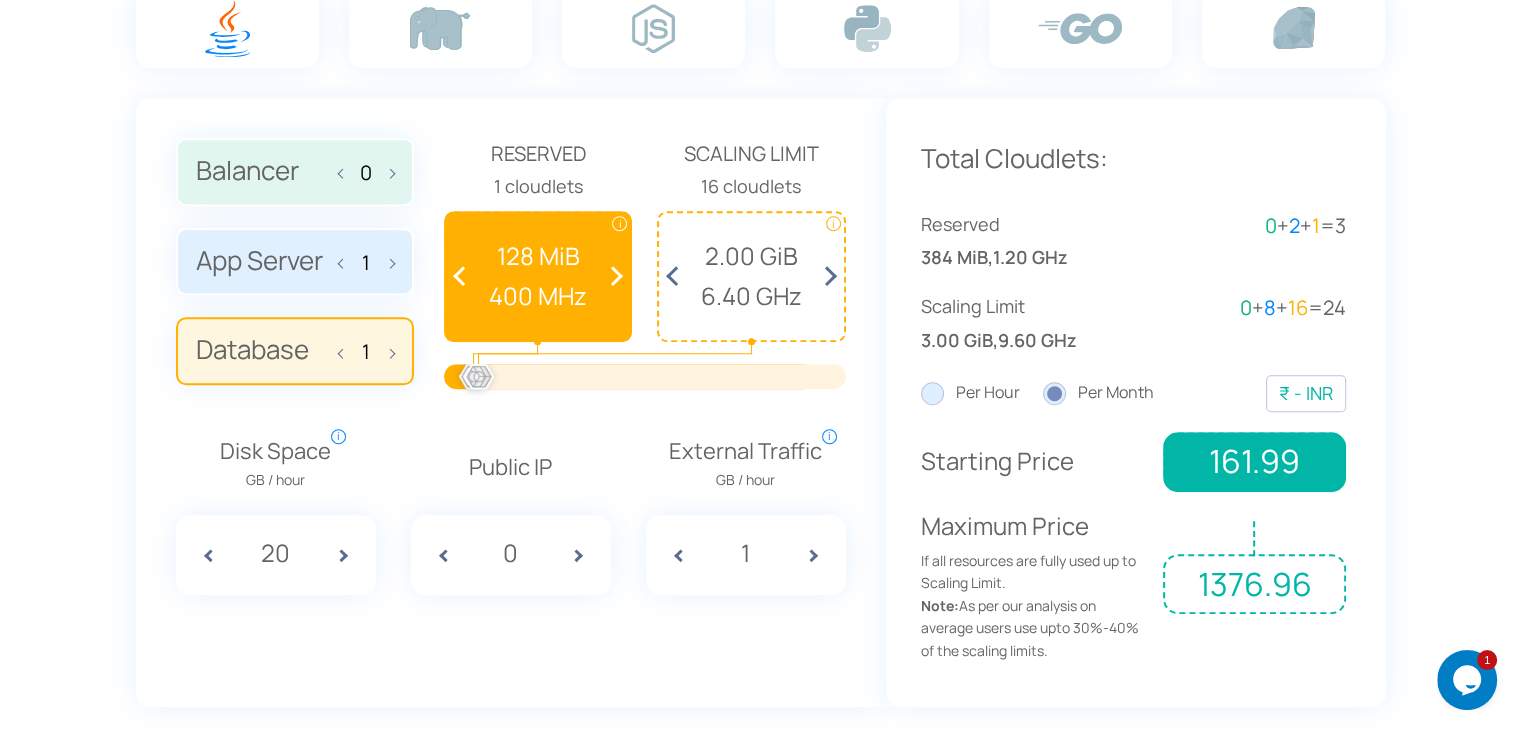 click on "Database
1" at bounding box center [295, 351] 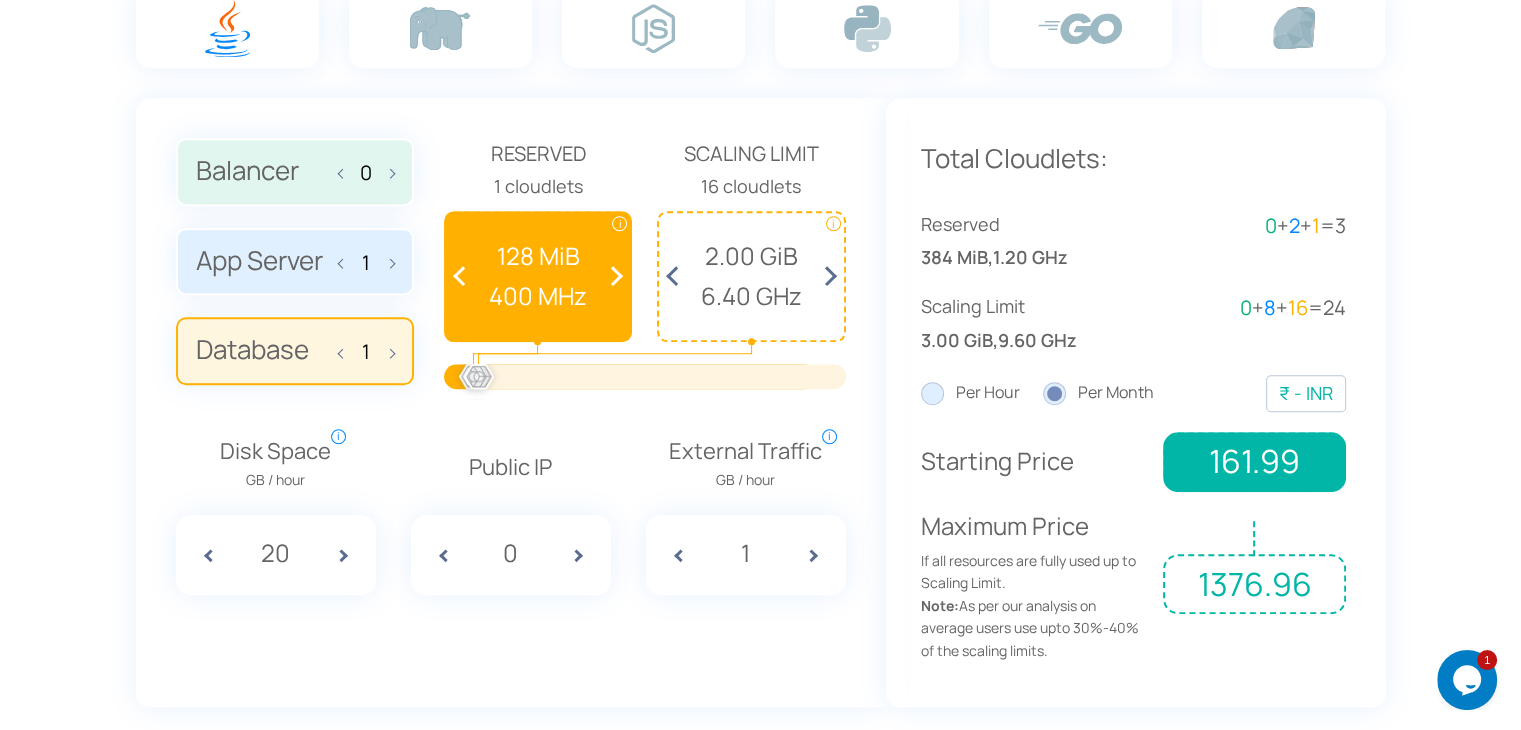click on "Database
1" at bounding box center (0, 0) 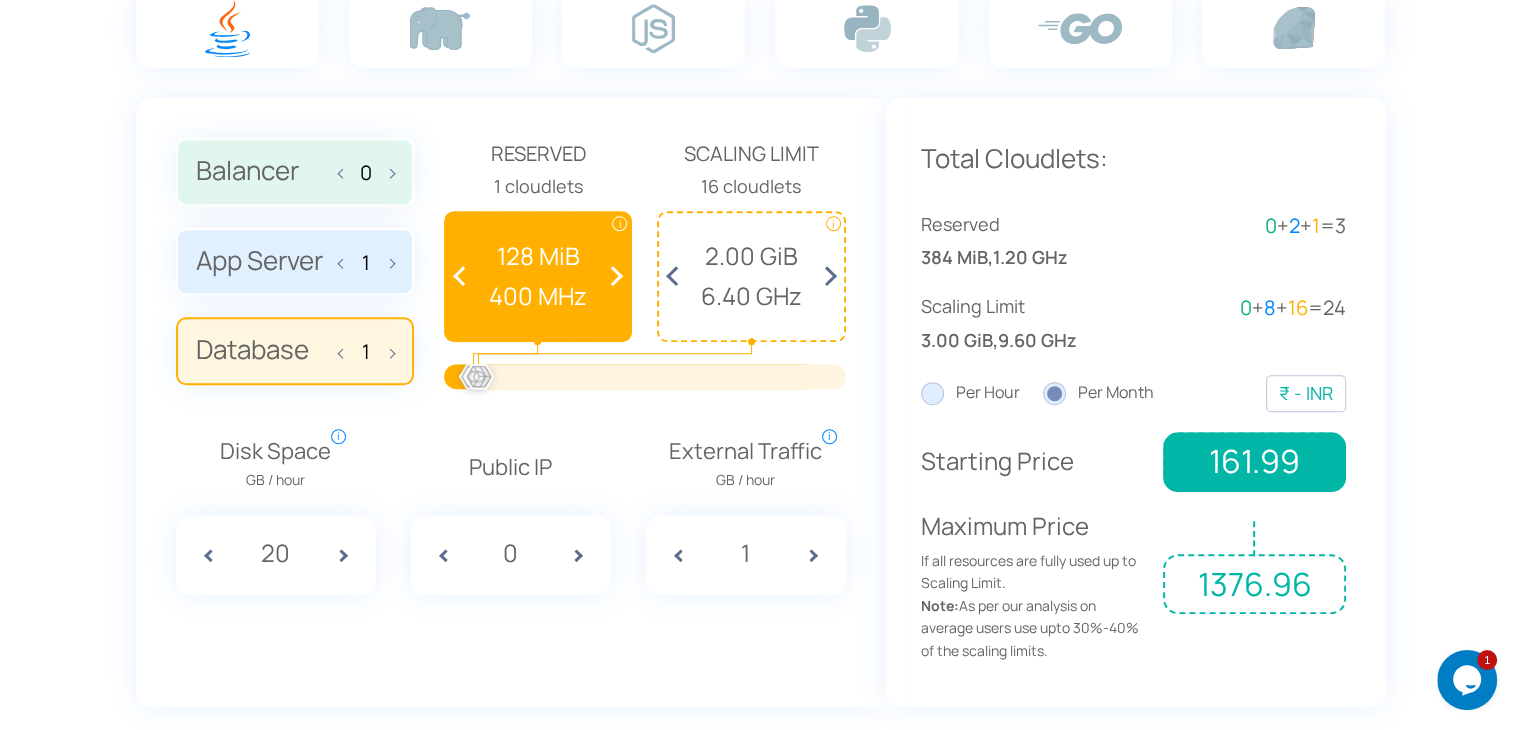 click on "Database
1" at bounding box center [295, 351] 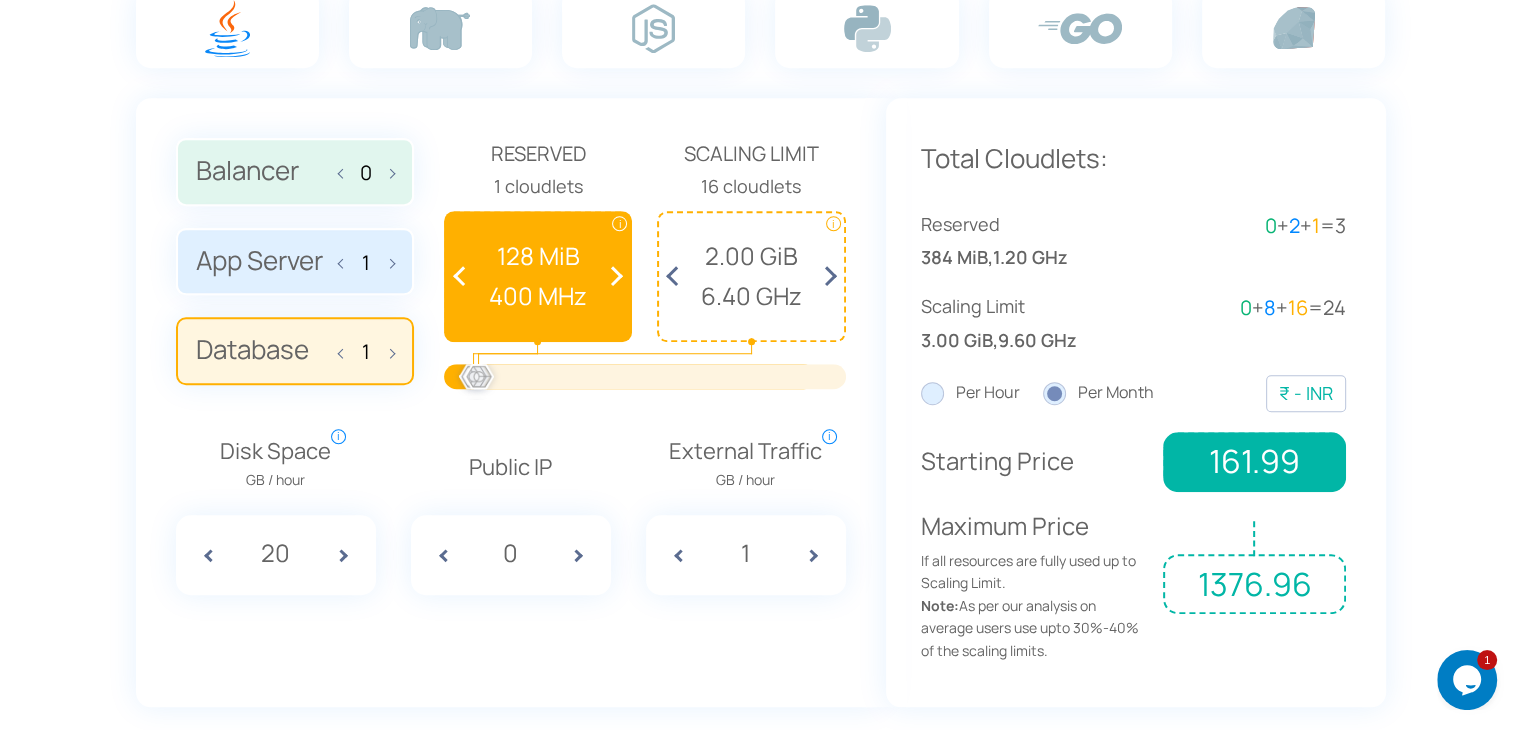 click on "Database
1" at bounding box center [0, 0] 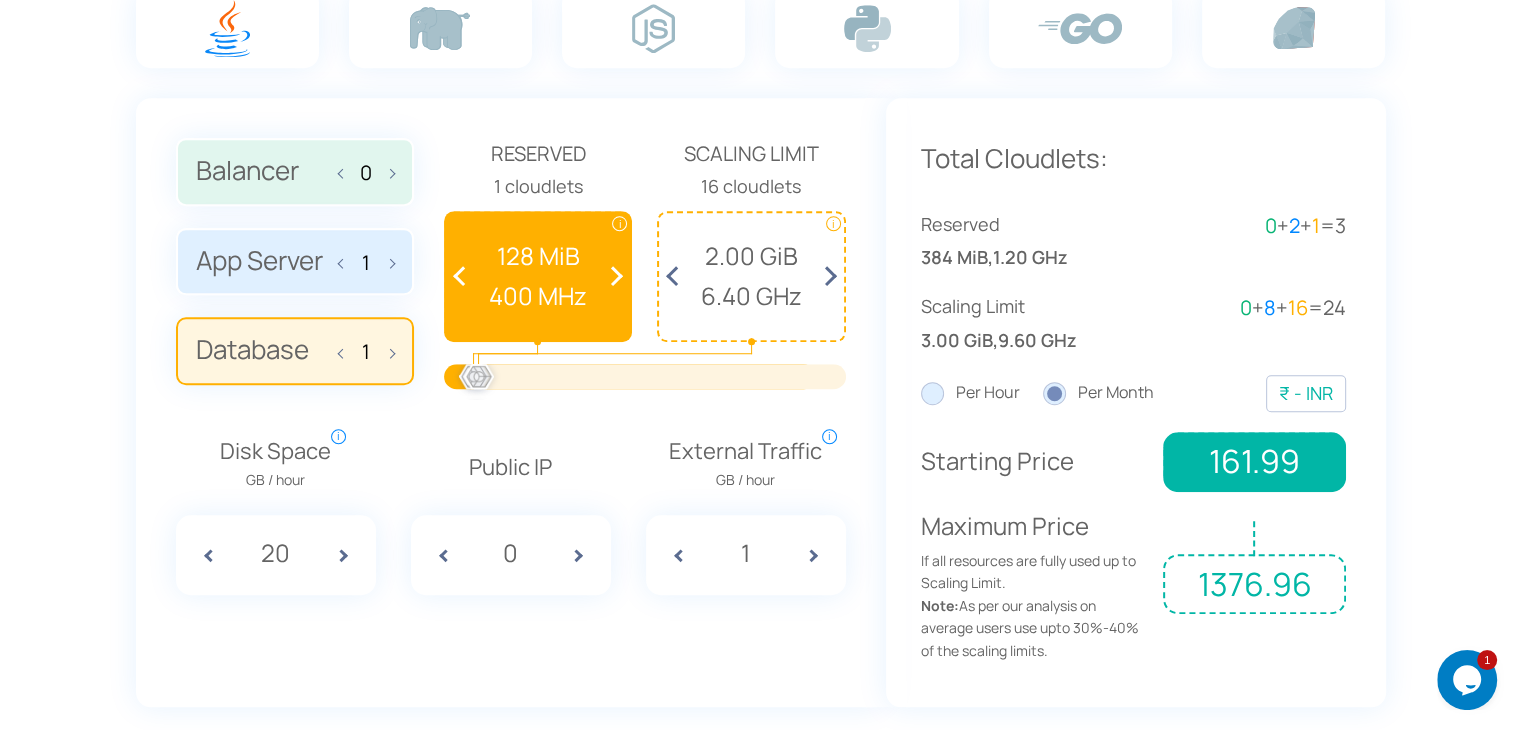 click on "Database
1" at bounding box center (295, 351) 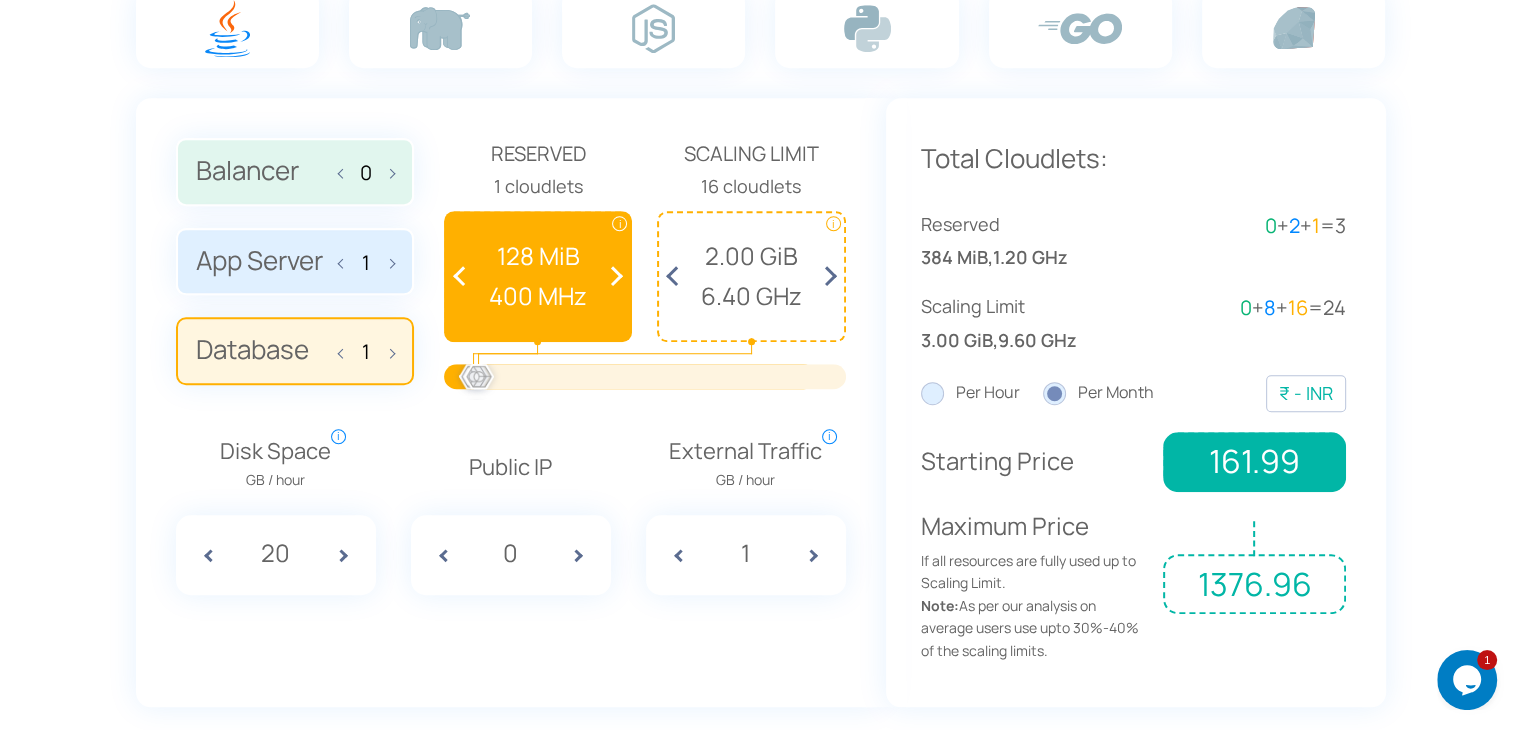 click on "Database
1" at bounding box center (0, 0) 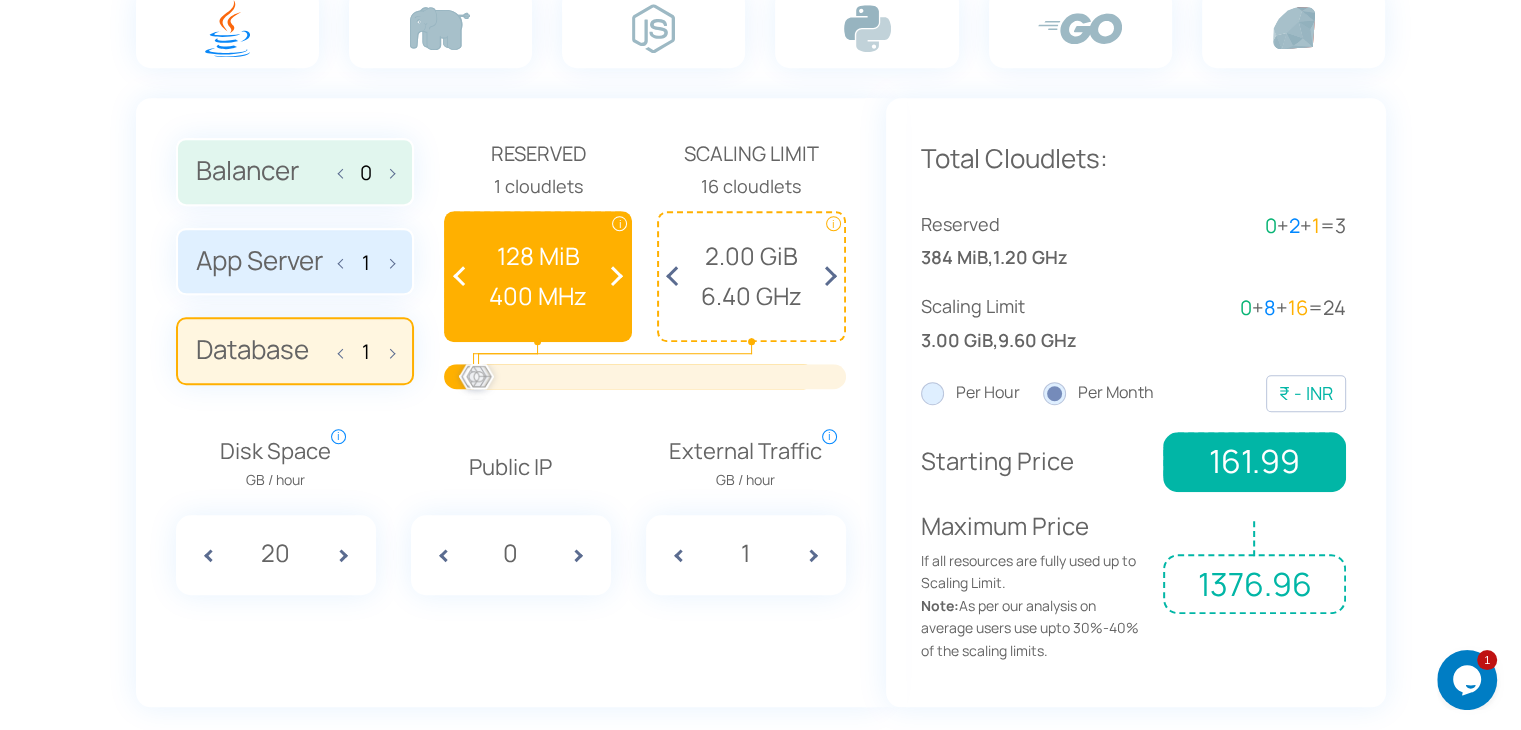 click at bounding box center (346, 261) 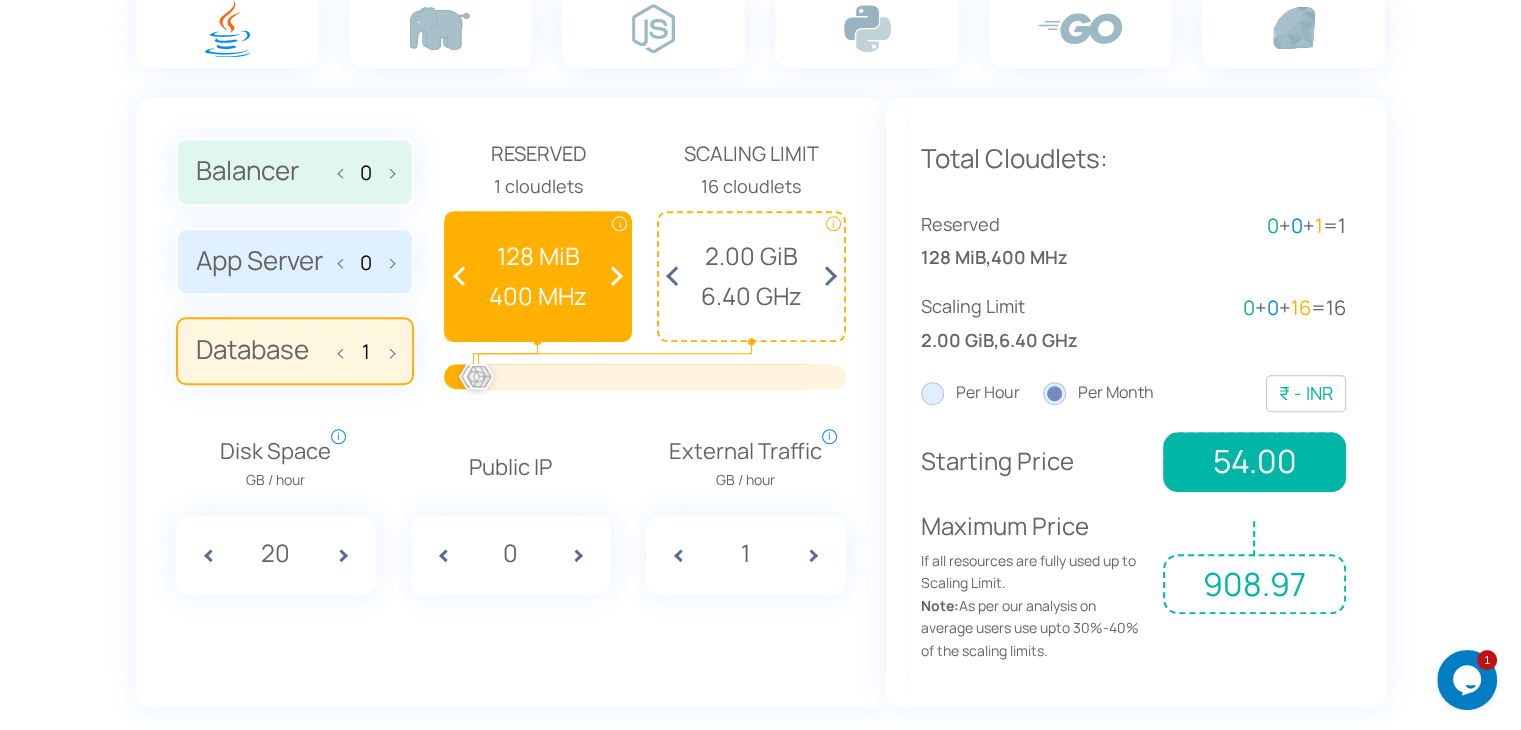 click at bounding box center (387, 261) 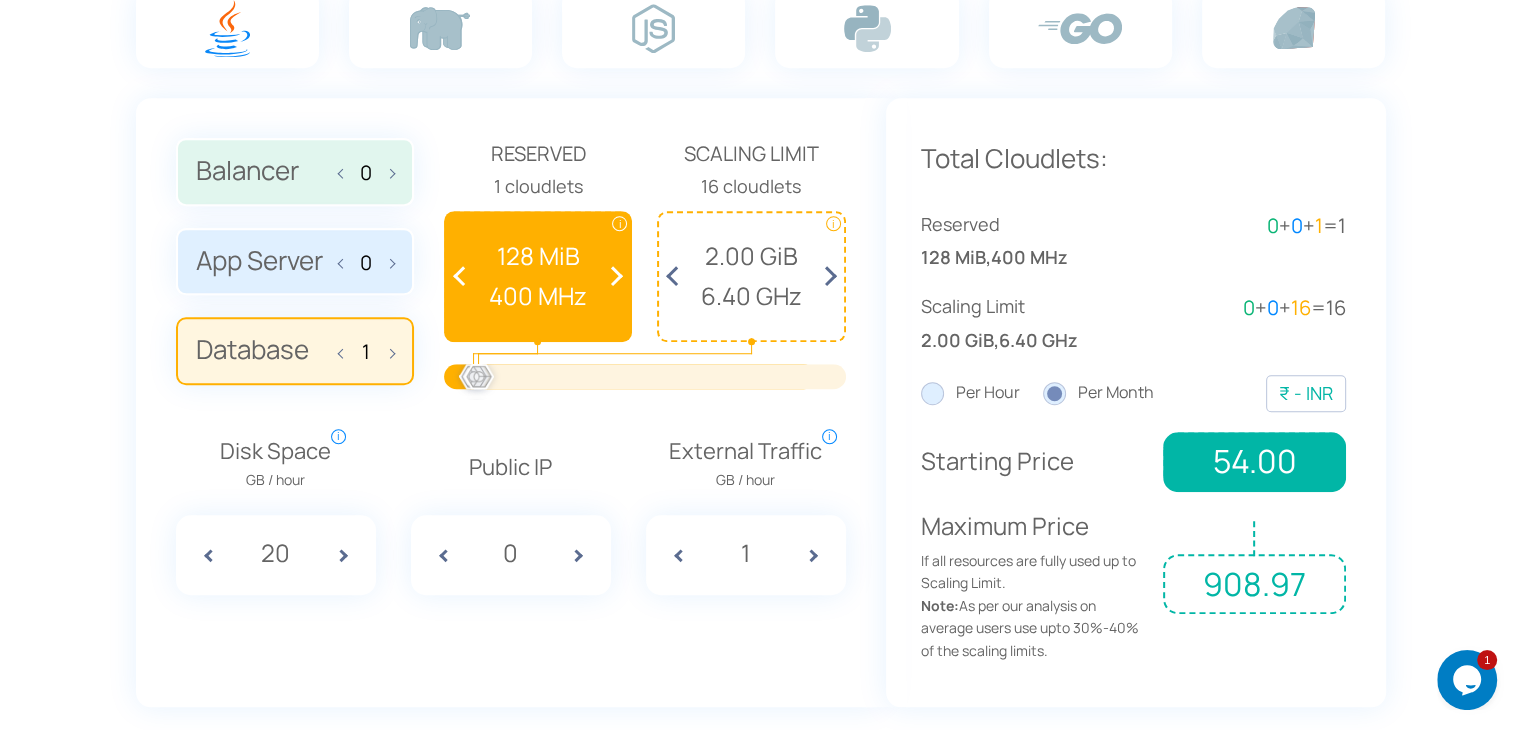 type on "1" 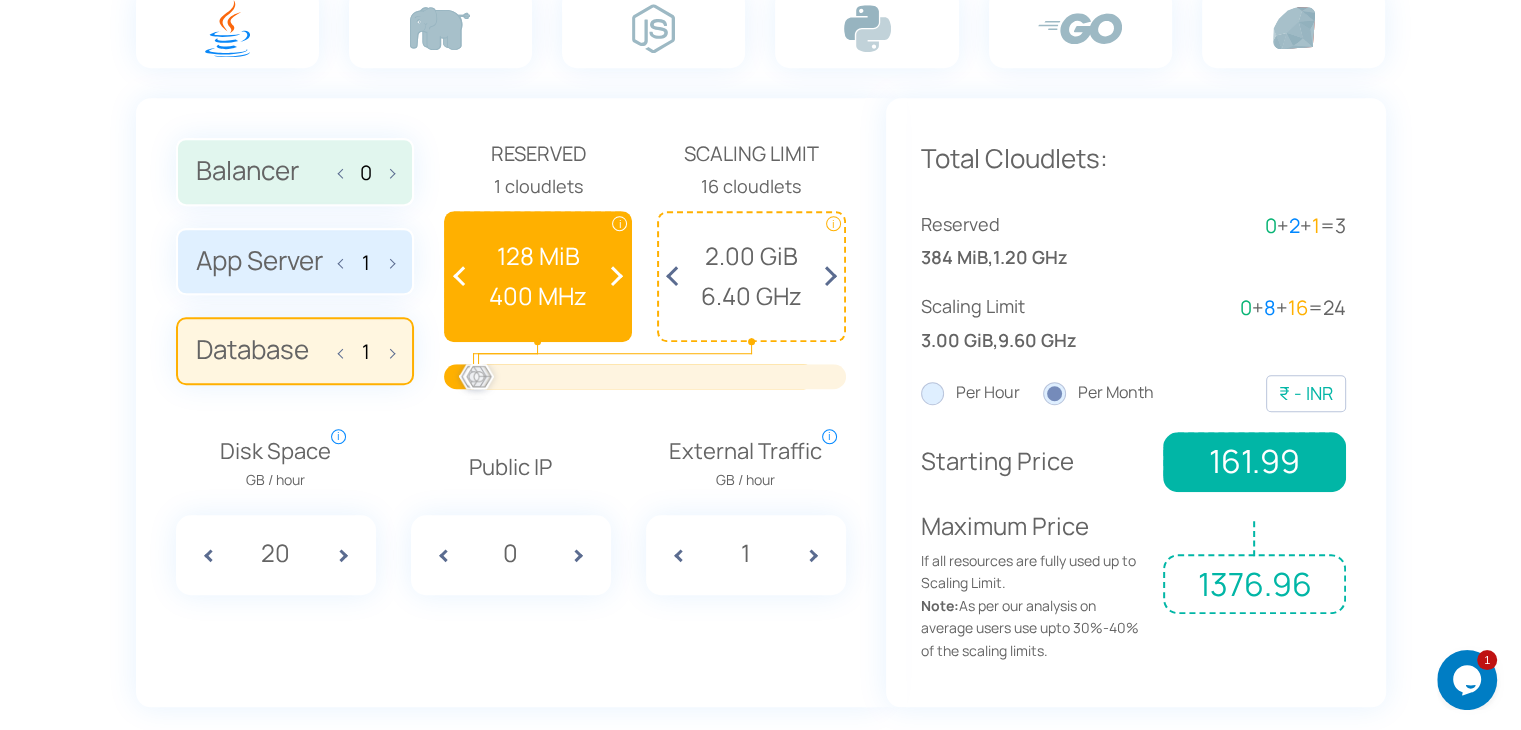 click at bounding box center [346, 350] 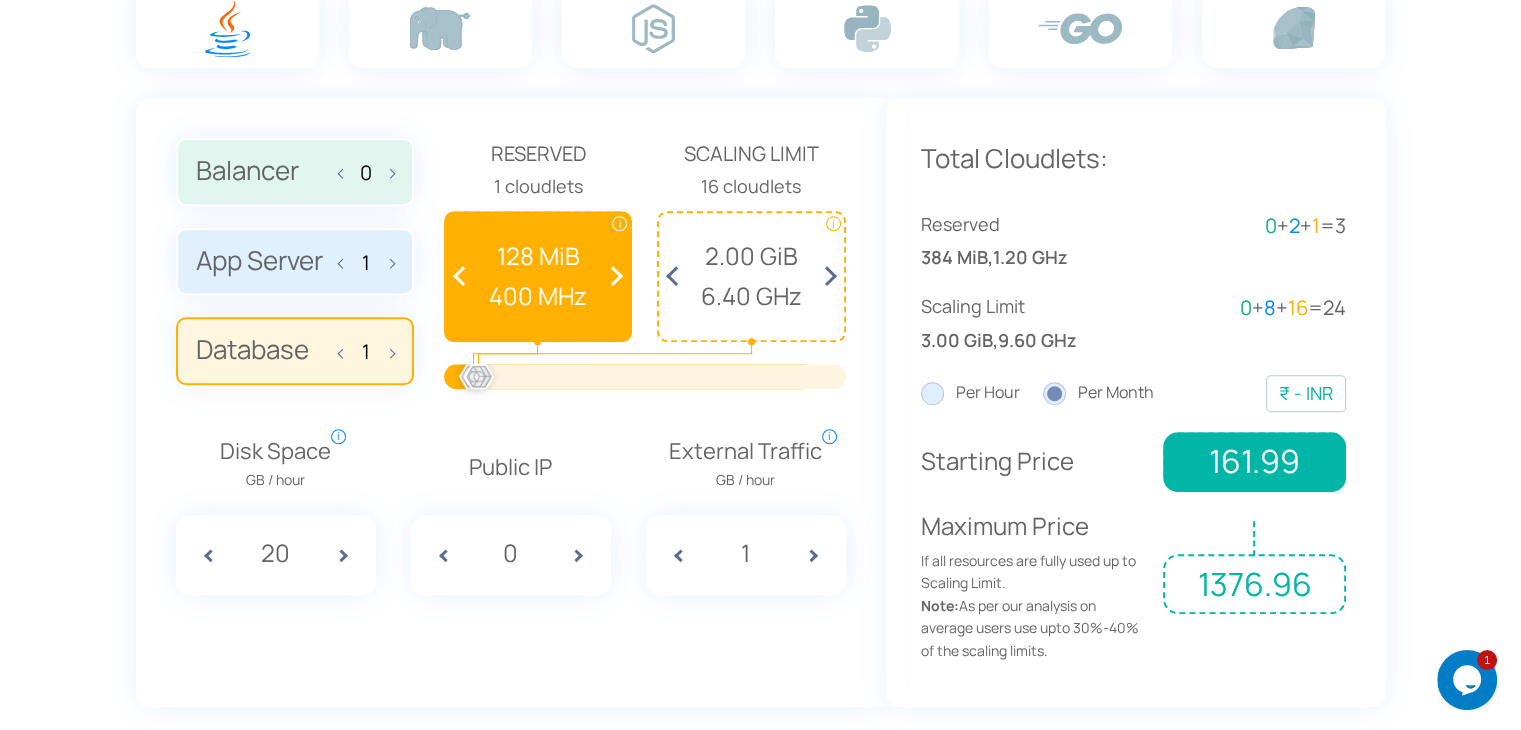 type on "0" 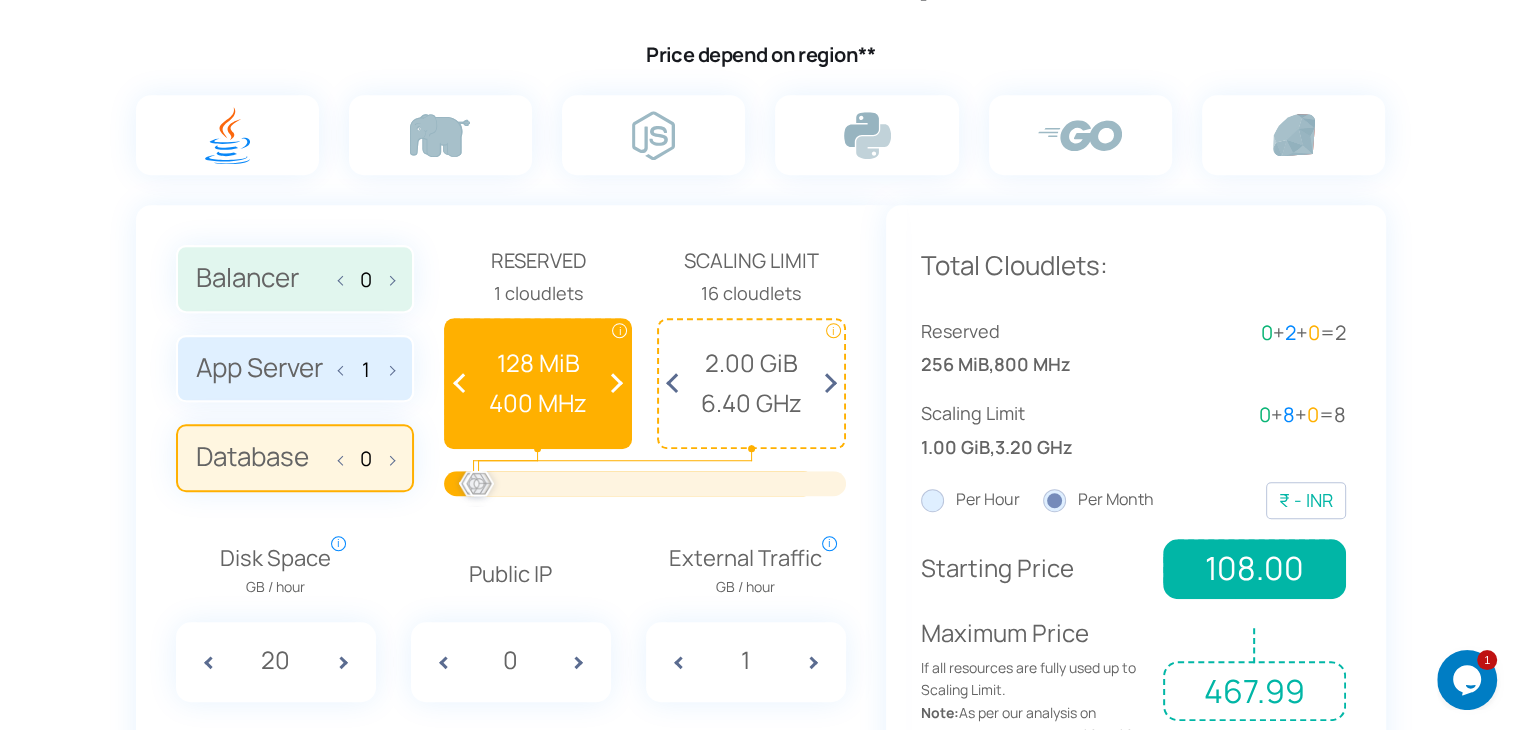 scroll, scrollTop: 1319, scrollLeft: 0, axis: vertical 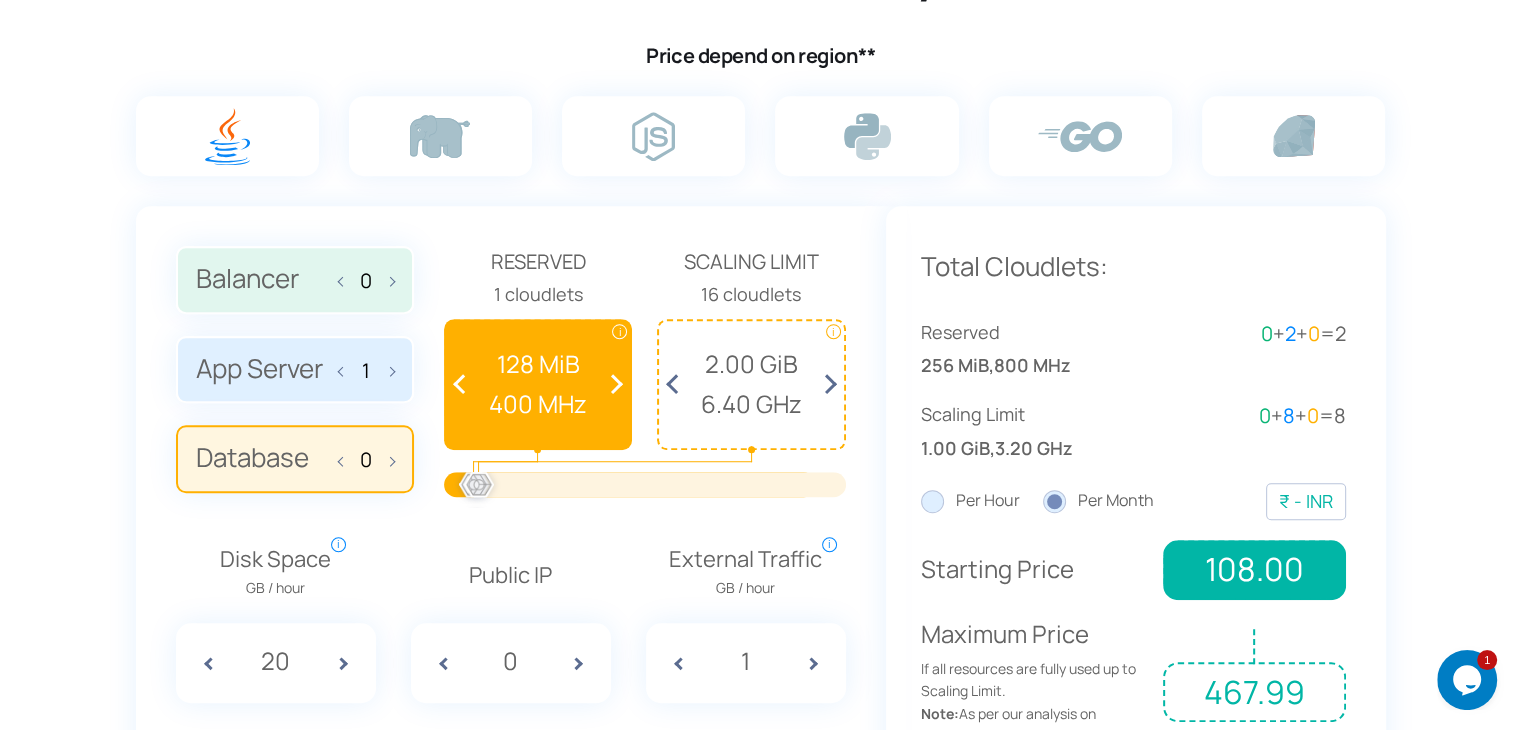 click on "Disk Space GB / hour
i
Amount of disk space consumed per hour. While checking per month price, the calculator considers that you use the stated number of GB every hour during the whole period. The platform will count only consumed resources on hourly basis, so the total price can be lower. In CloudJiffy, we provide 20 GB SSD storage per environment Free of Charge
20
Public IP
0
i" at bounding box center [511, 607] 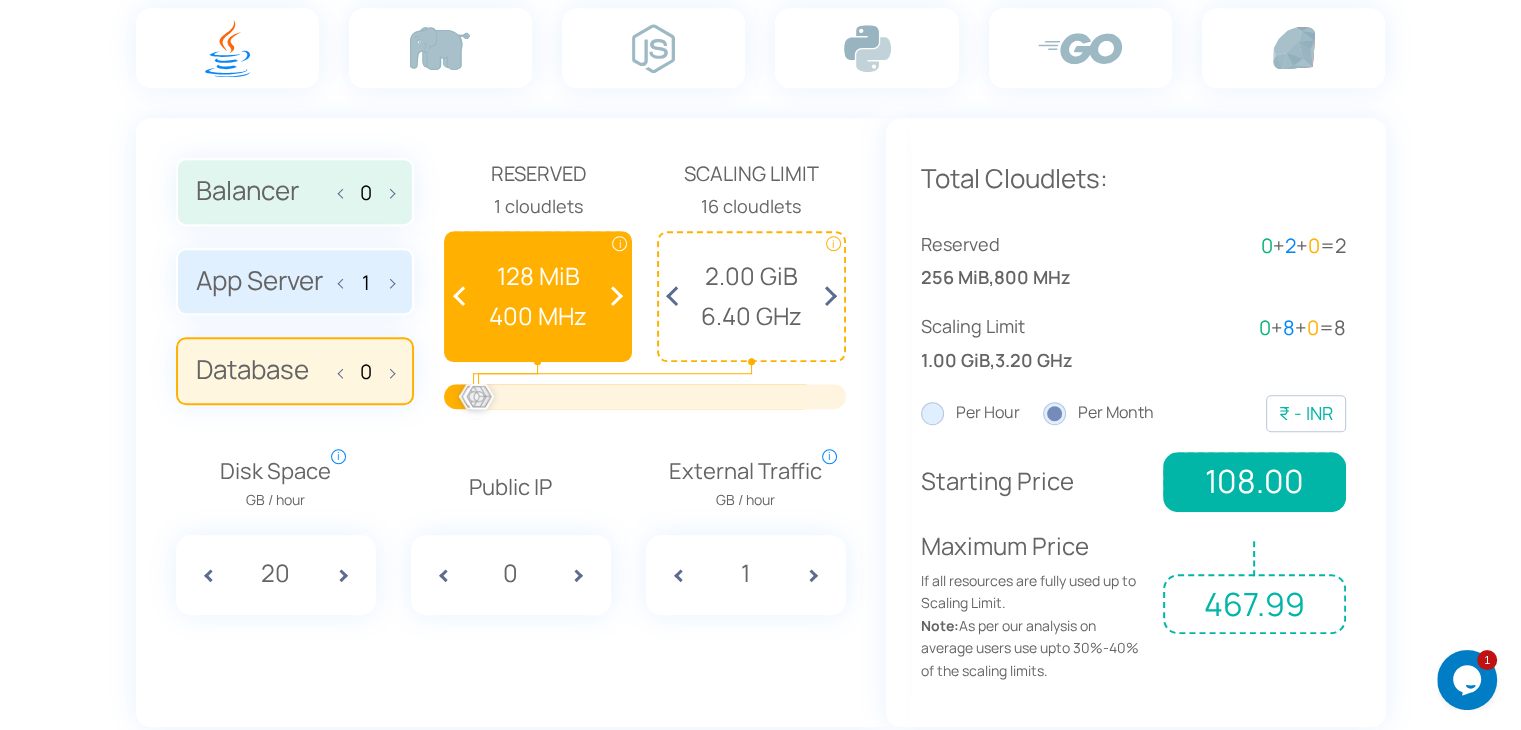 scroll, scrollTop: 1406, scrollLeft: 0, axis: vertical 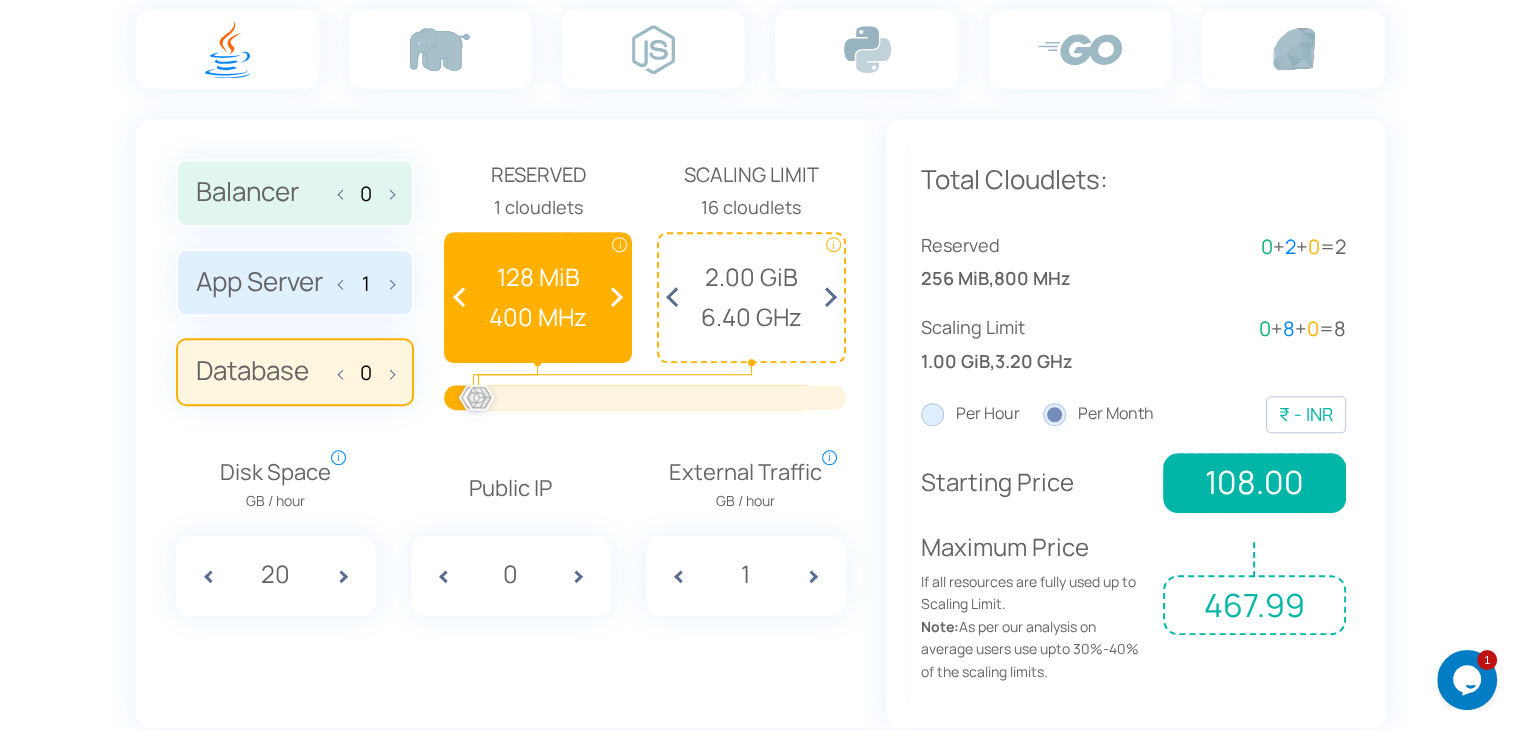 click on "₹ - INR" at bounding box center (1306, 414) 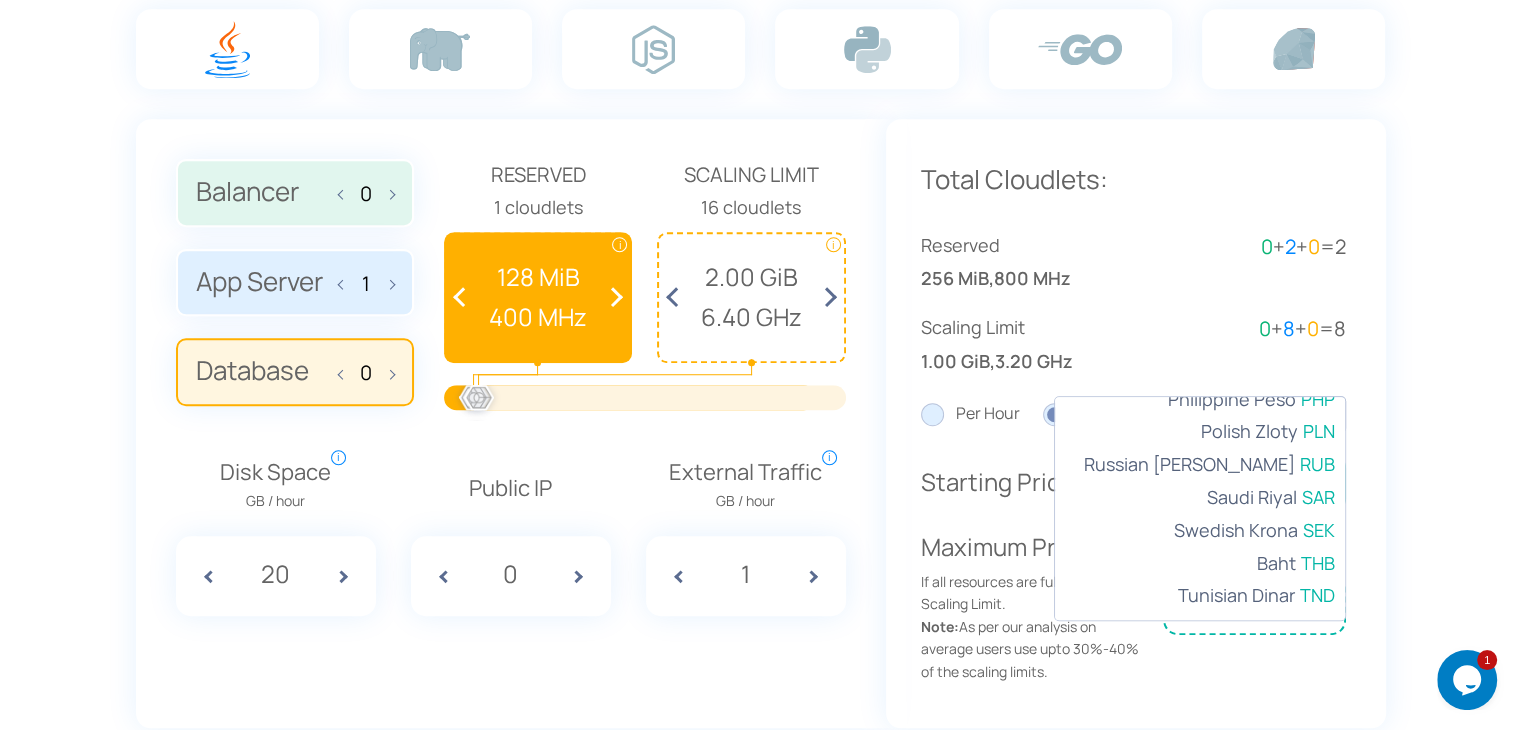 scroll, scrollTop: 715, scrollLeft: 0, axis: vertical 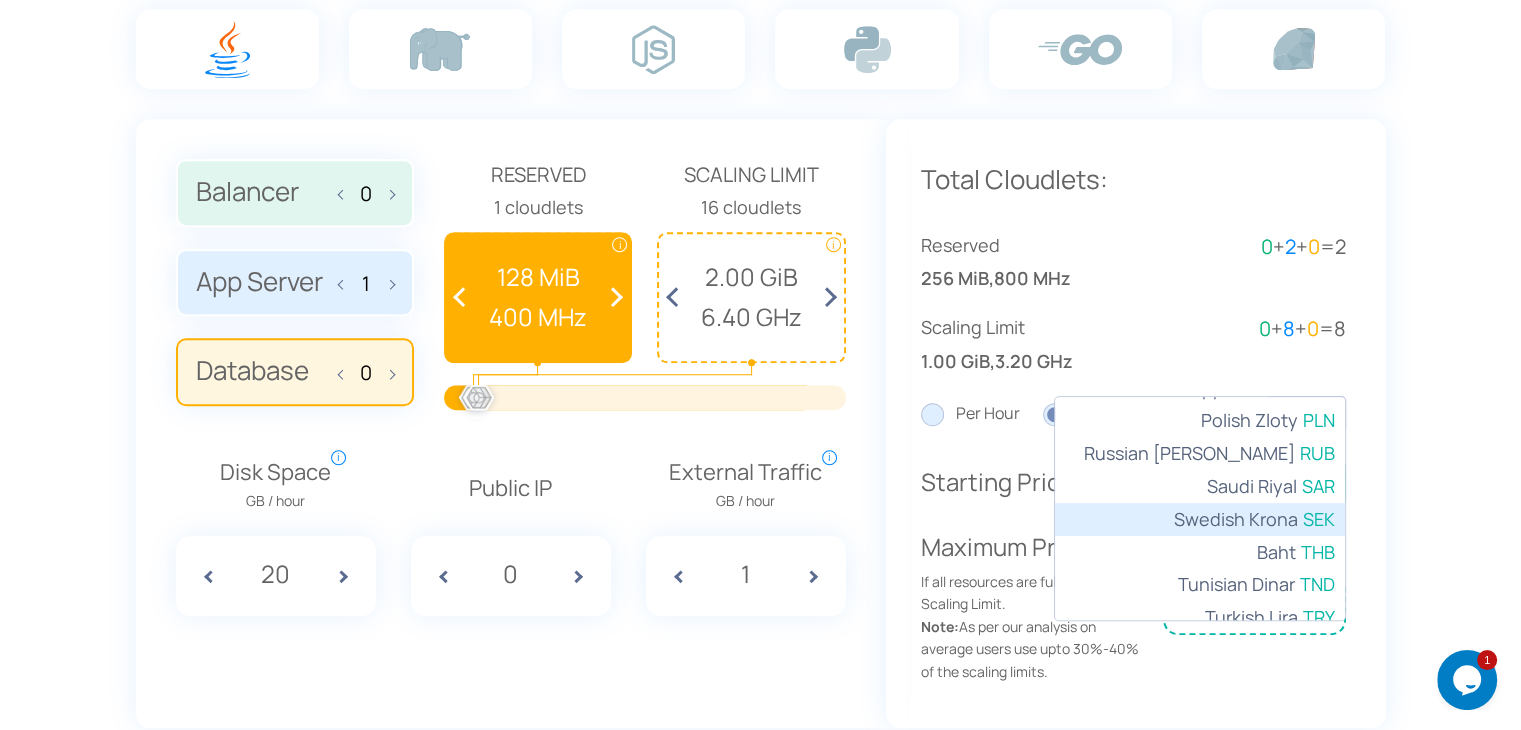 click on "Swedish Krona" at bounding box center [1236, 519] 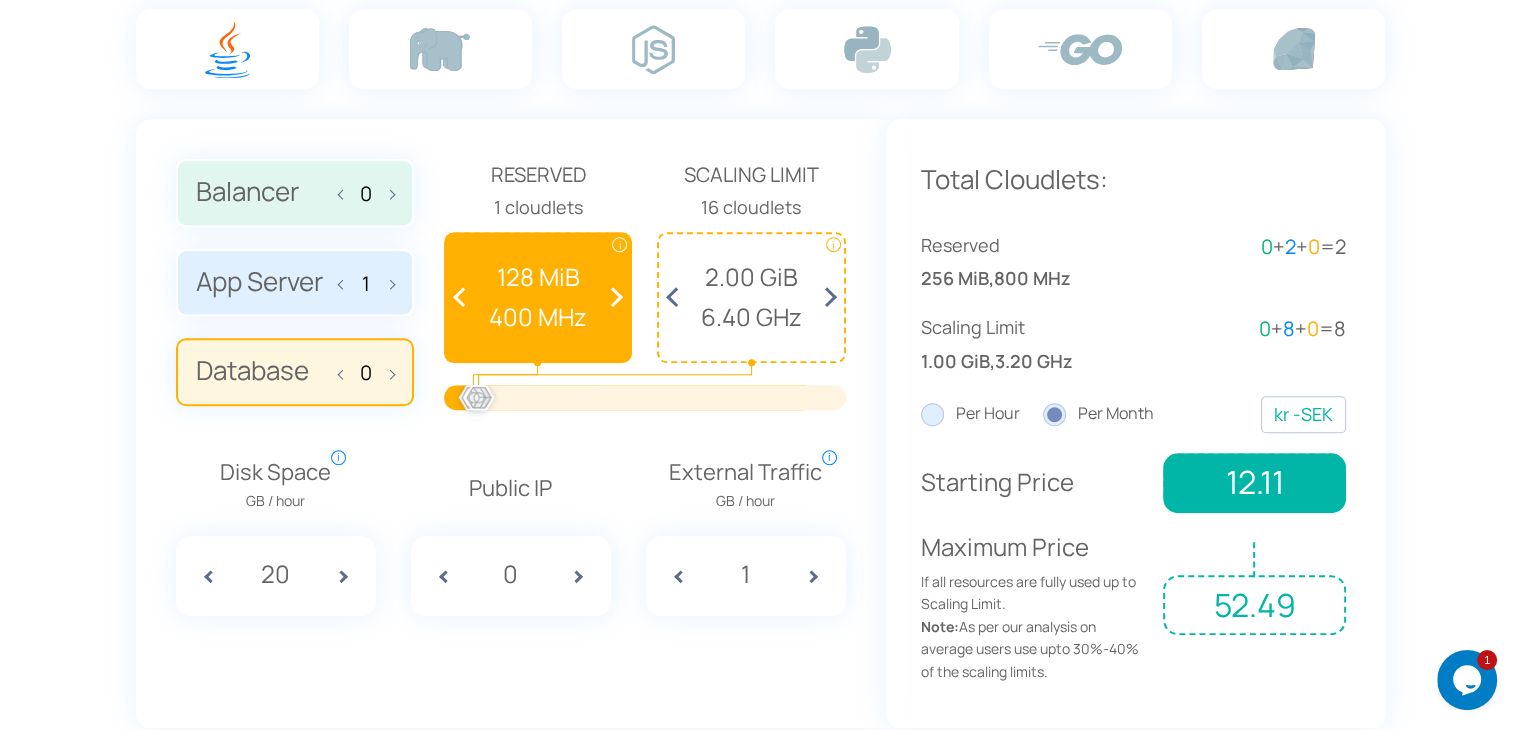 click on "Total Cloudlets:
Reserved
256 MiB ,
800 MHz
0
+
2
+
0
=
2
Scaling Limit
1.00 GiB ,
3.20 GHz
0
+
8
+
0
=
8
USD" at bounding box center (1136, 423) 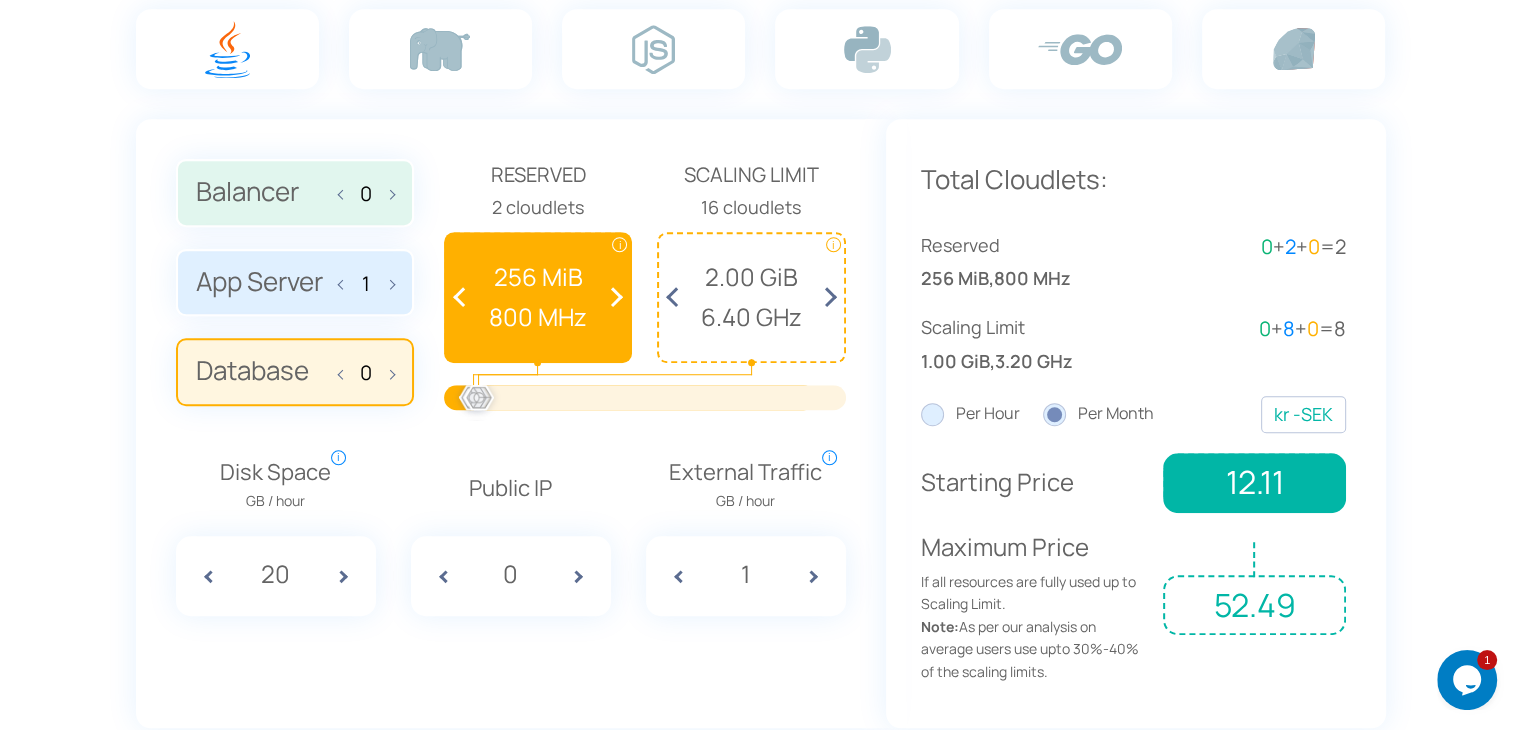 click at bounding box center [677, 297] 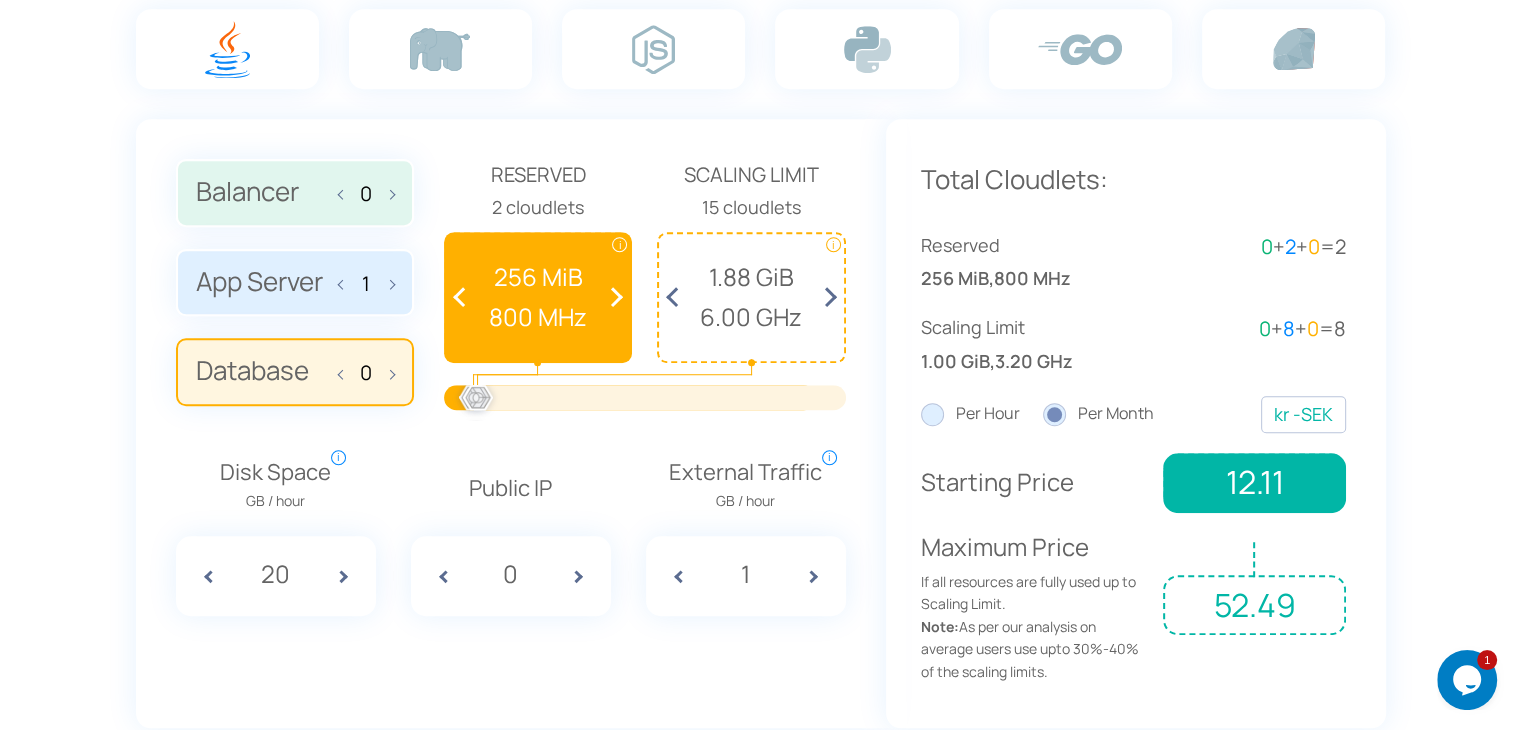 click at bounding box center [677, 297] 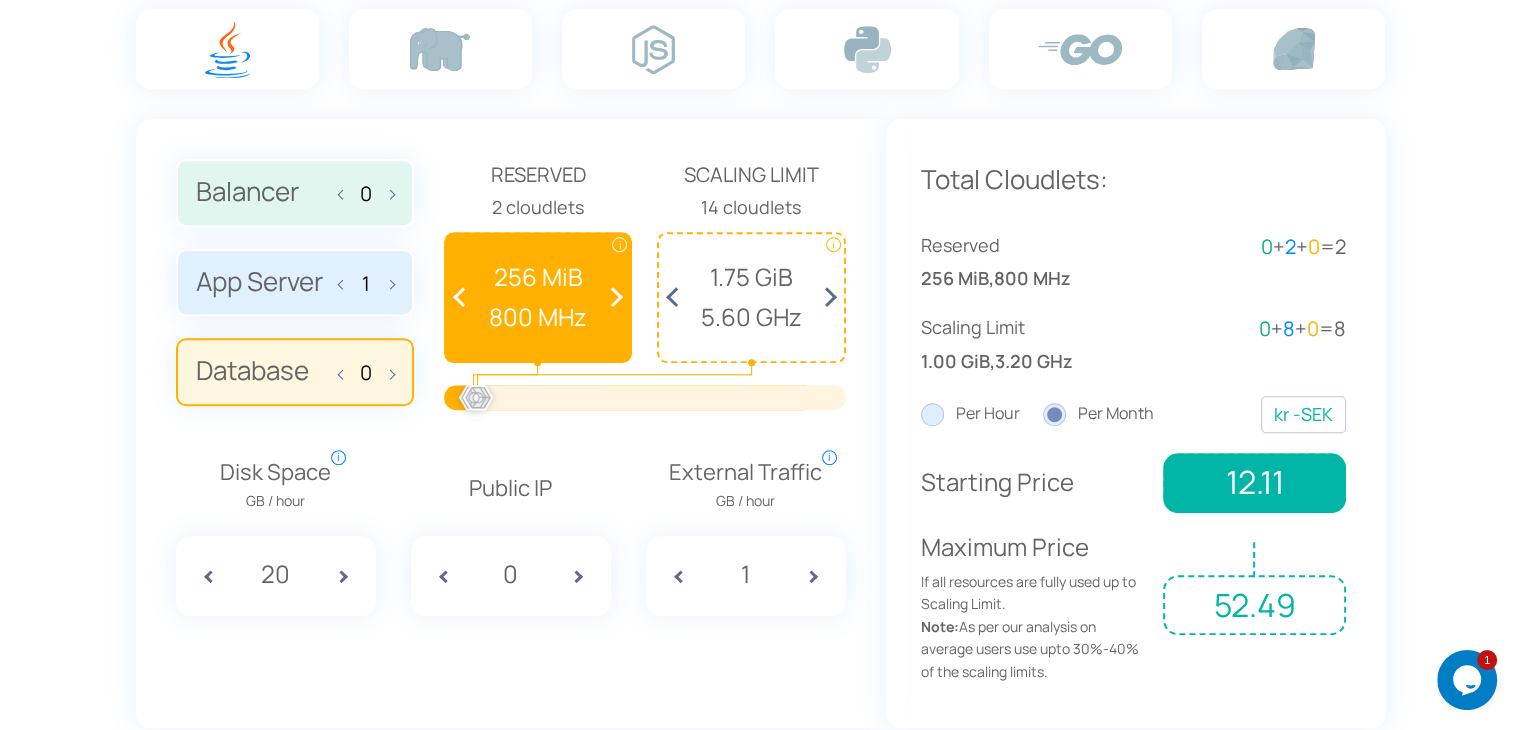 click at bounding box center [677, 297] 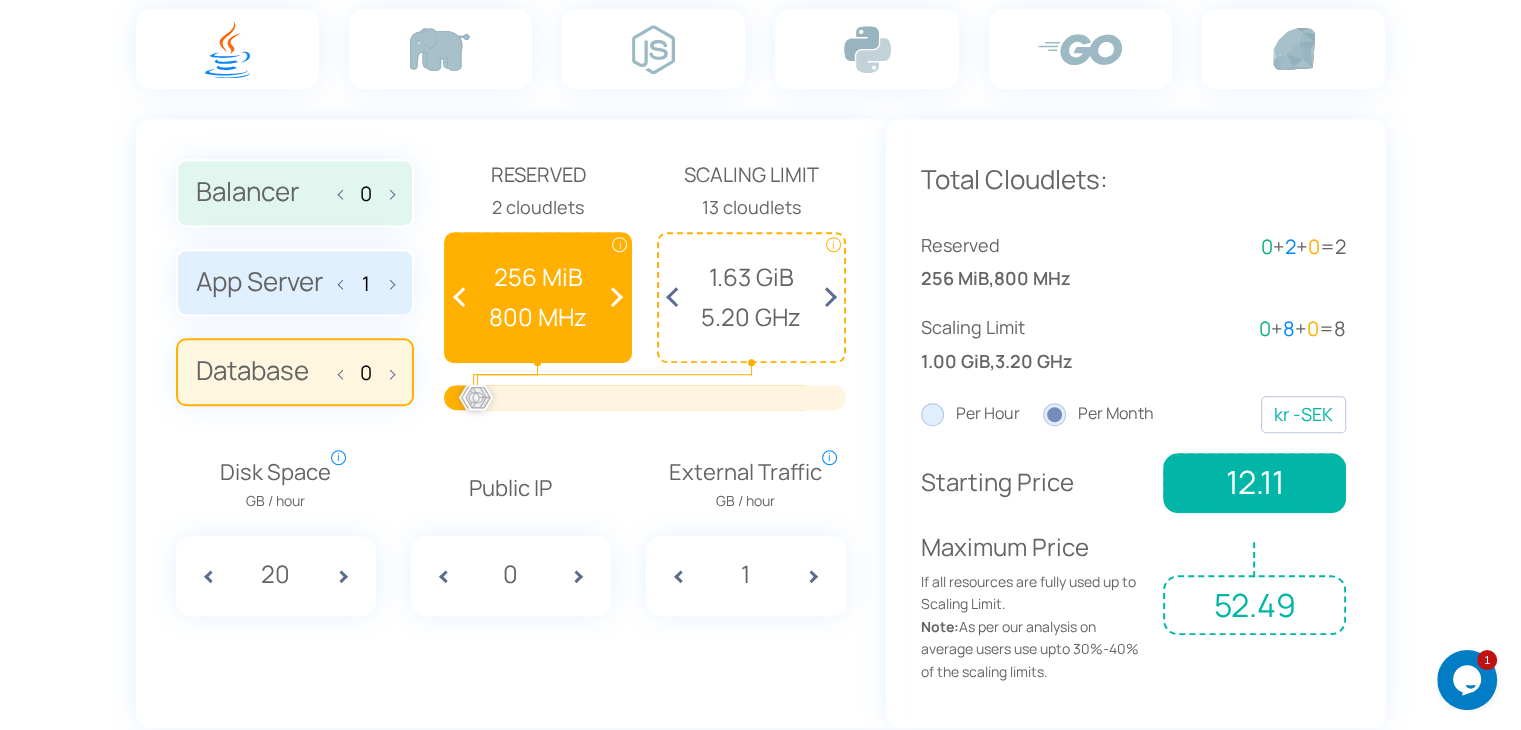 click at bounding box center [677, 297] 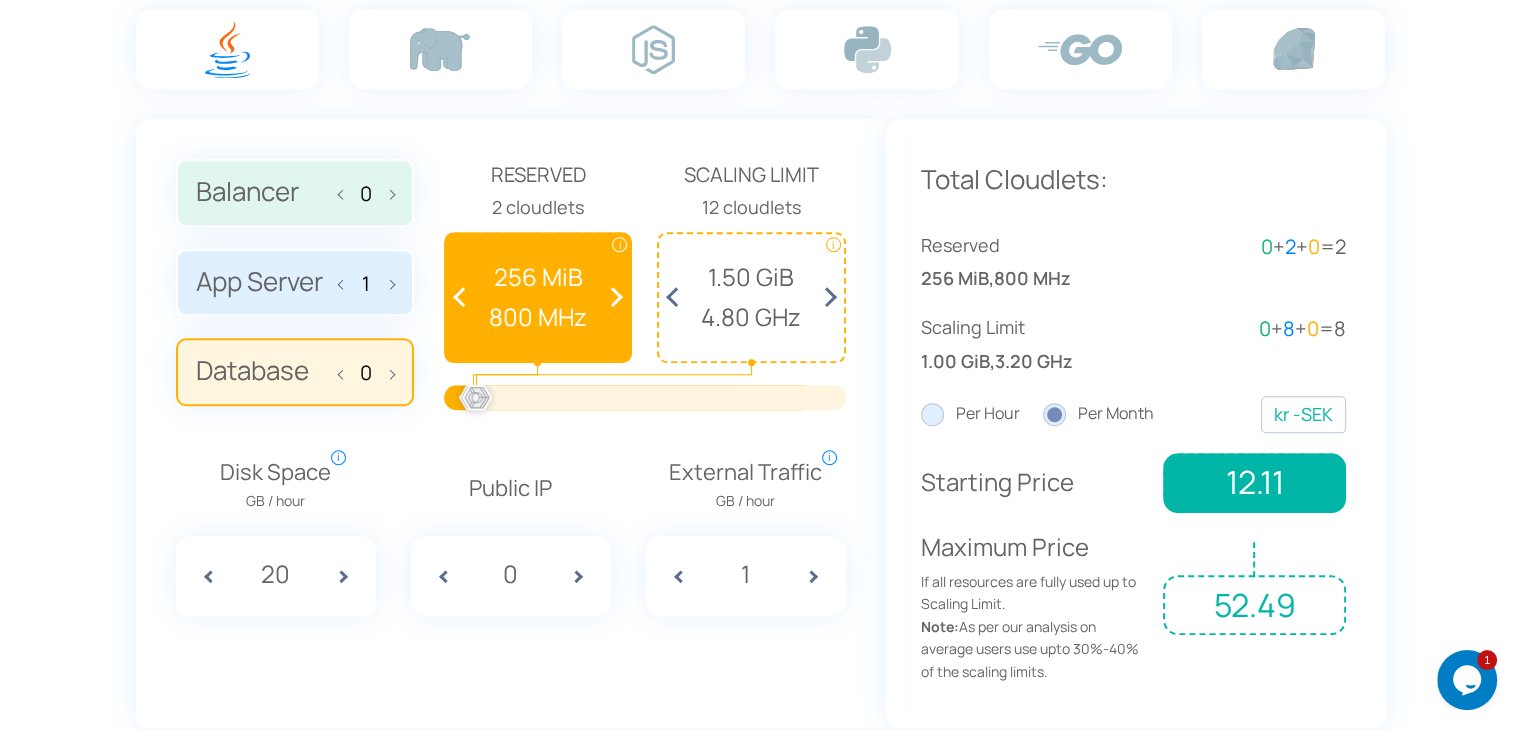 click at bounding box center (677, 297) 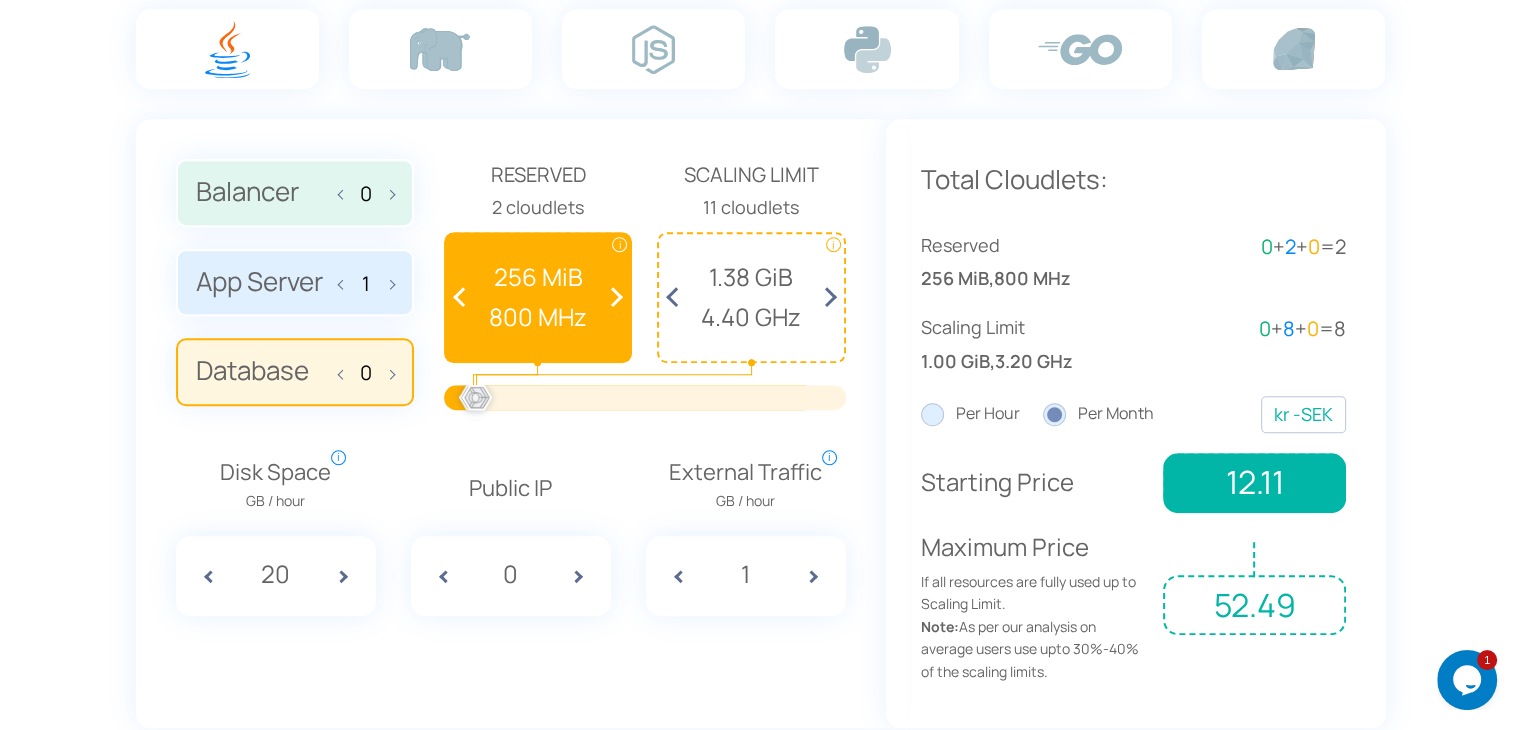 click at bounding box center (677, 297) 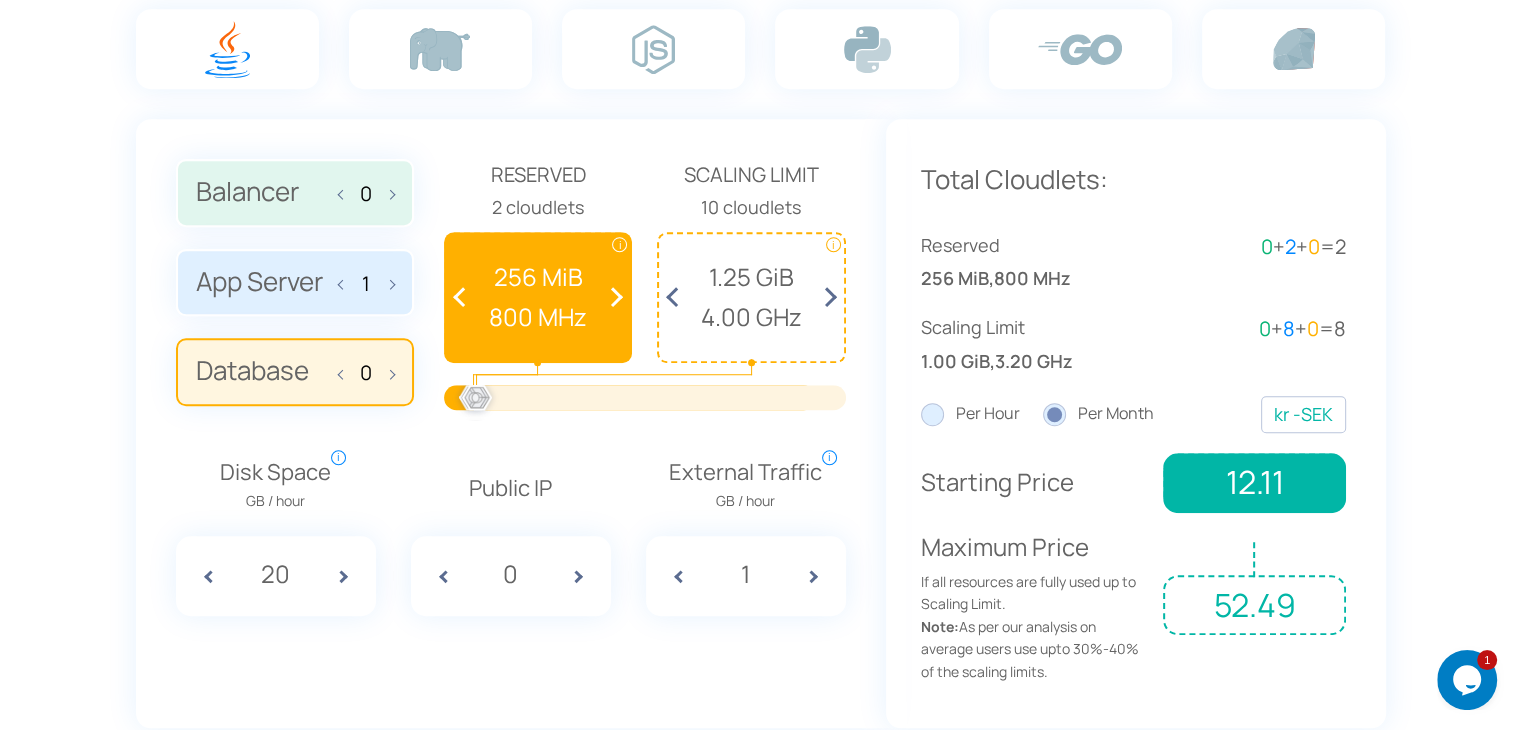 click at bounding box center (677, 297) 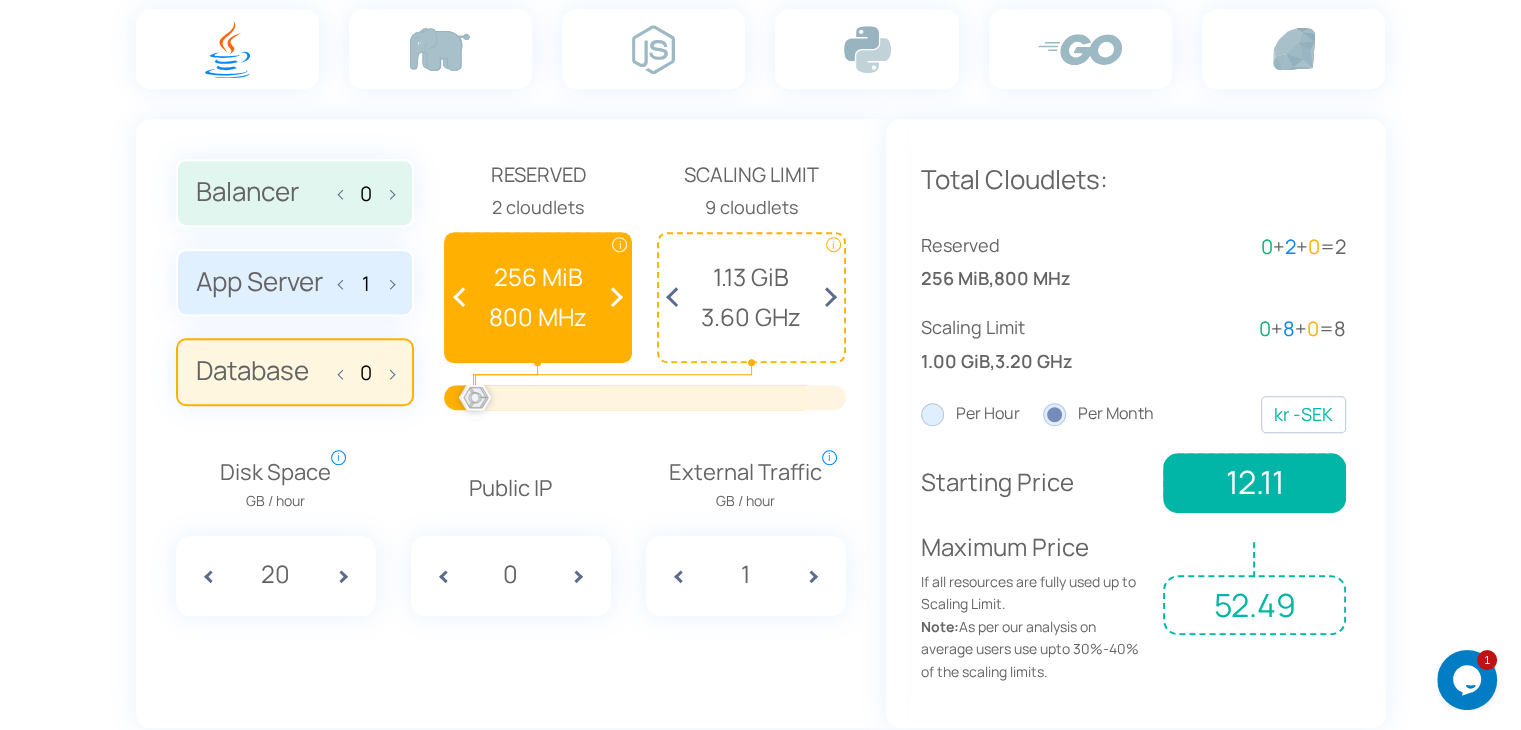 click at bounding box center [677, 297] 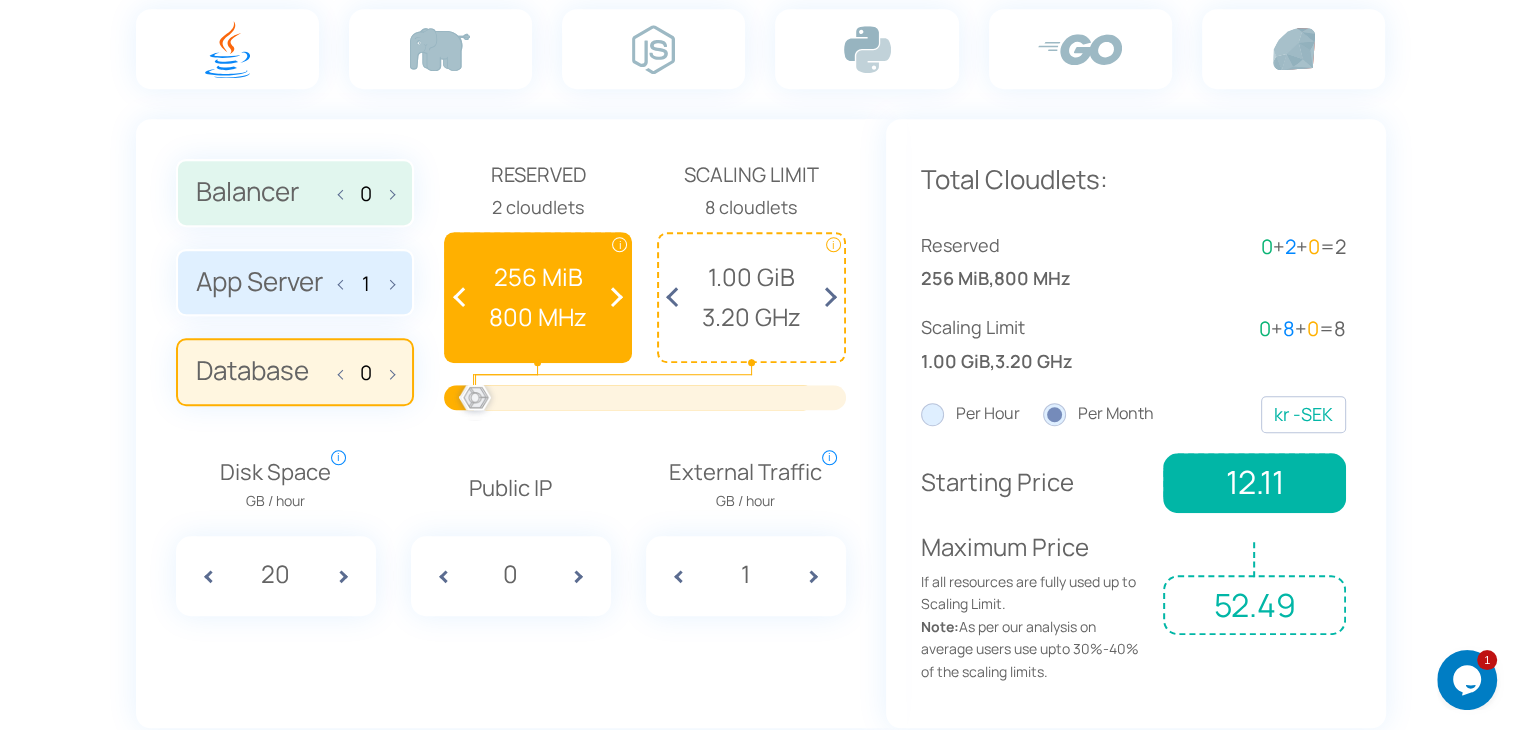 click at bounding box center (677, 297) 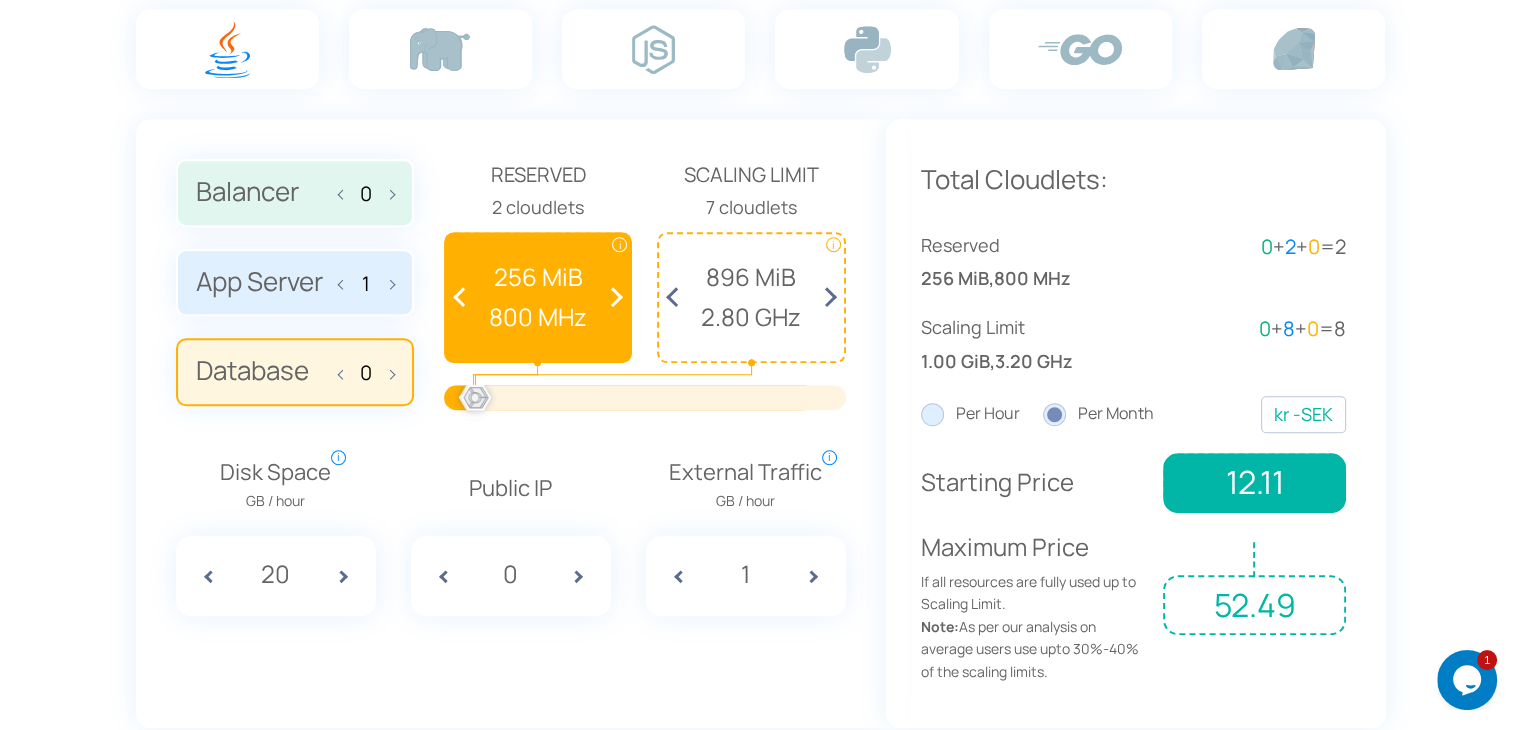 click at bounding box center [677, 297] 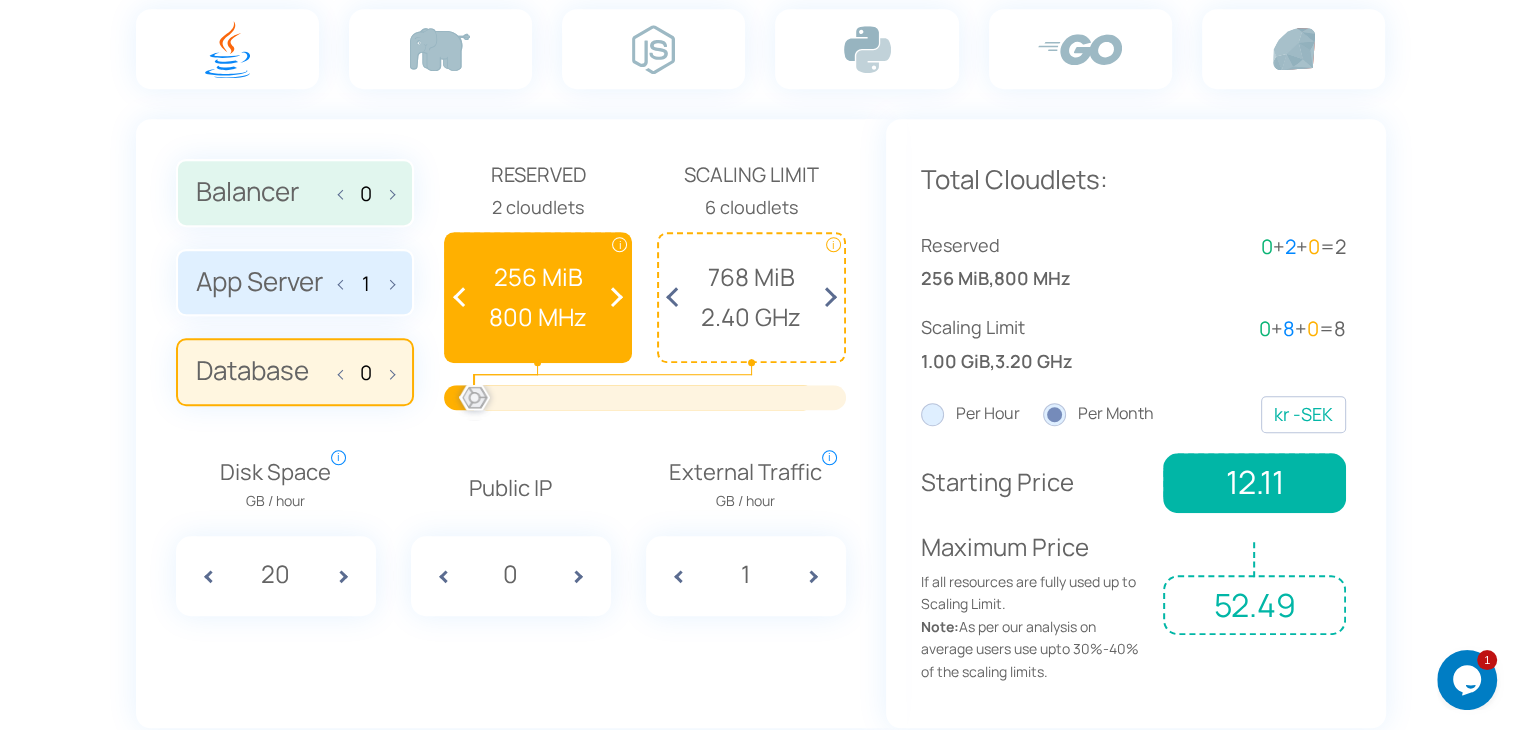 click at bounding box center [677, 297] 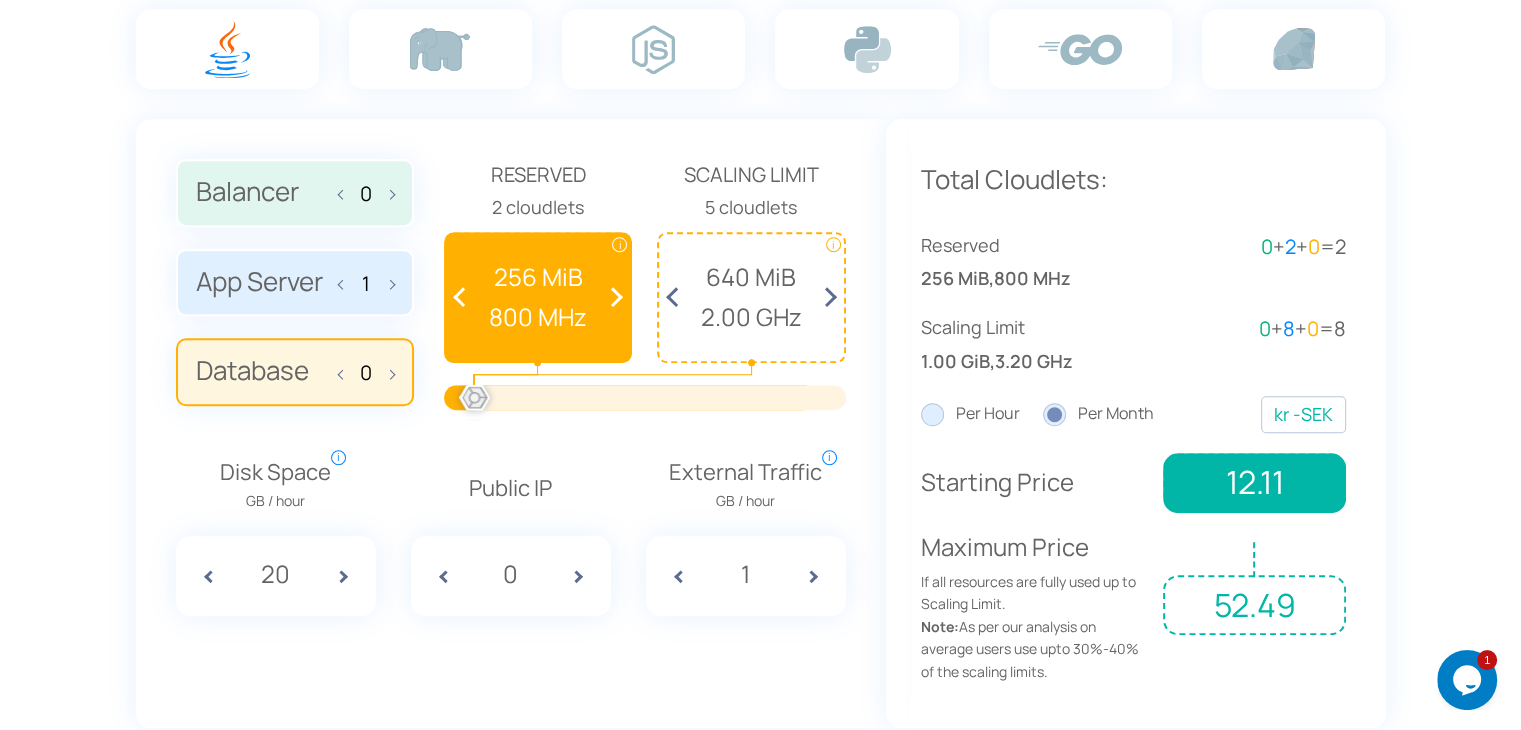 click at bounding box center [677, 297] 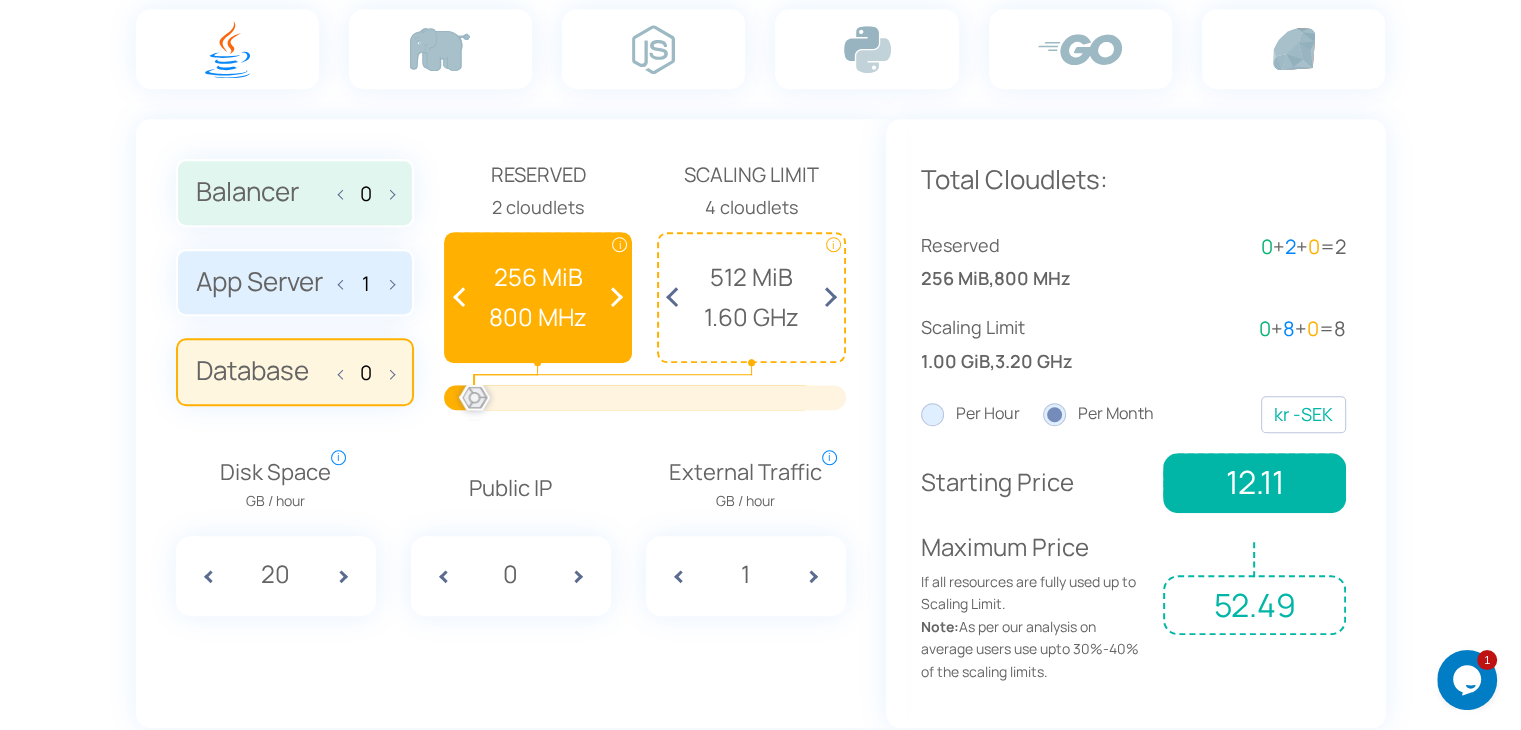 click at bounding box center (677, 297) 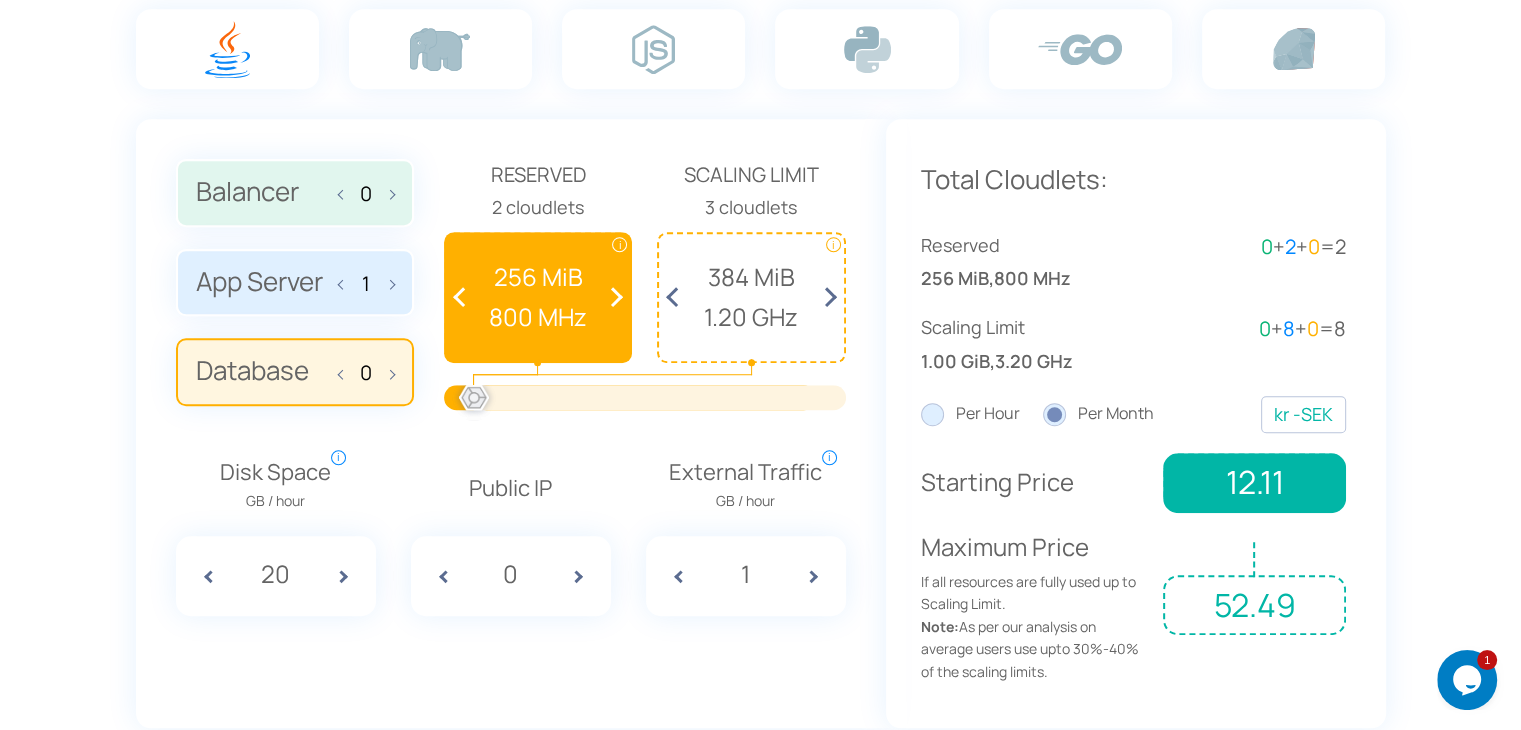 click at bounding box center (677, 297) 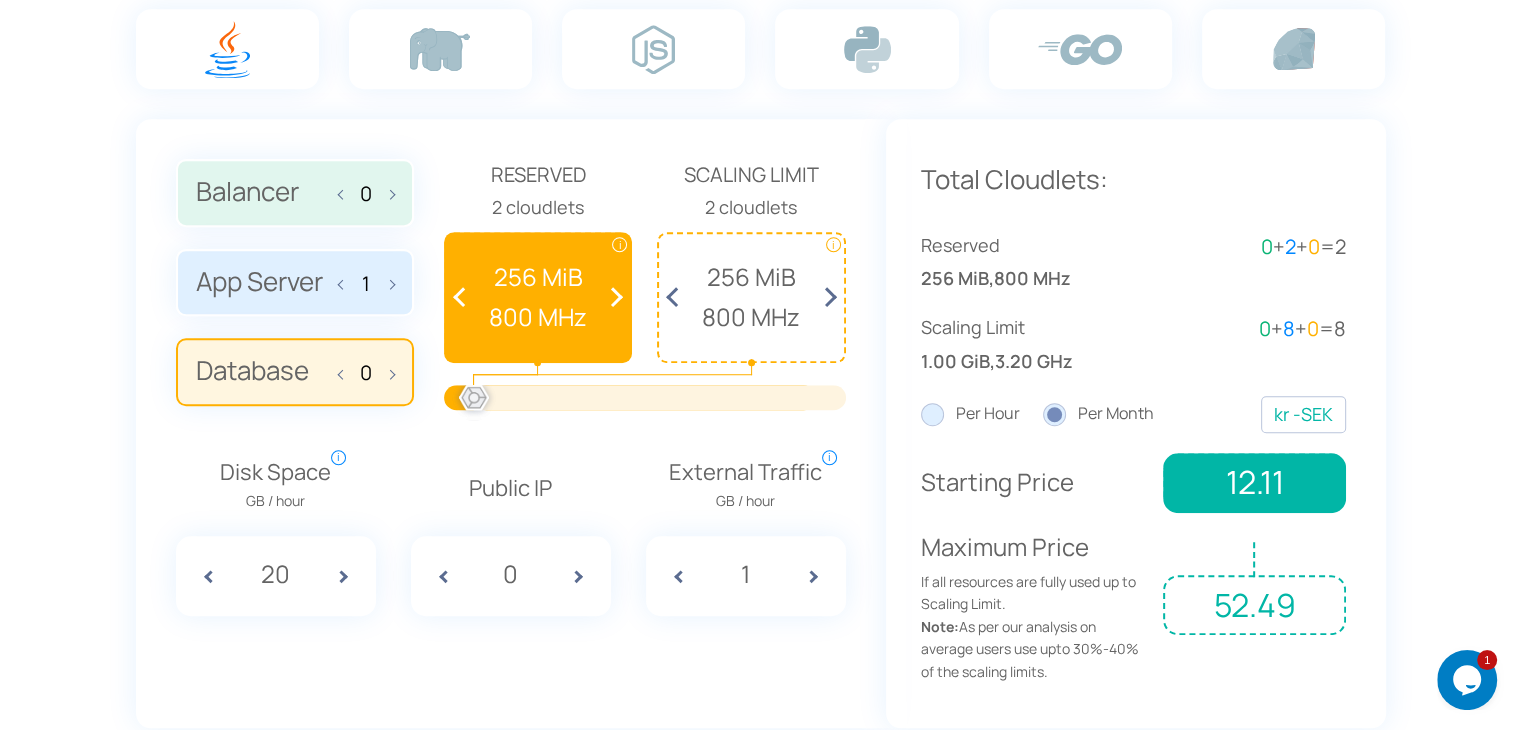 click on "52.49" at bounding box center [1254, 605] 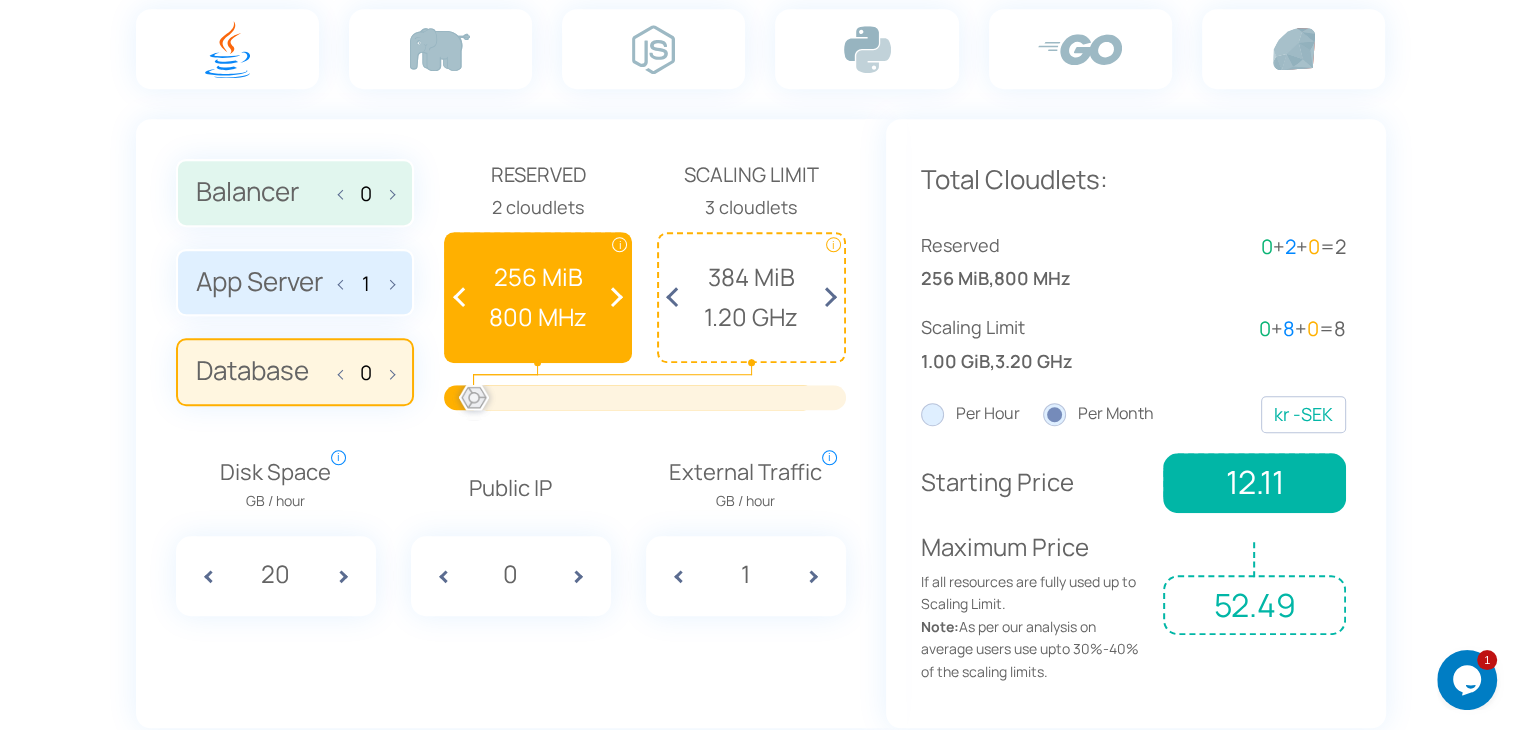 click at bounding box center [825, 297] 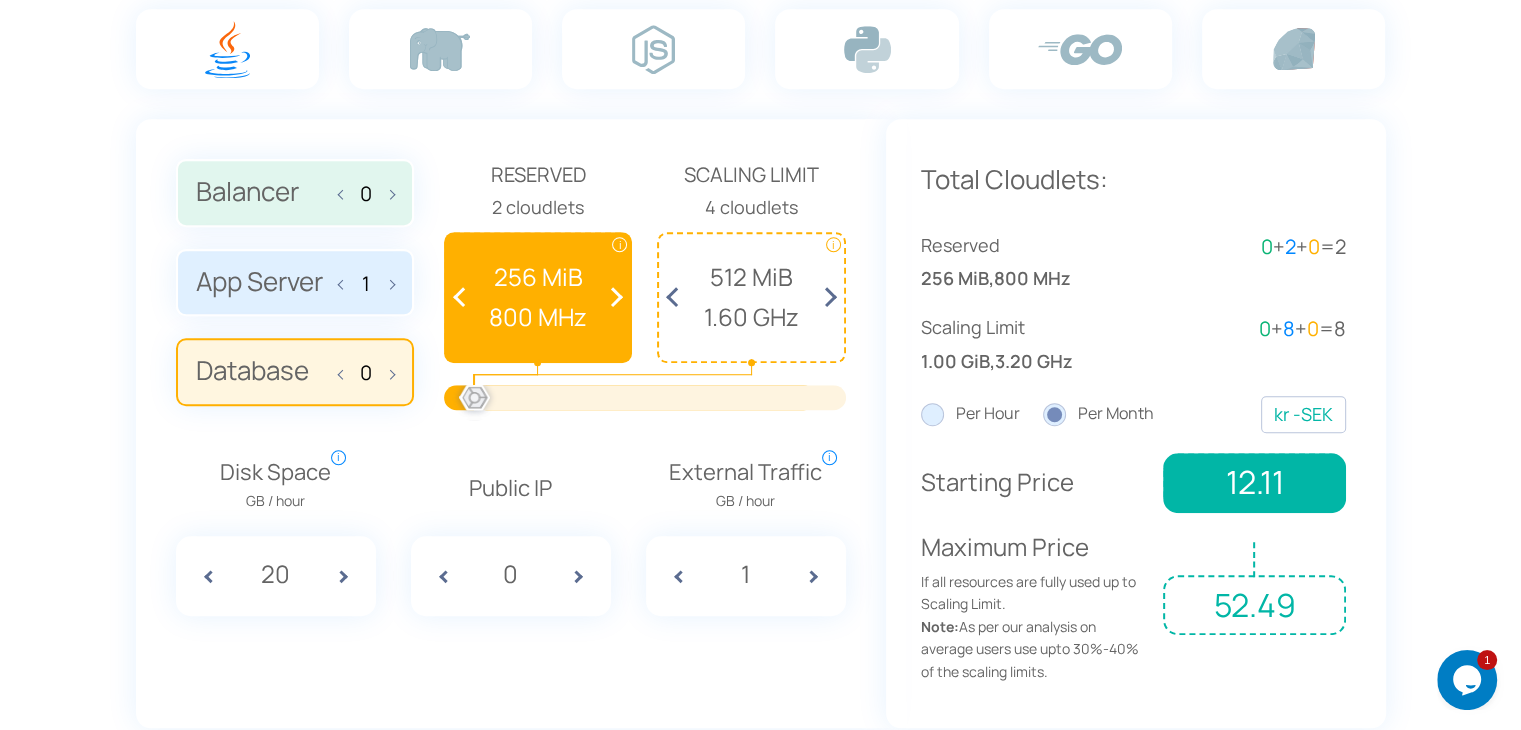 click at bounding box center [825, 297] 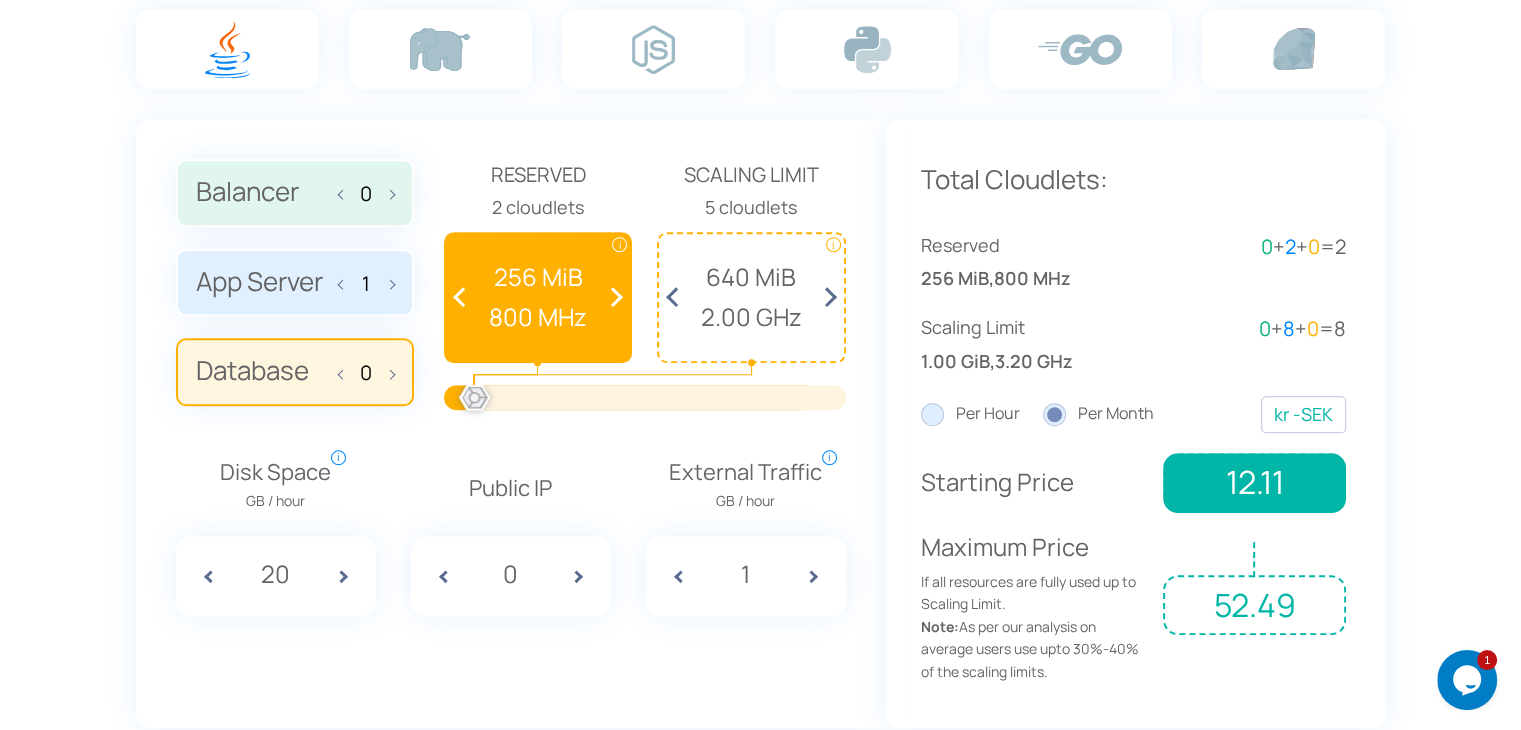 click at bounding box center (825, 297) 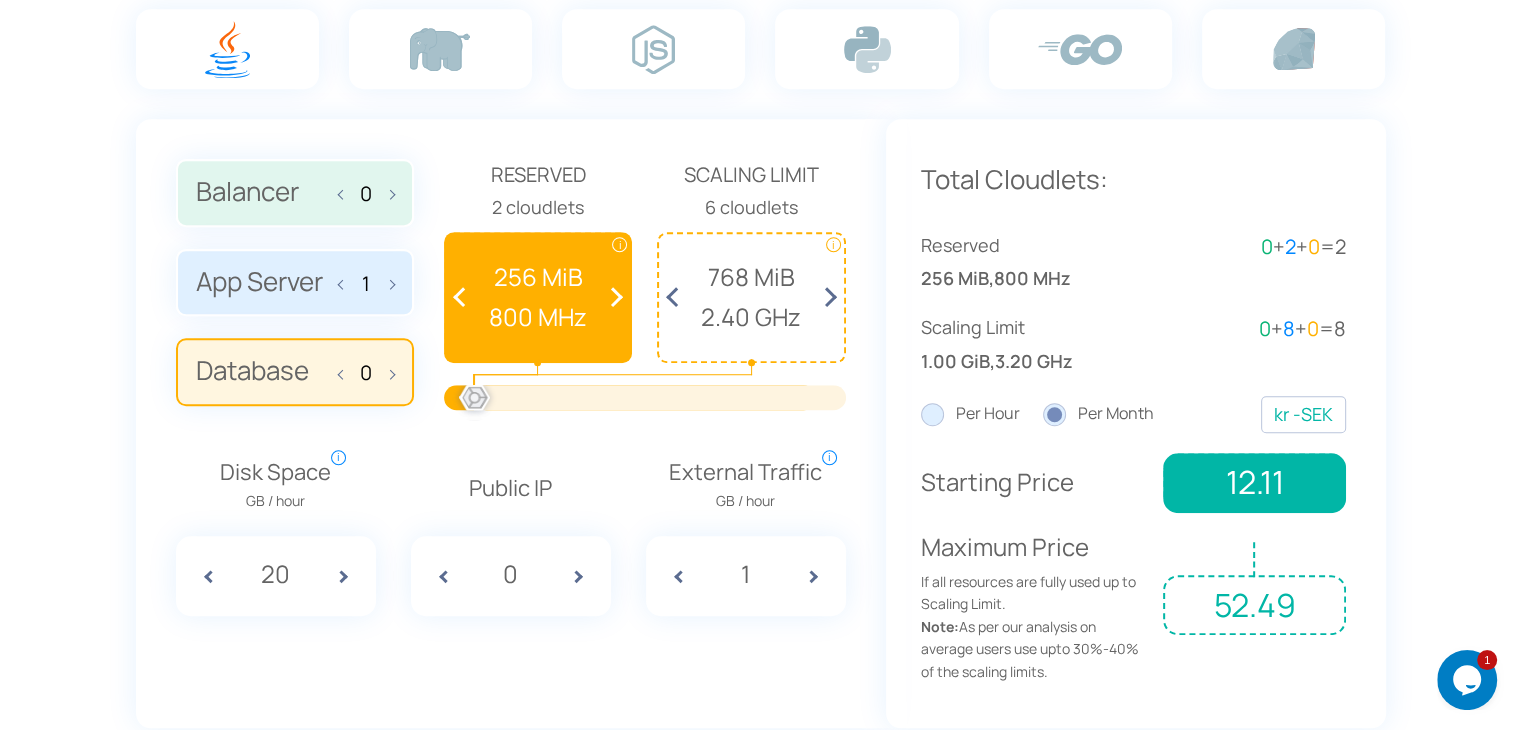 click at bounding box center [825, 297] 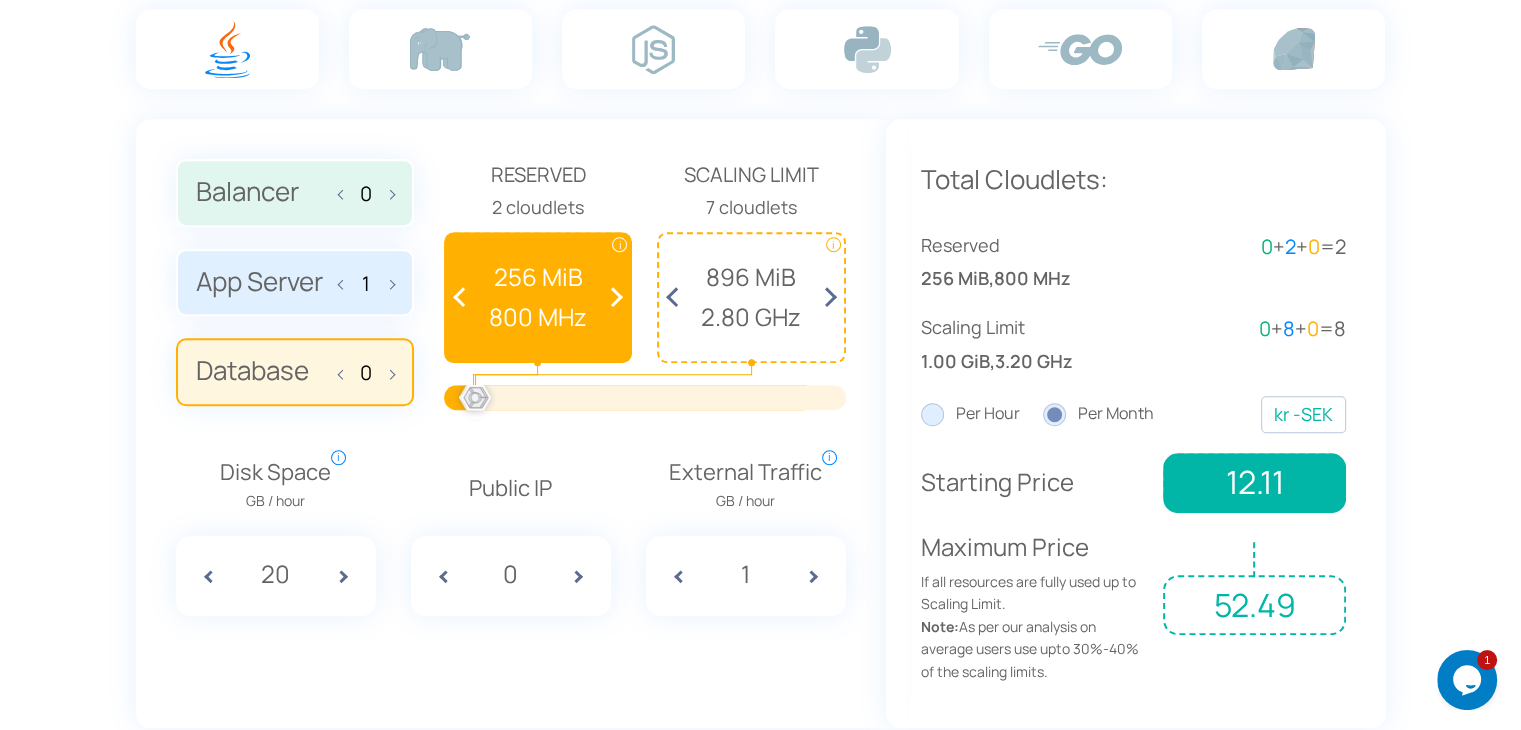 click at bounding box center (825, 297) 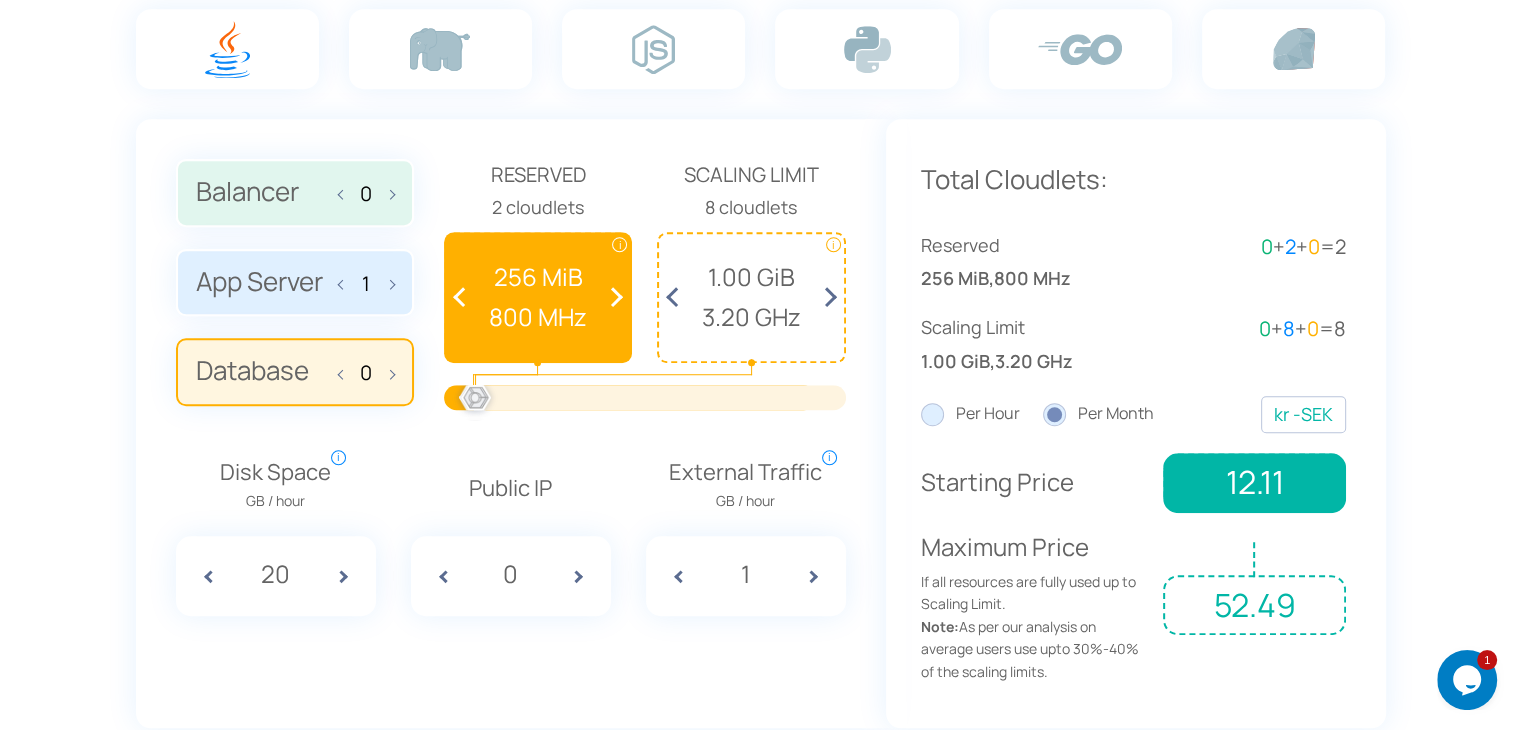 click at bounding box center (677, 297) 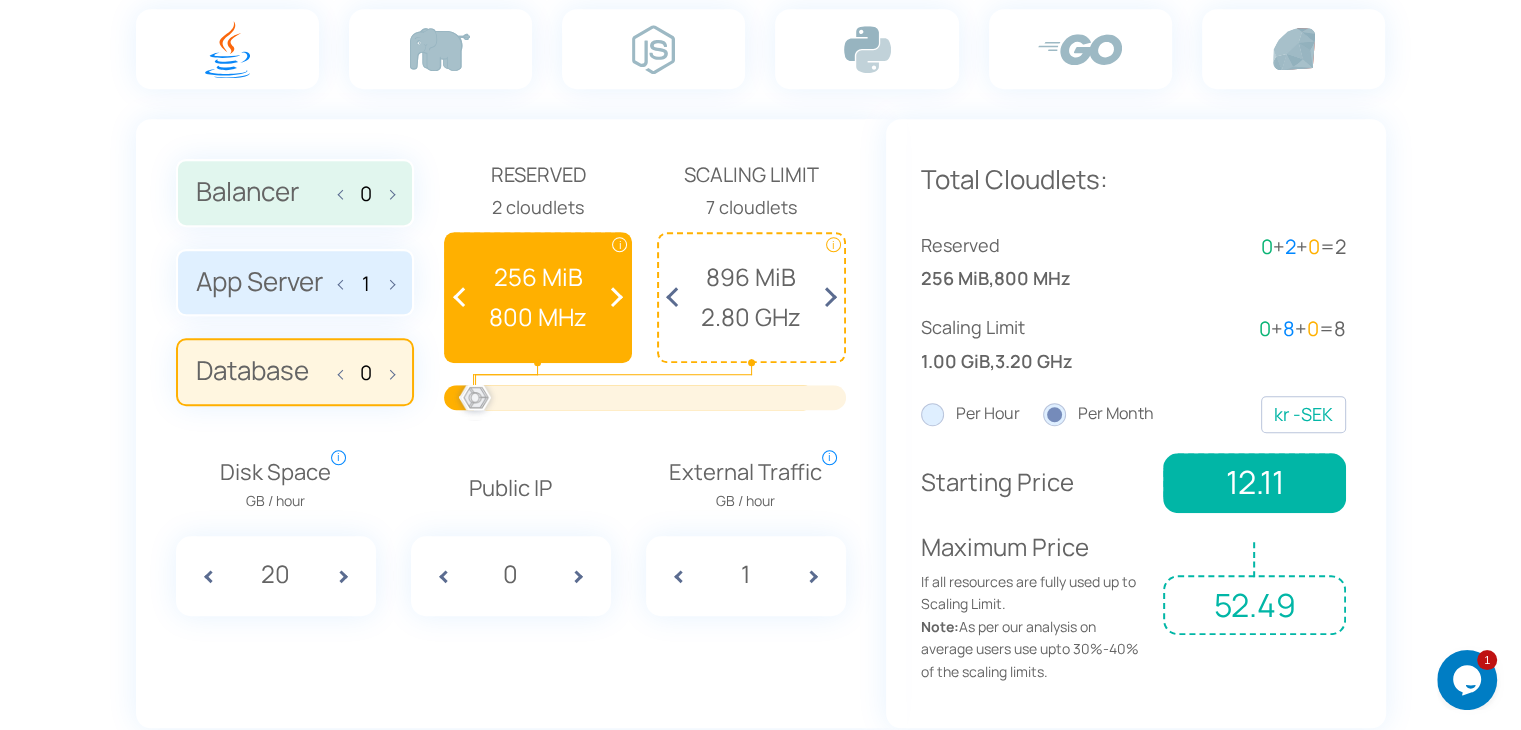 click at bounding box center [677, 297] 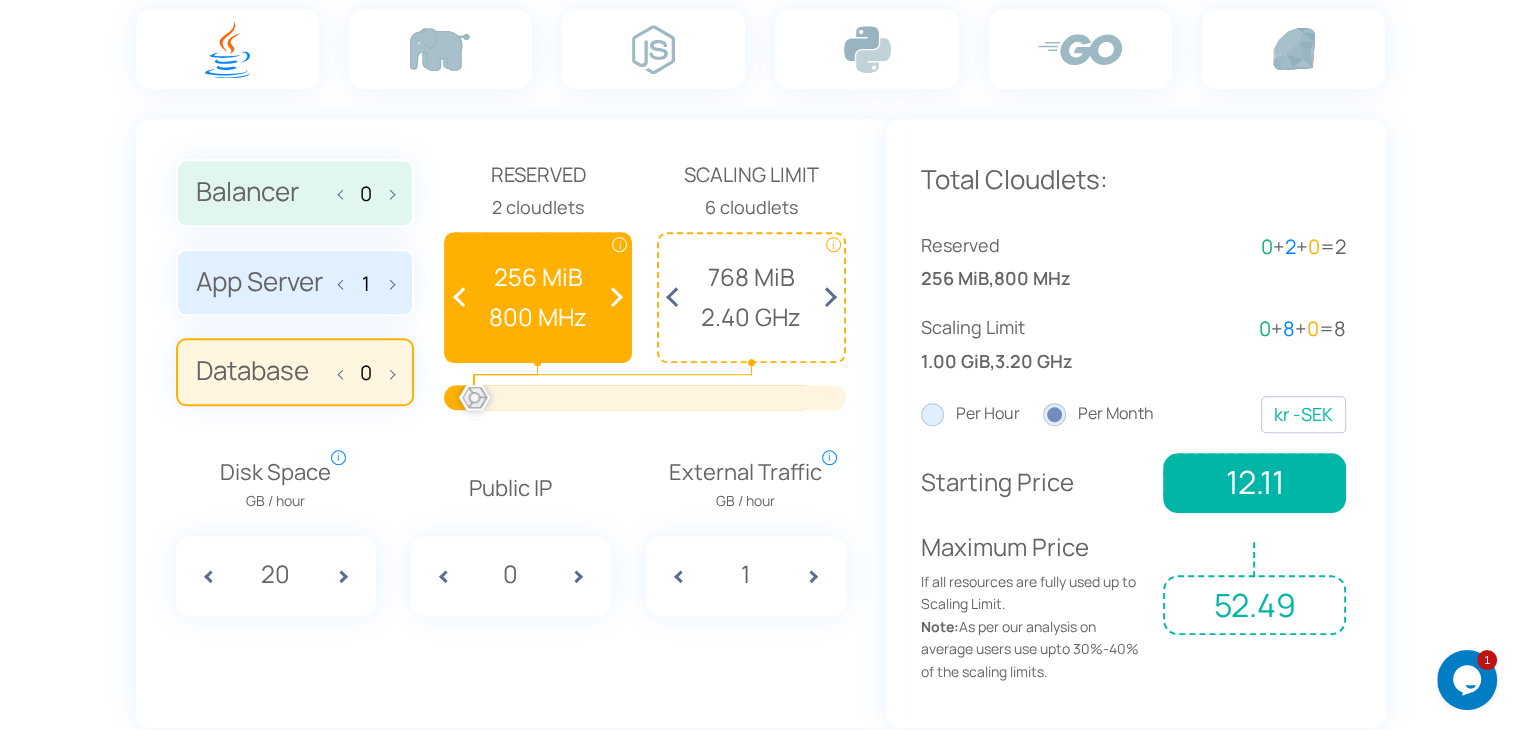 click at bounding box center (677, 297) 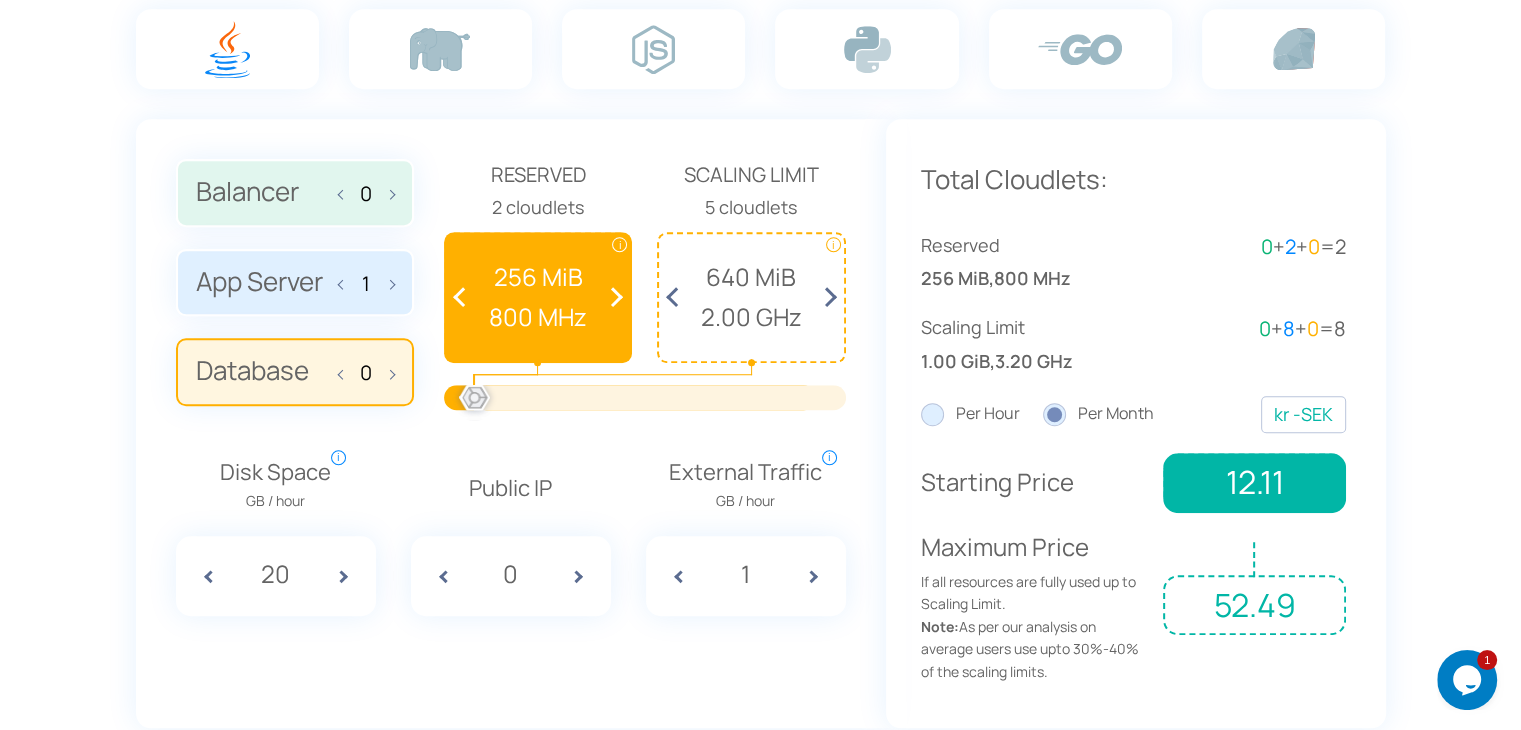 scroll, scrollTop: 1551, scrollLeft: 0, axis: vertical 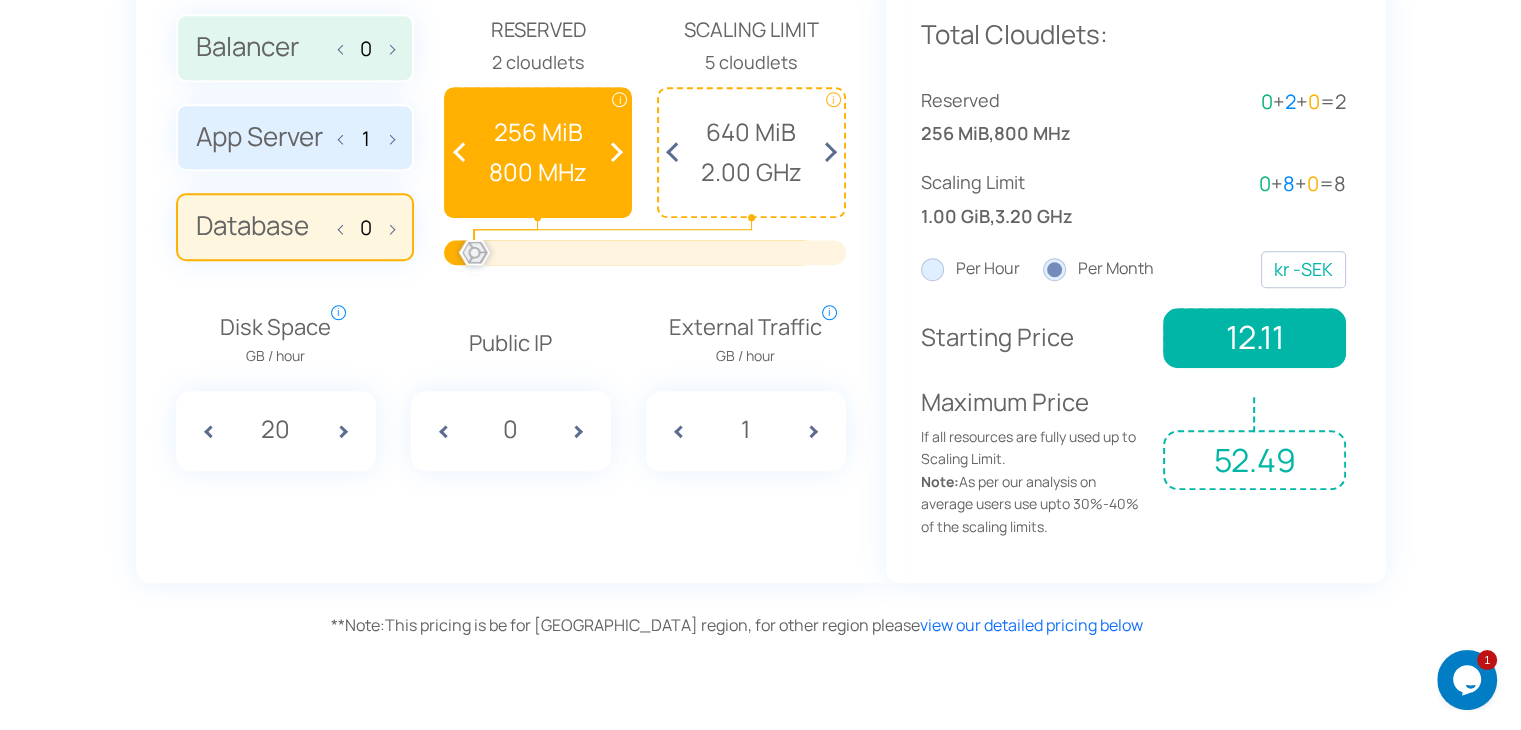 click at bounding box center (201, 431) 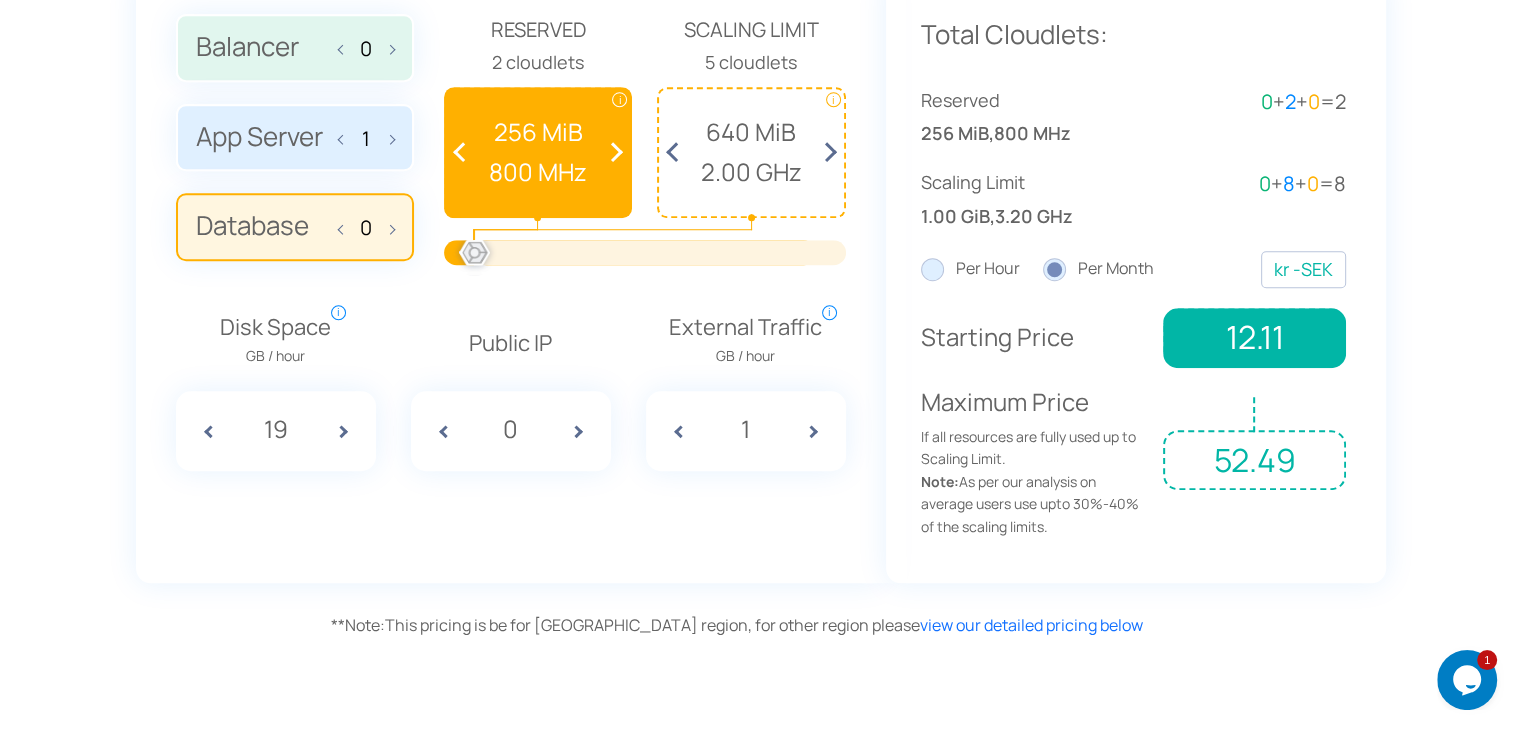 click at bounding box center (201, 431) 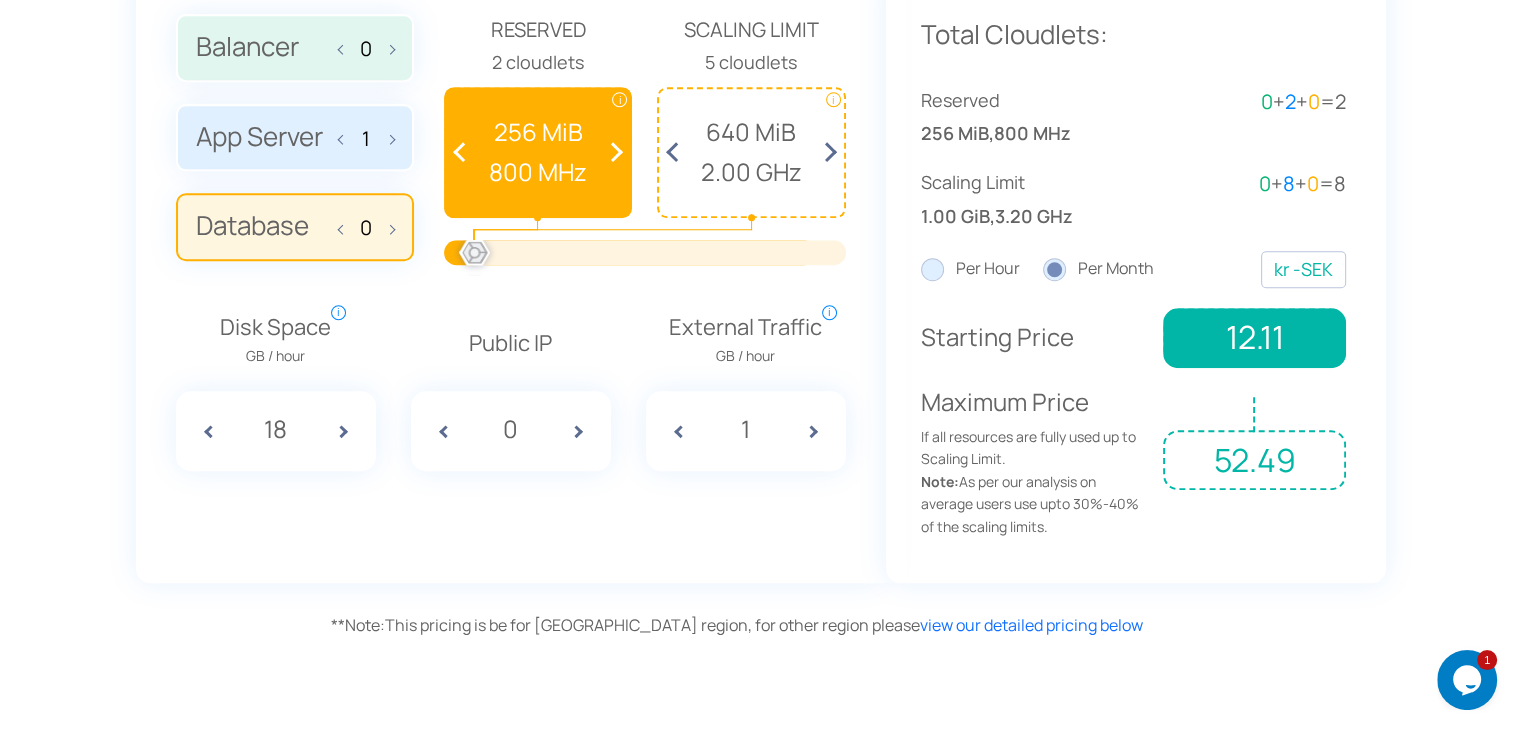 click at bounding box center (201, 431) 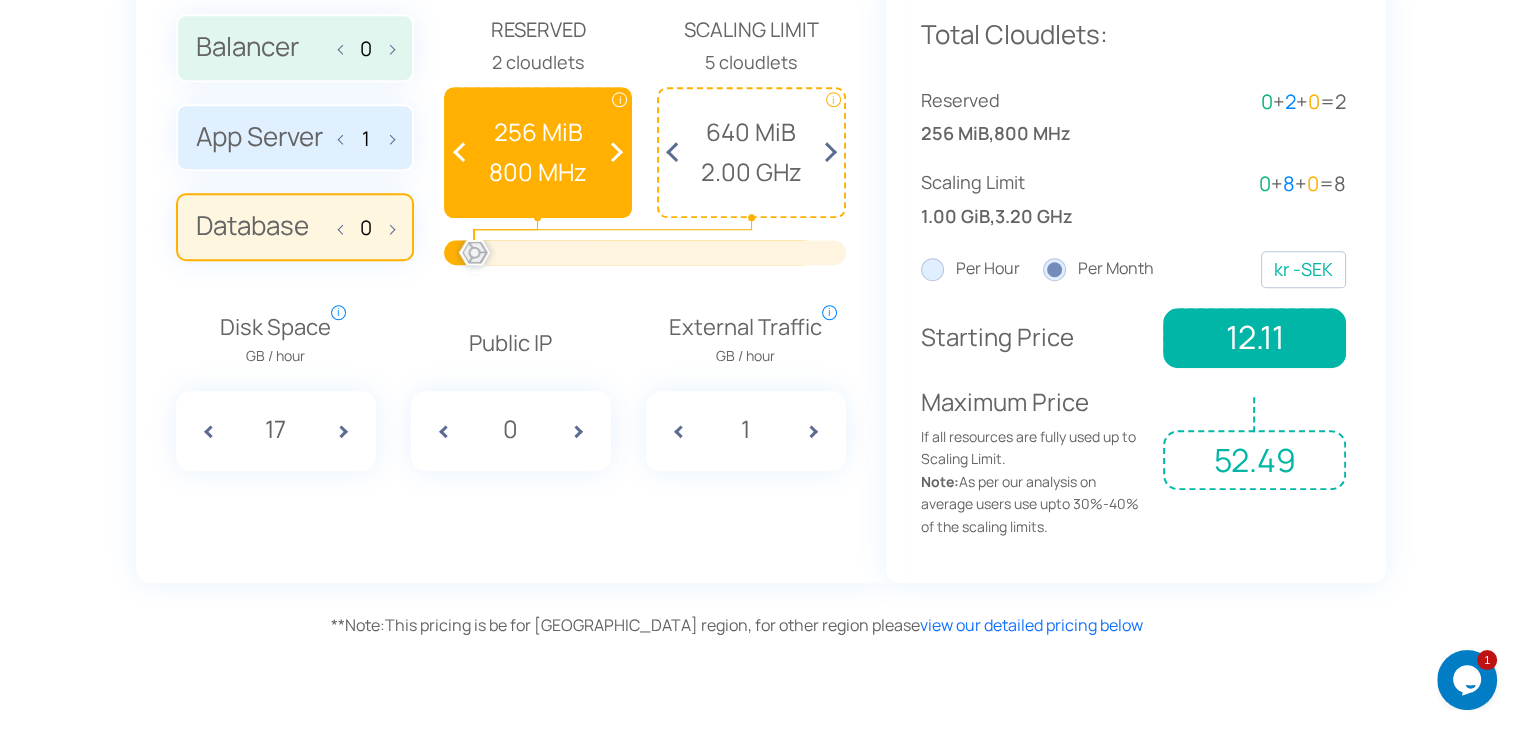 click at bounding box center [201, 431] 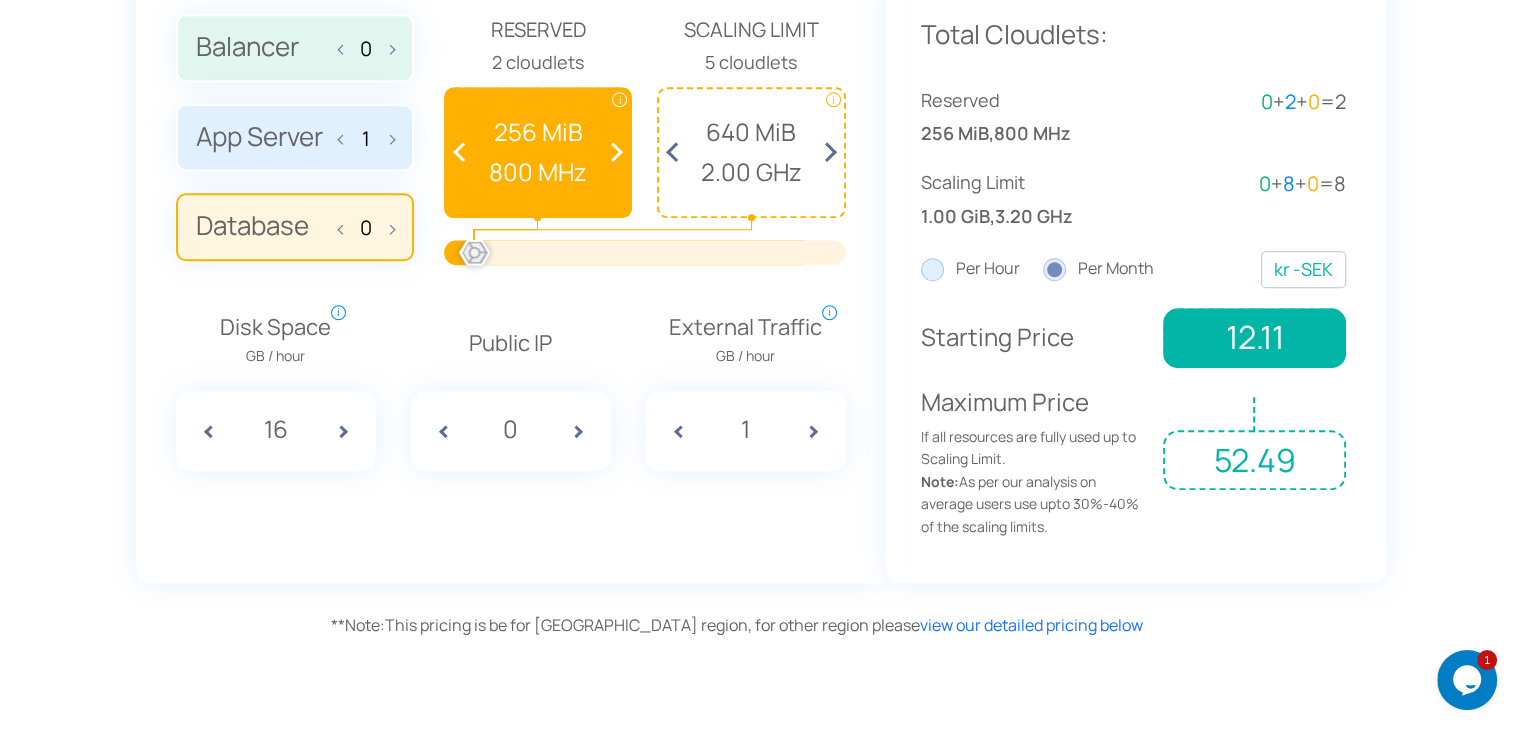 click at bounding box center [201, 431] 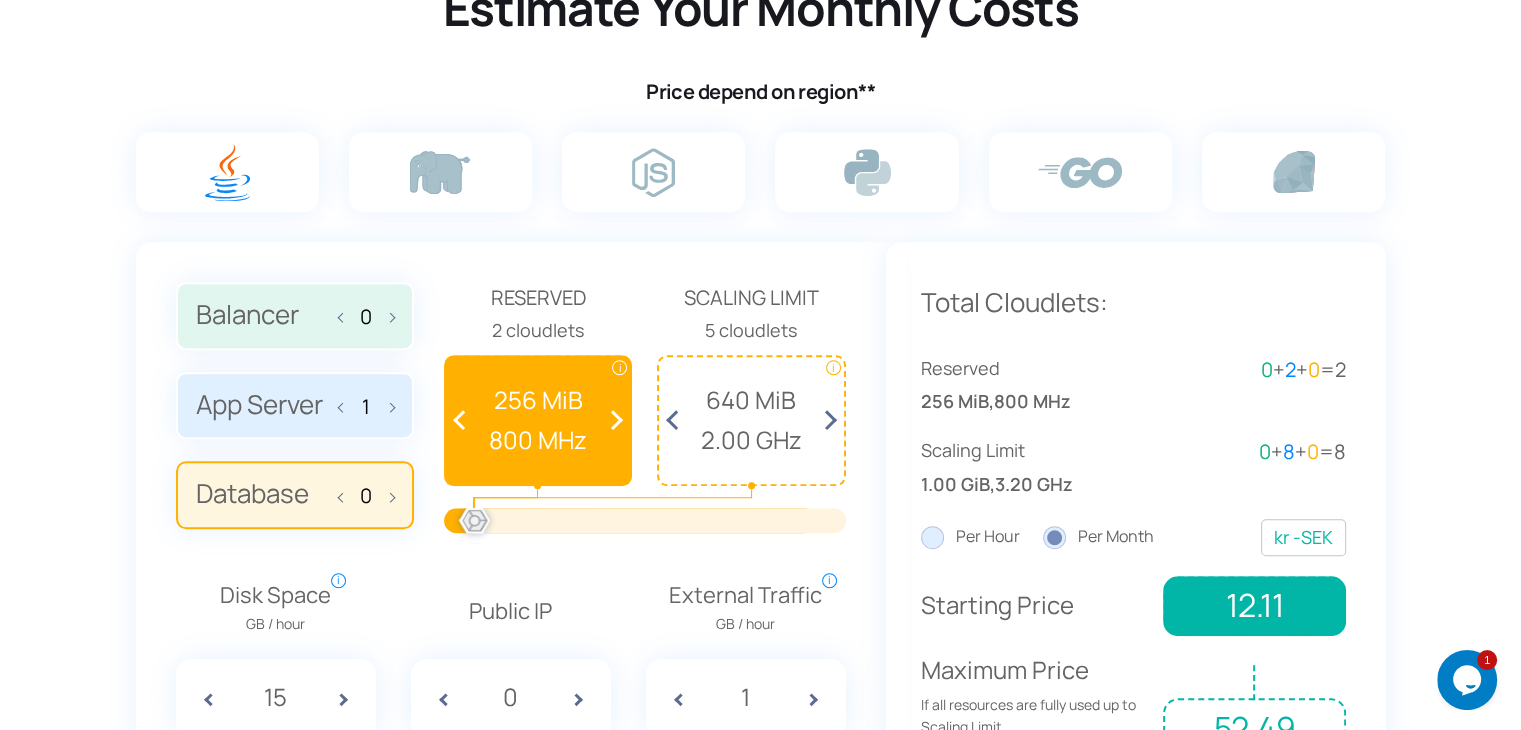 scroll, scrollTop: 1272, scrollLeft: 0, axis: vertical 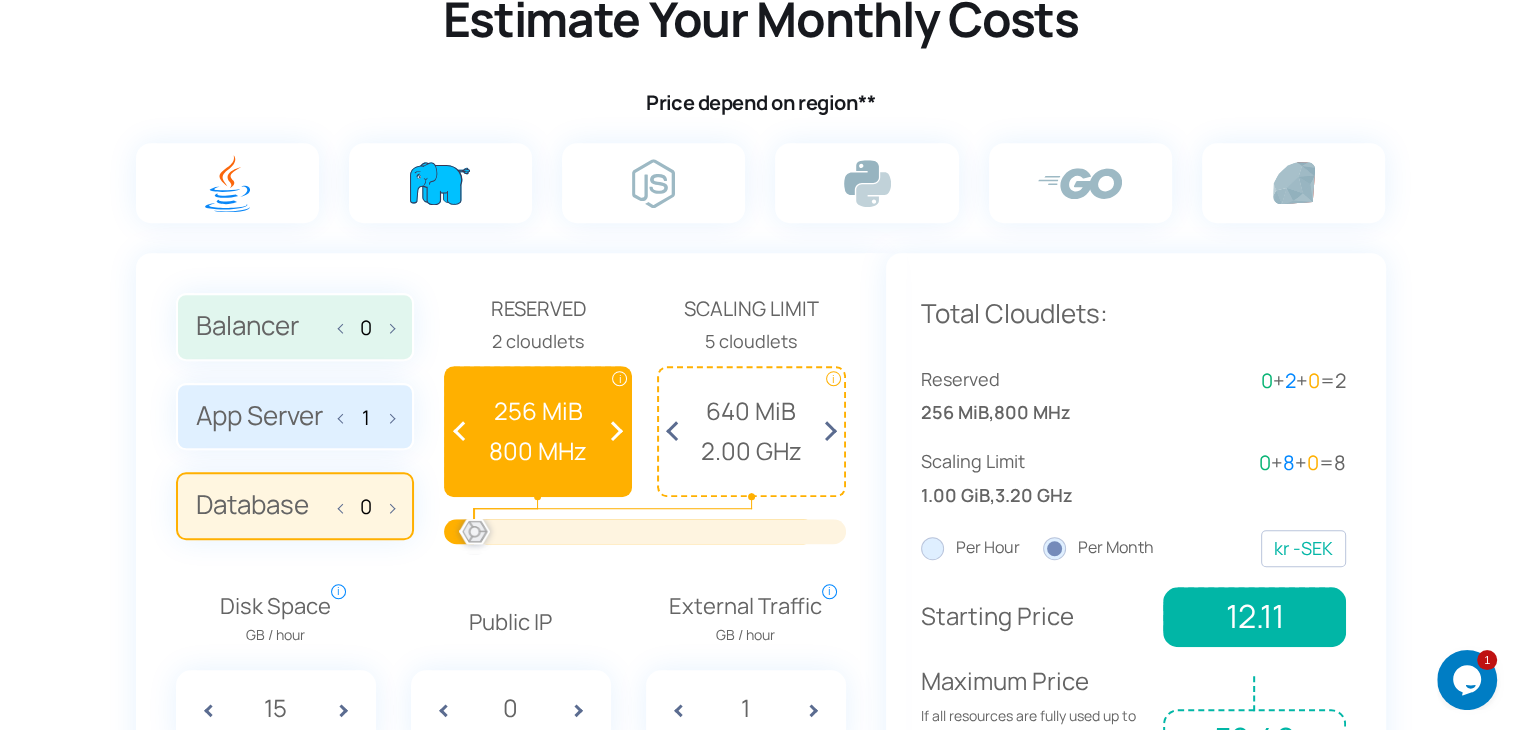 click at bounding box center [440, 183] 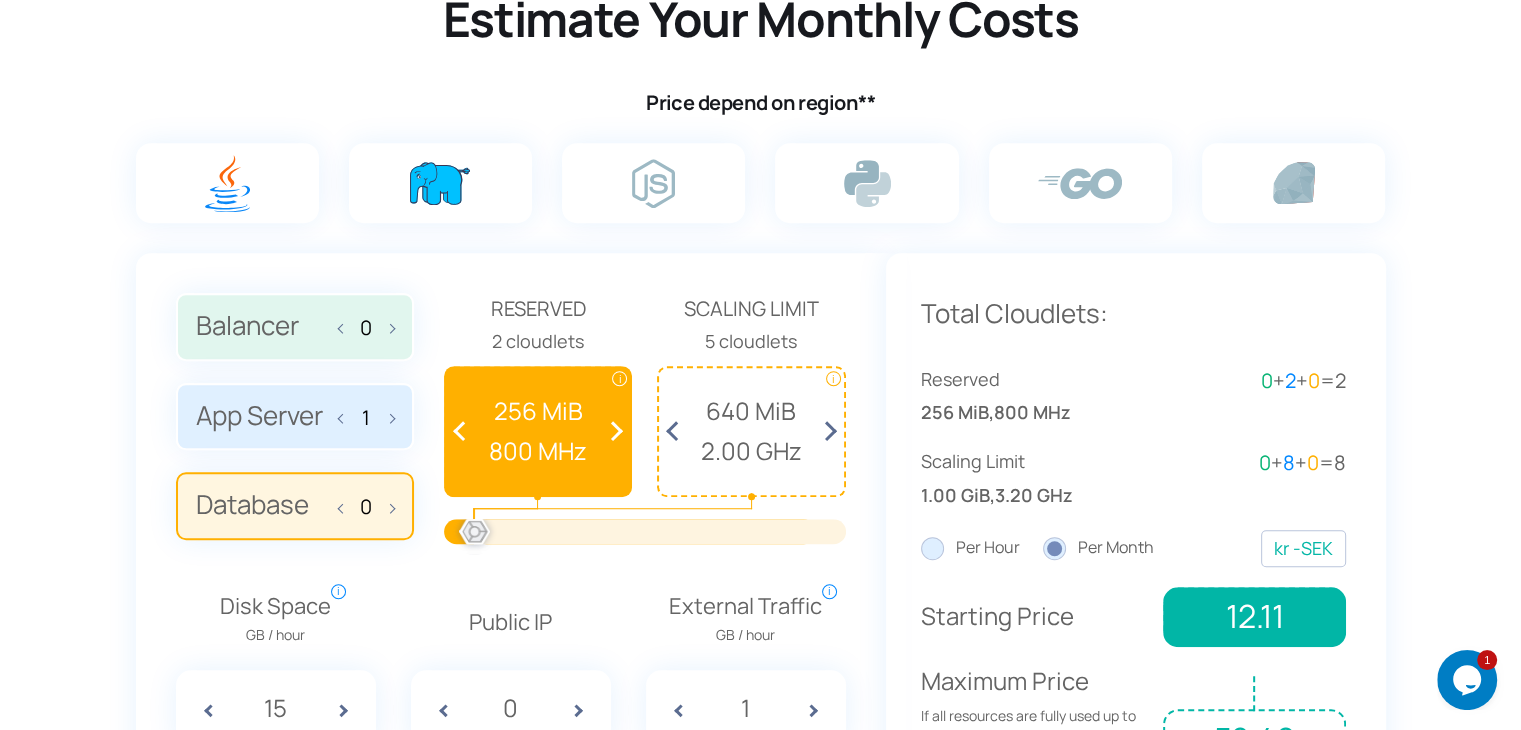 click at bounding box center [0, 0] 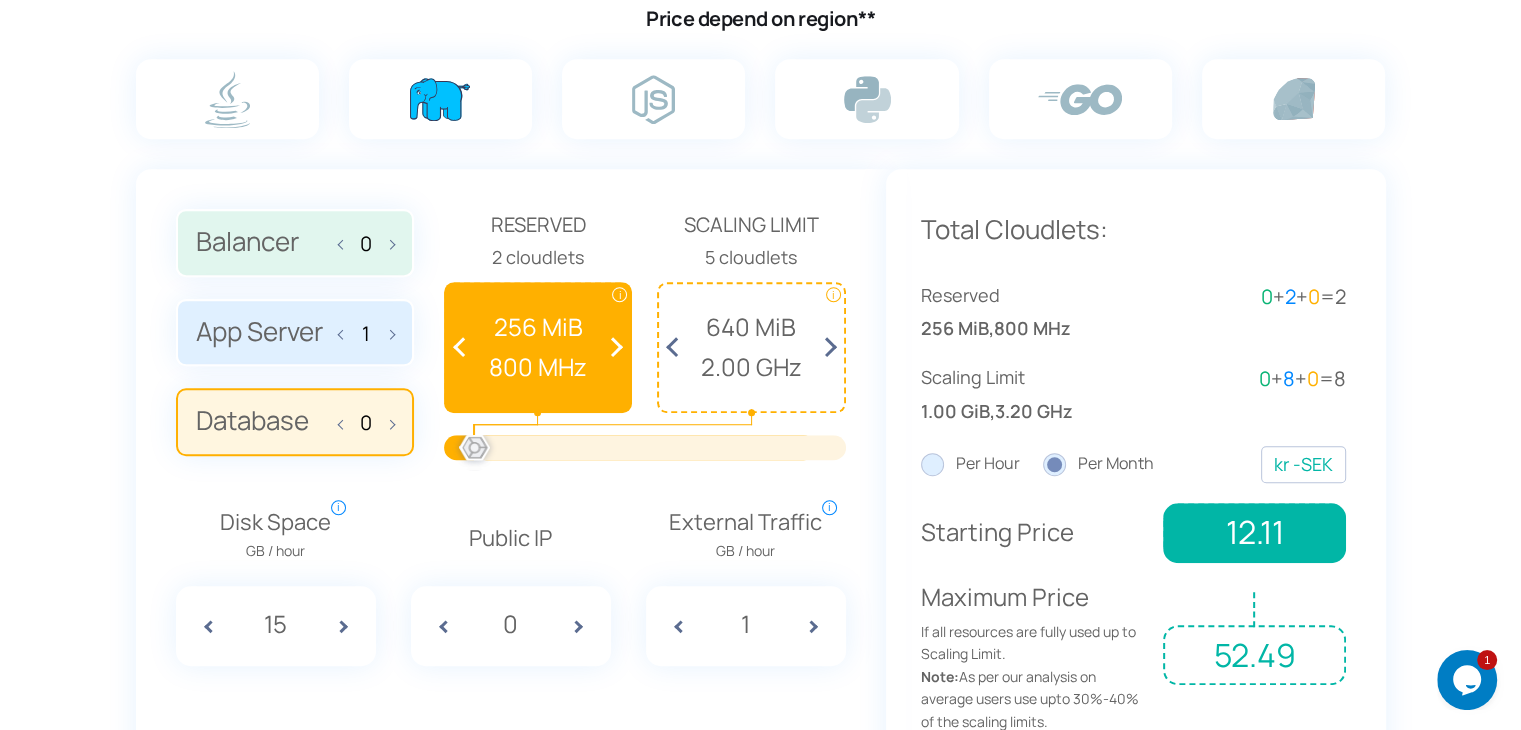 scroll, scrollTop: 1358, scrollLeft: 0, axis: vertical 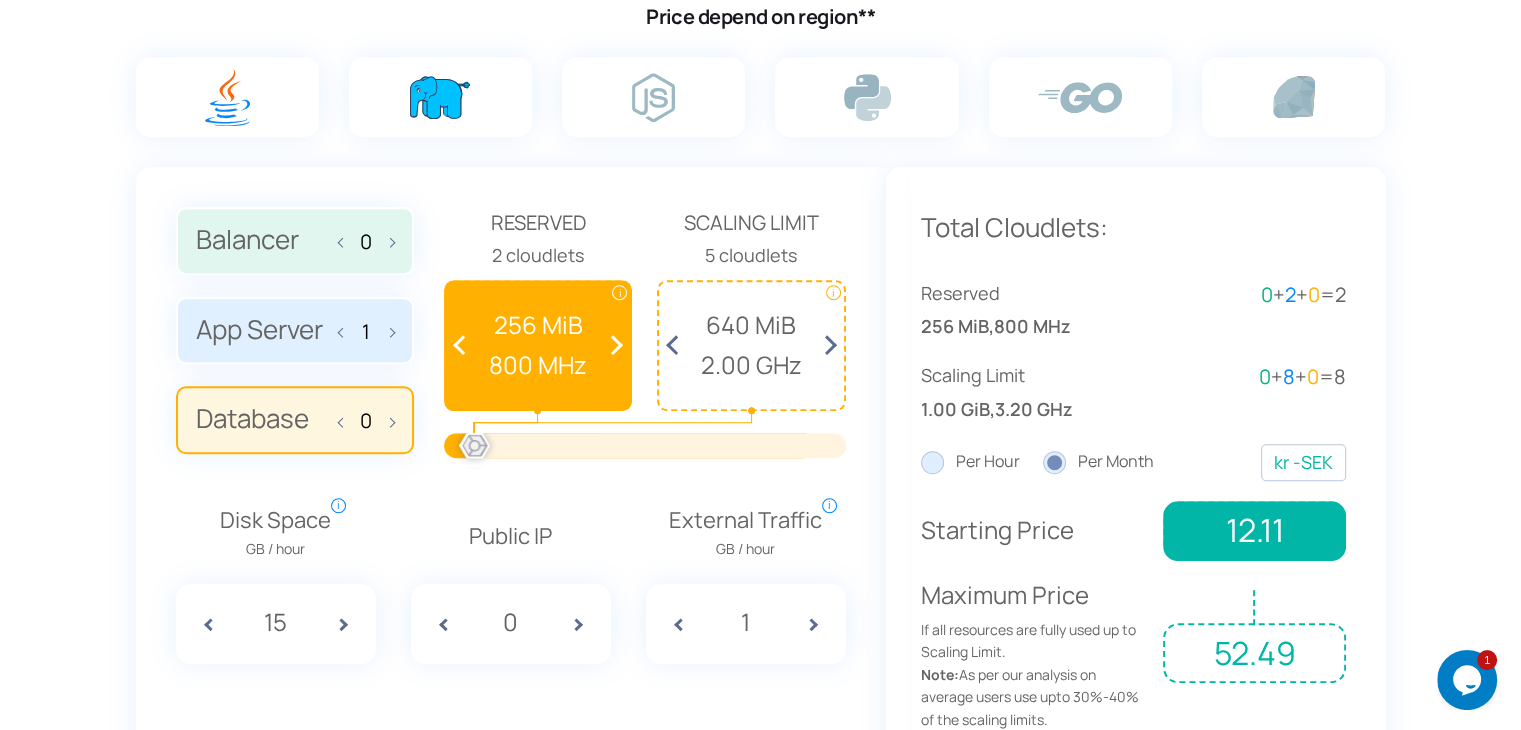 click at bounding box center [227, 97] 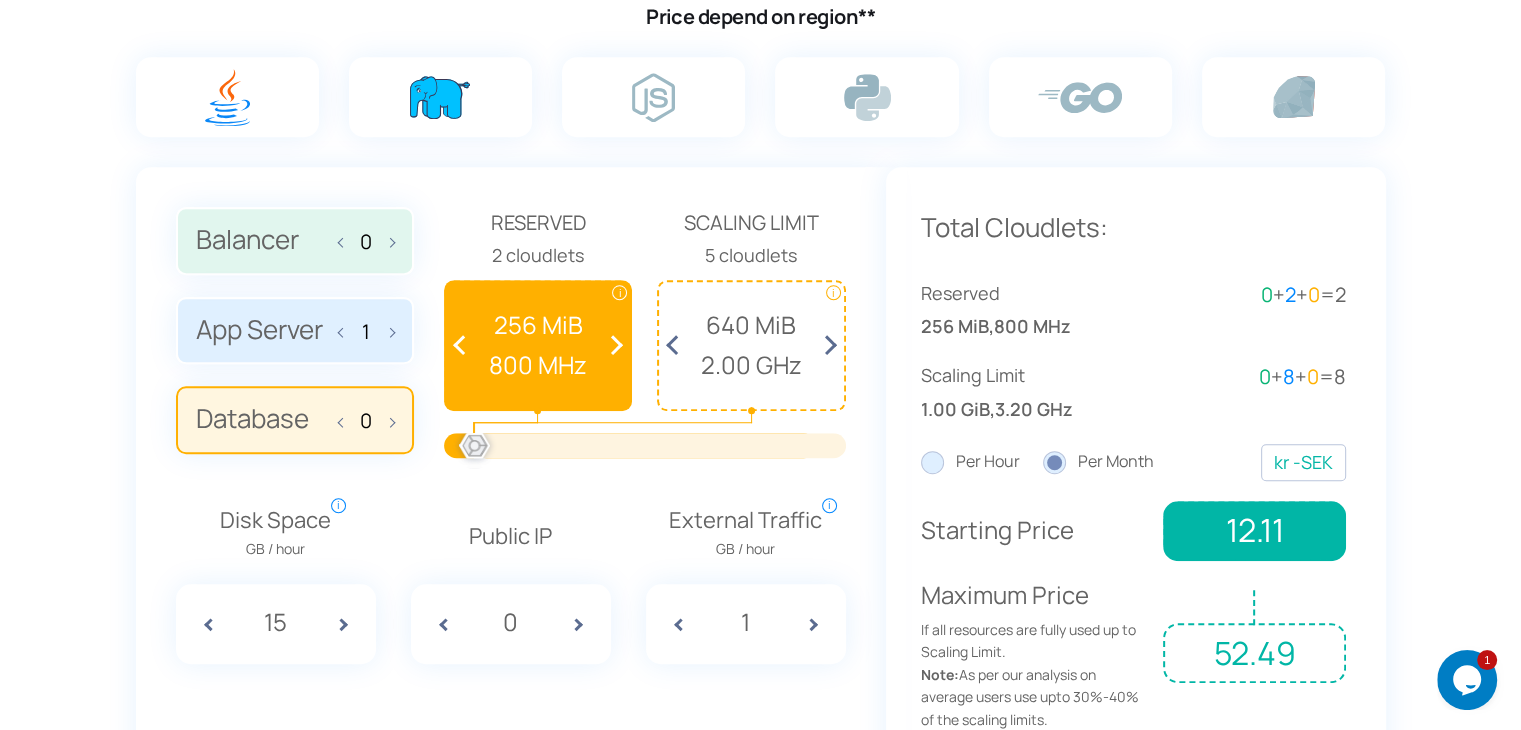 click at bounding box center (440, 97) 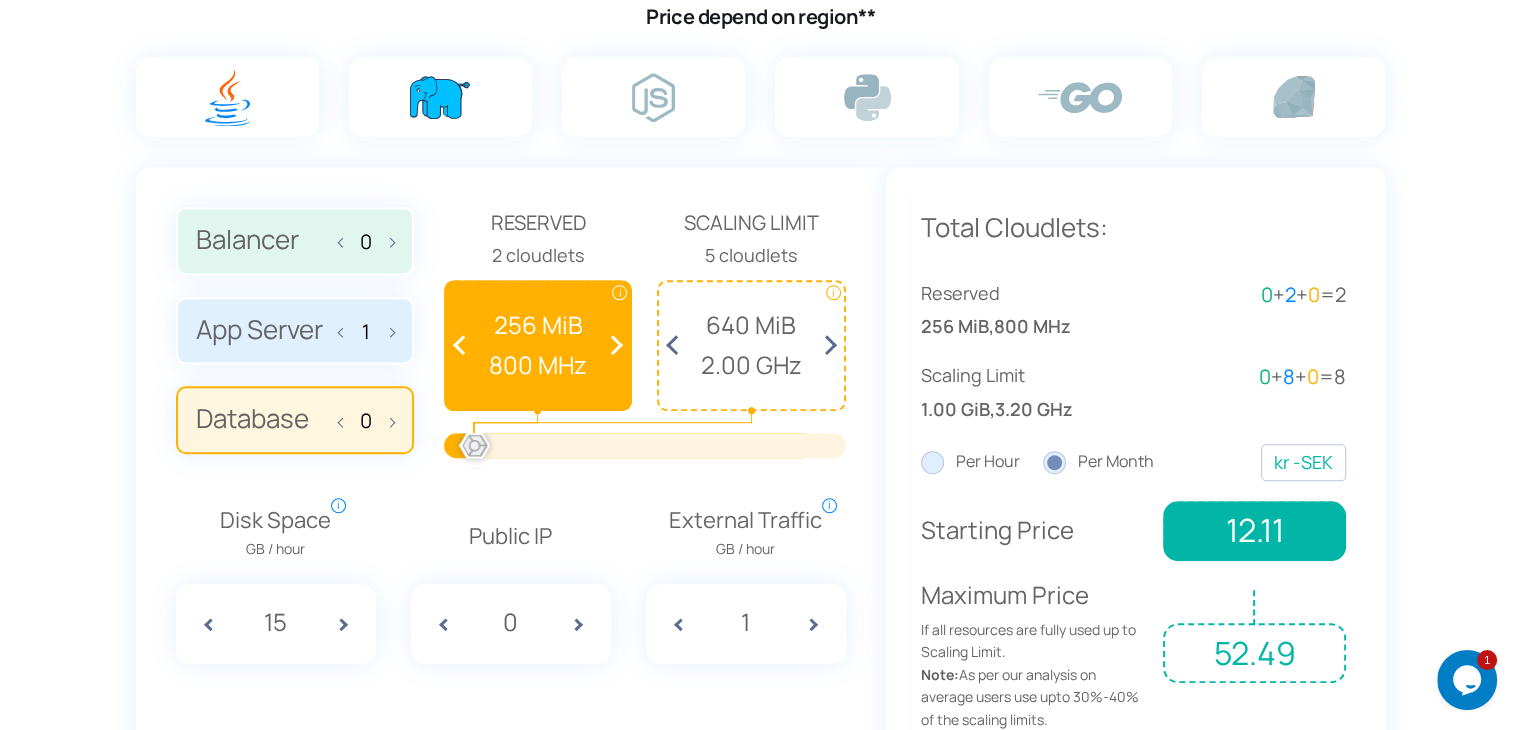 click at bounding box center (0, 0) 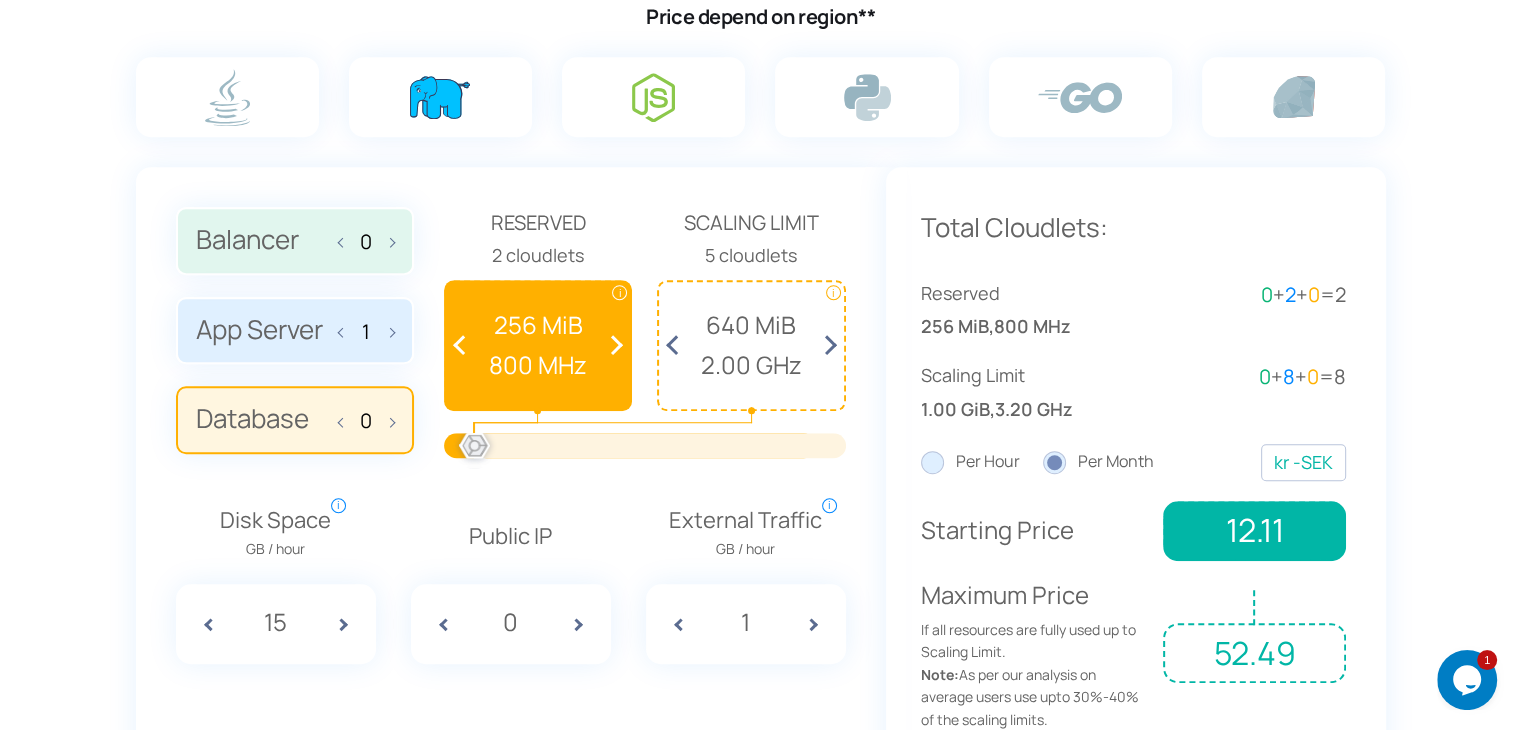 click at bounding box center [653, 97] 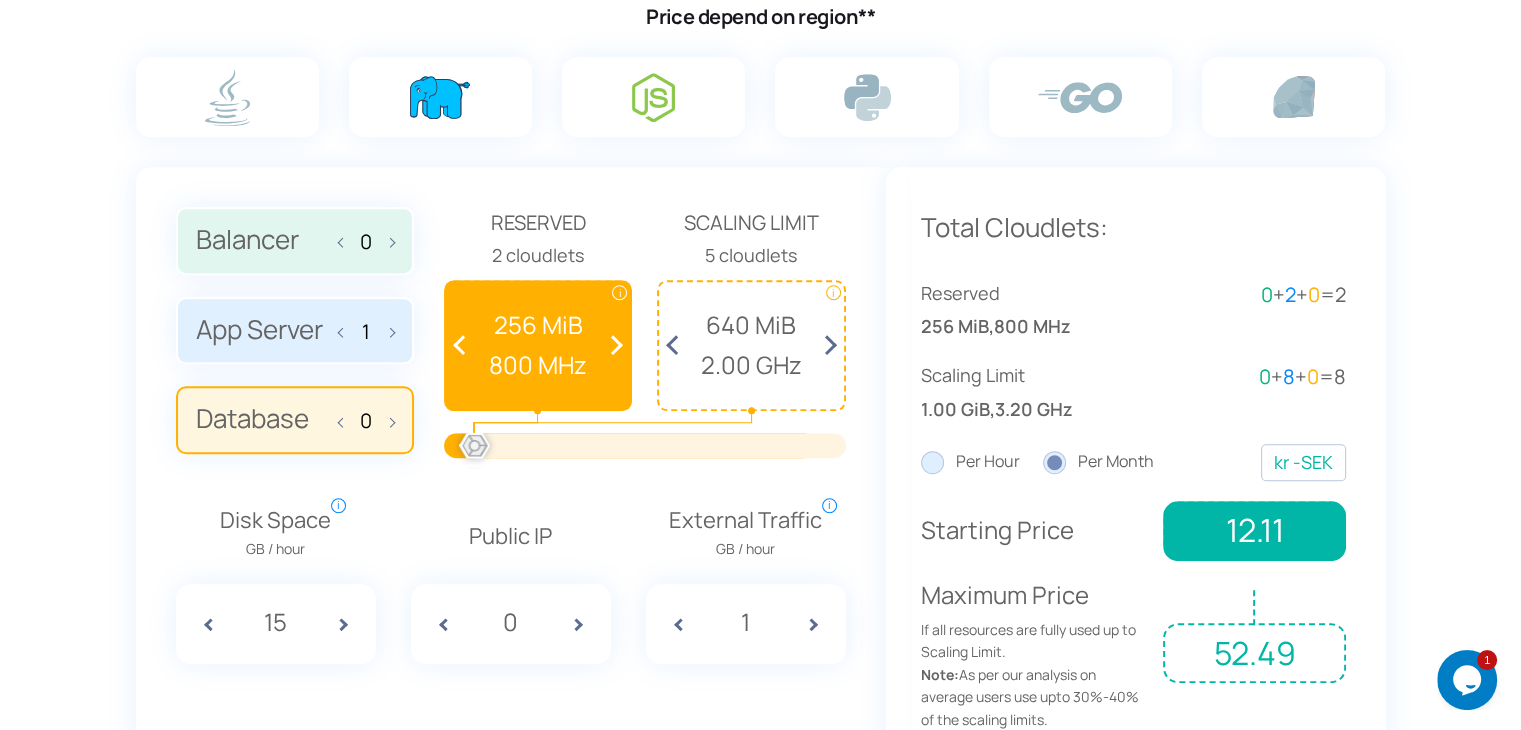 click at bounding box center (0, 0) 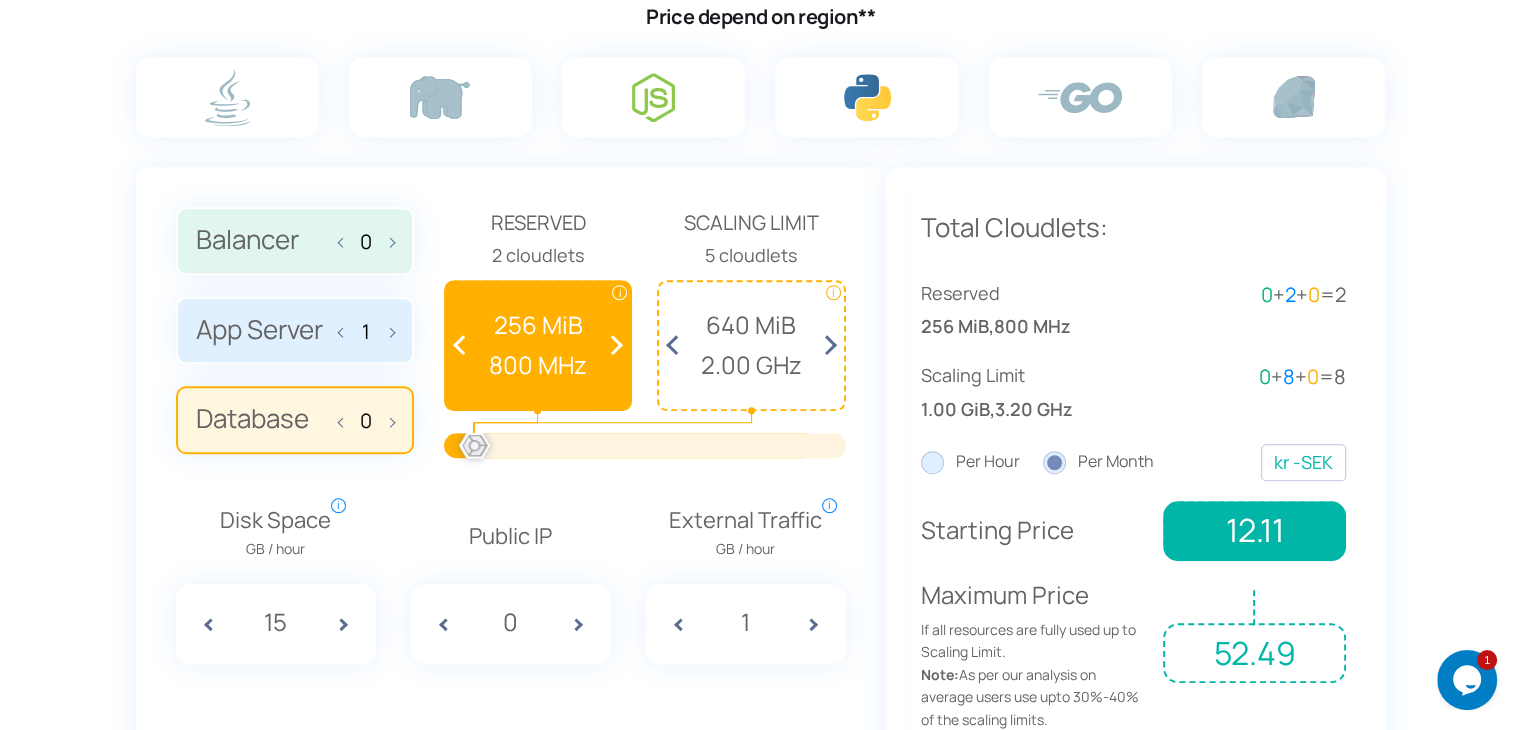 click at bounding box center (867, 97) 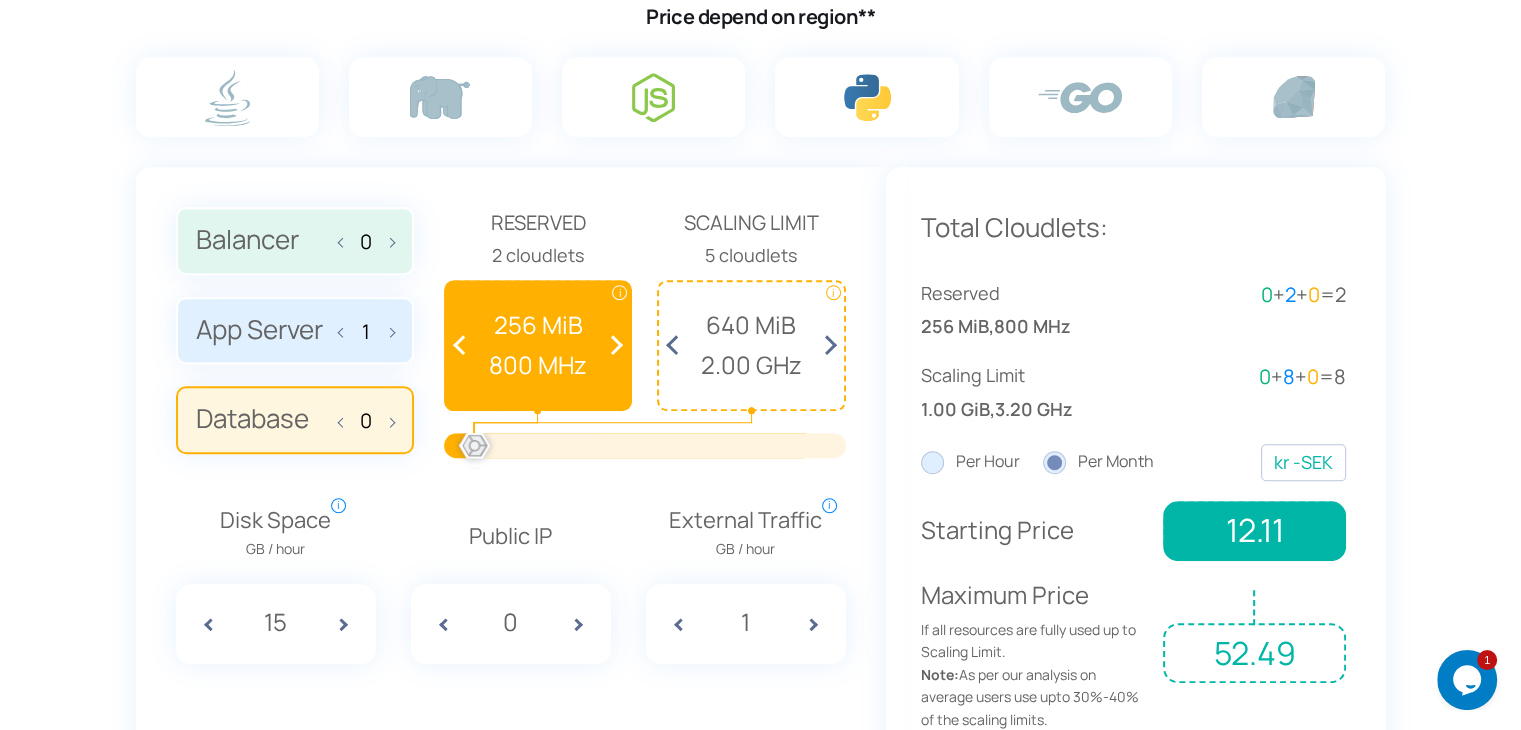click at bounding box center (0, 0) 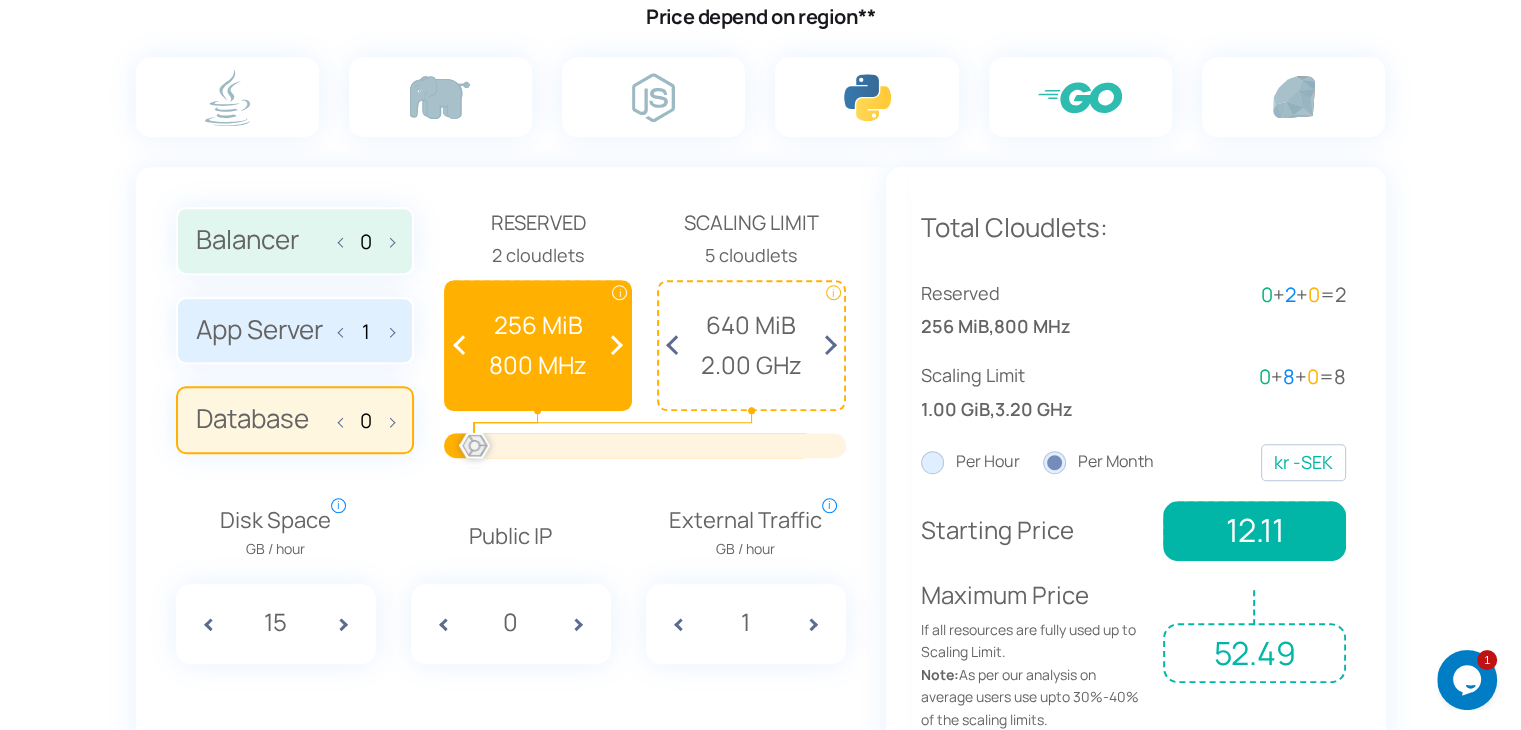 click at bounding box center (1080, 97) 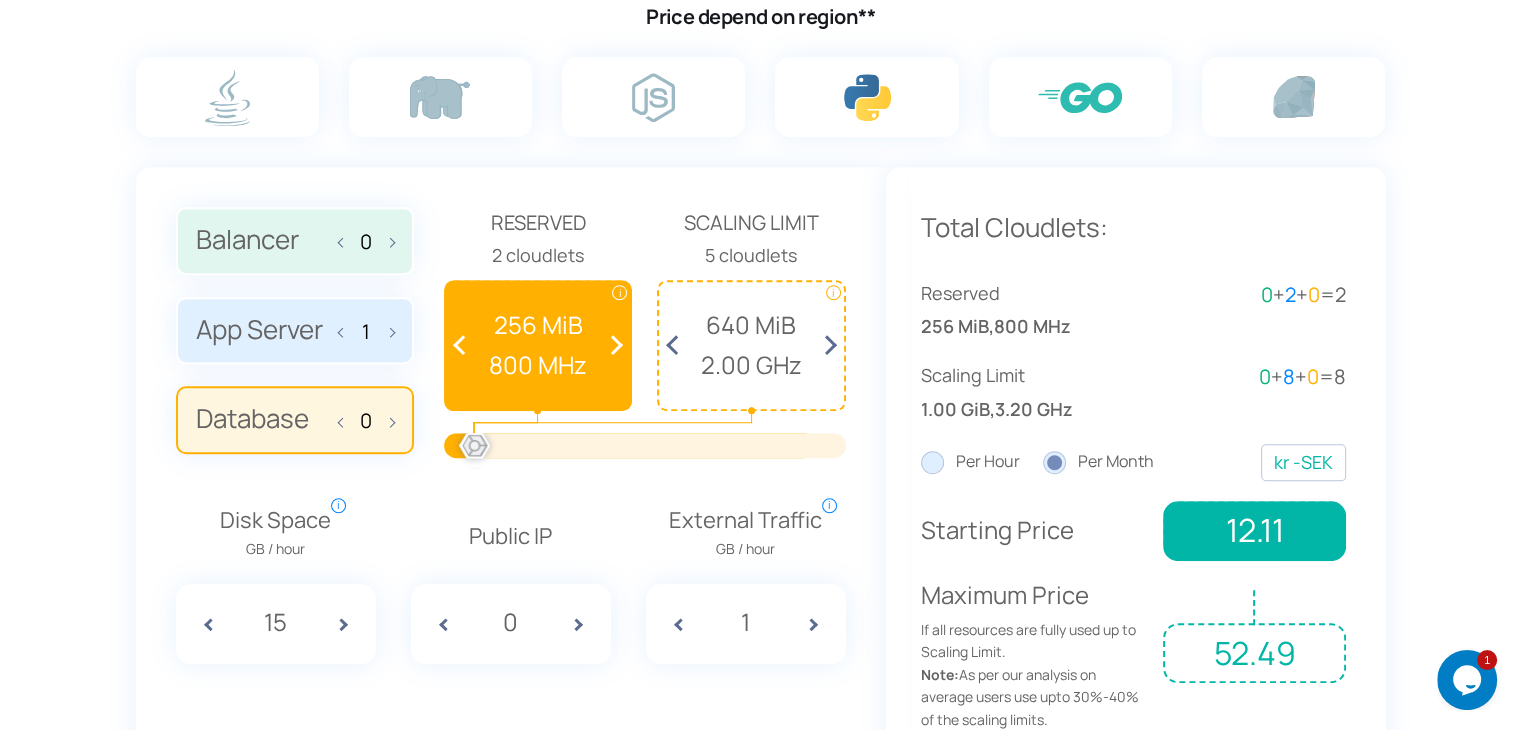 click at bounding box center [0, 0] 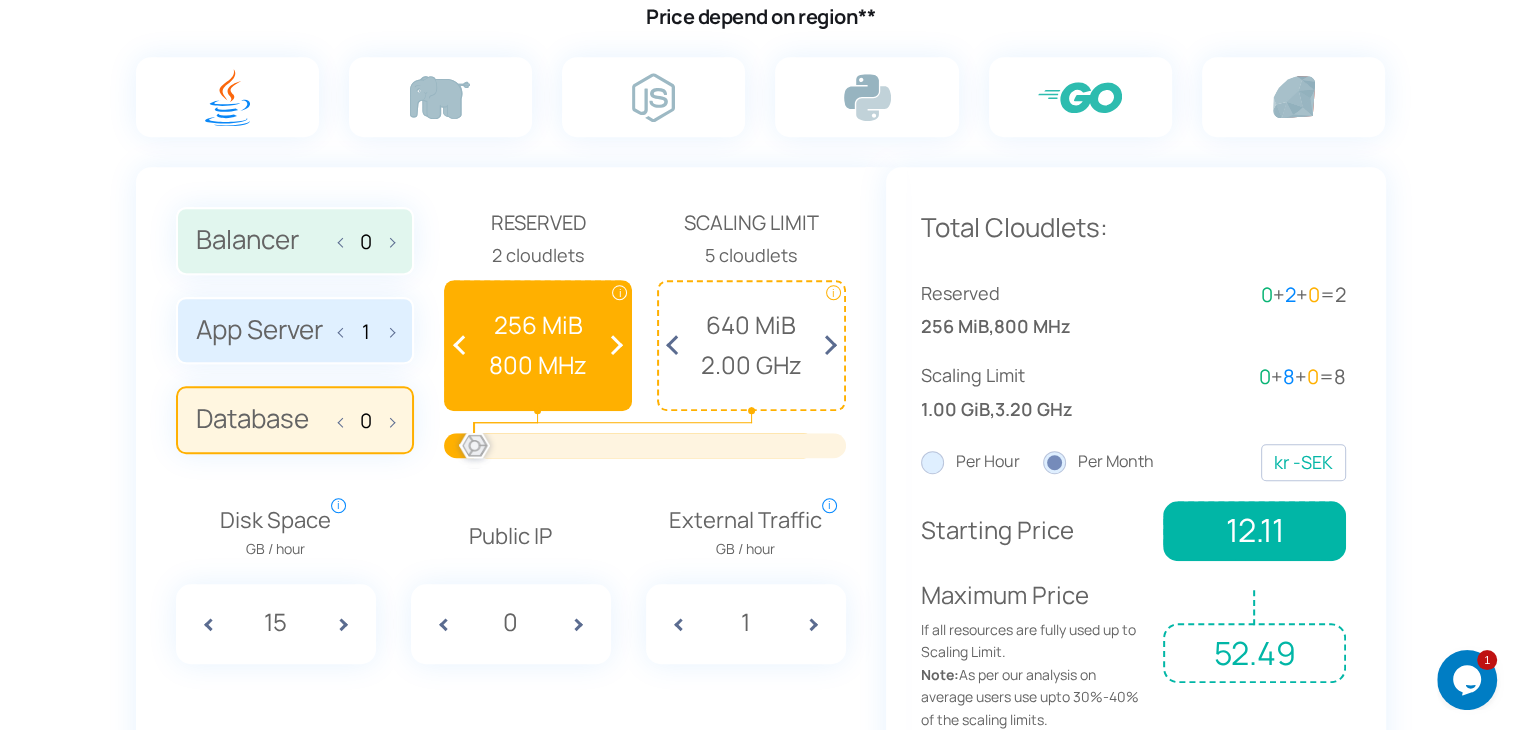 click at bounding box center (227, 97) 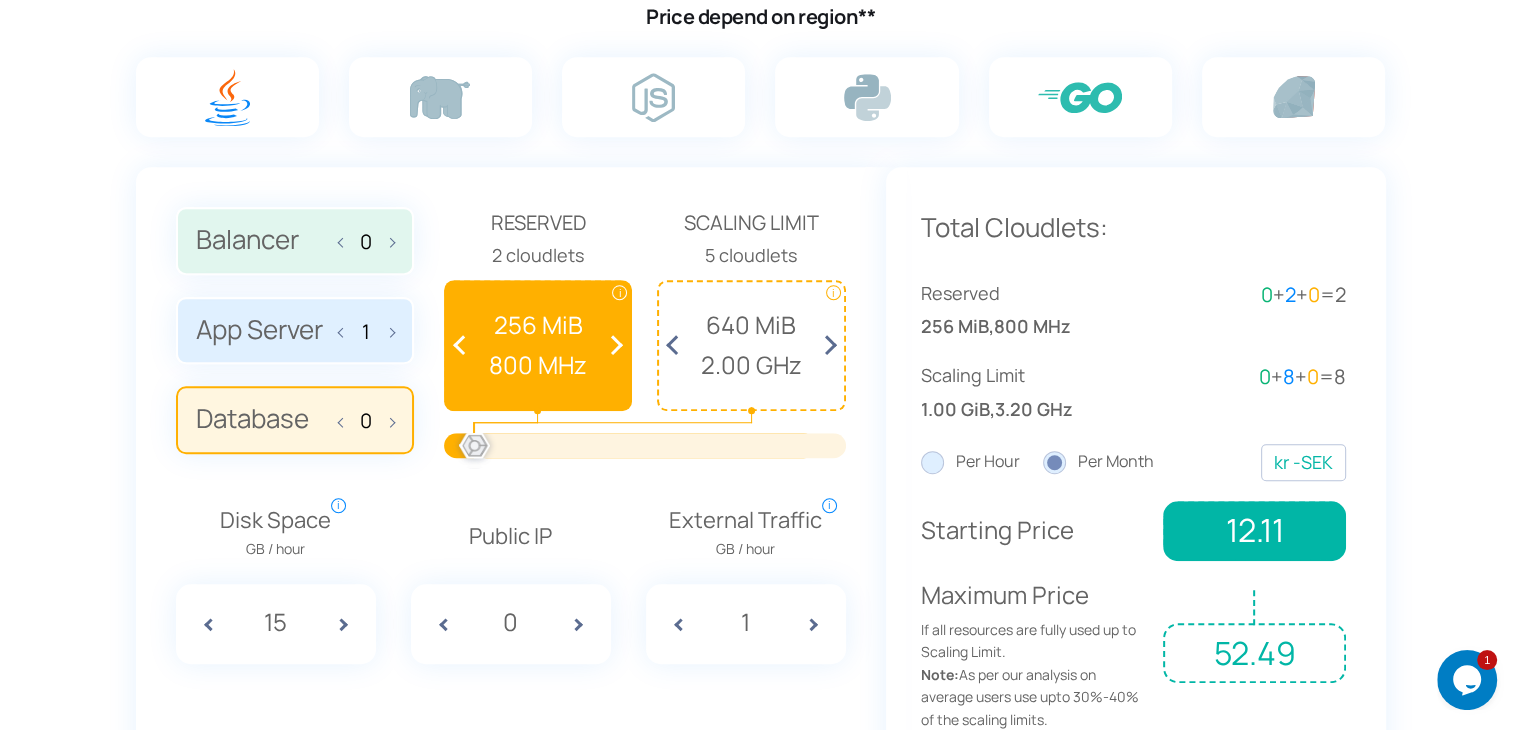click at bounding box center [0, 0] 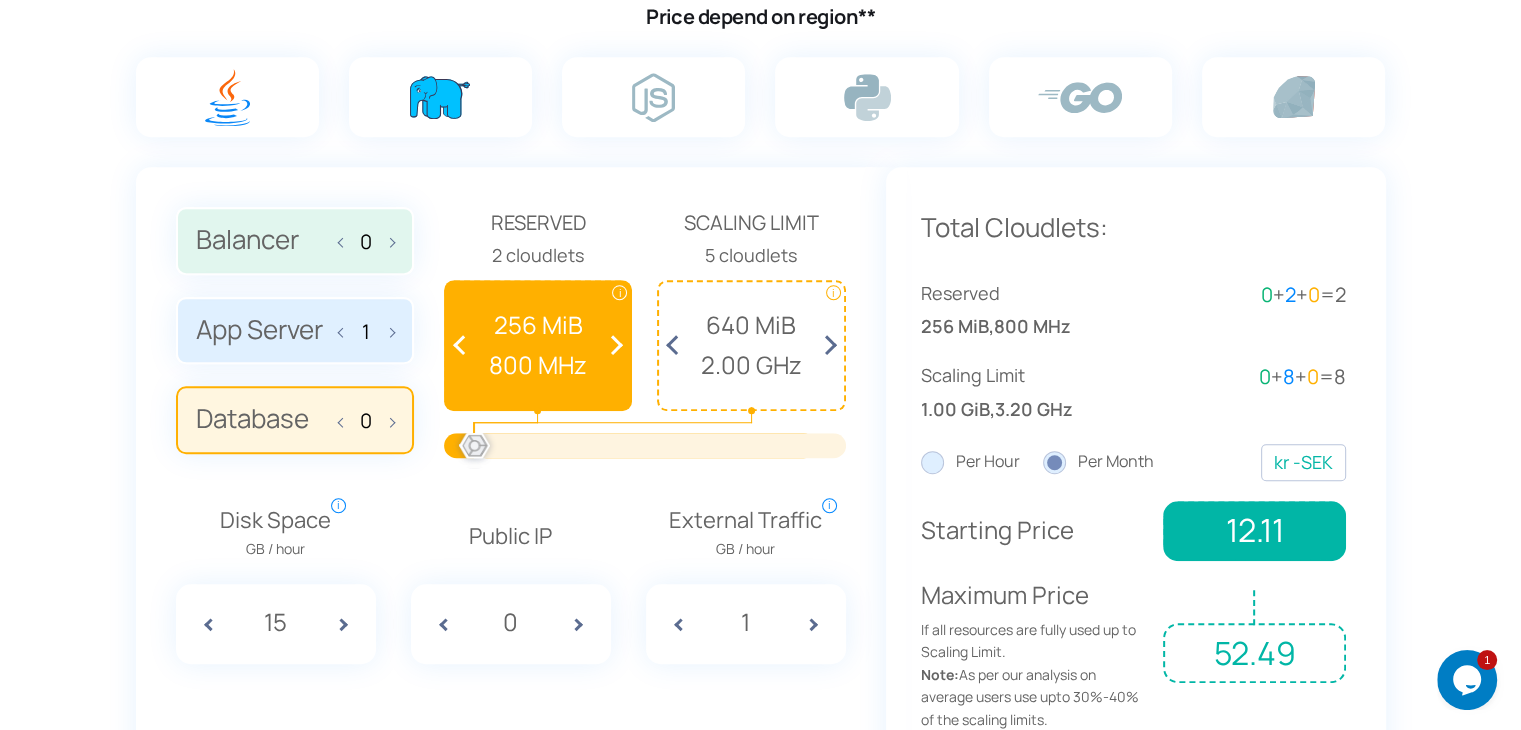click at bounding box center (440, 97) 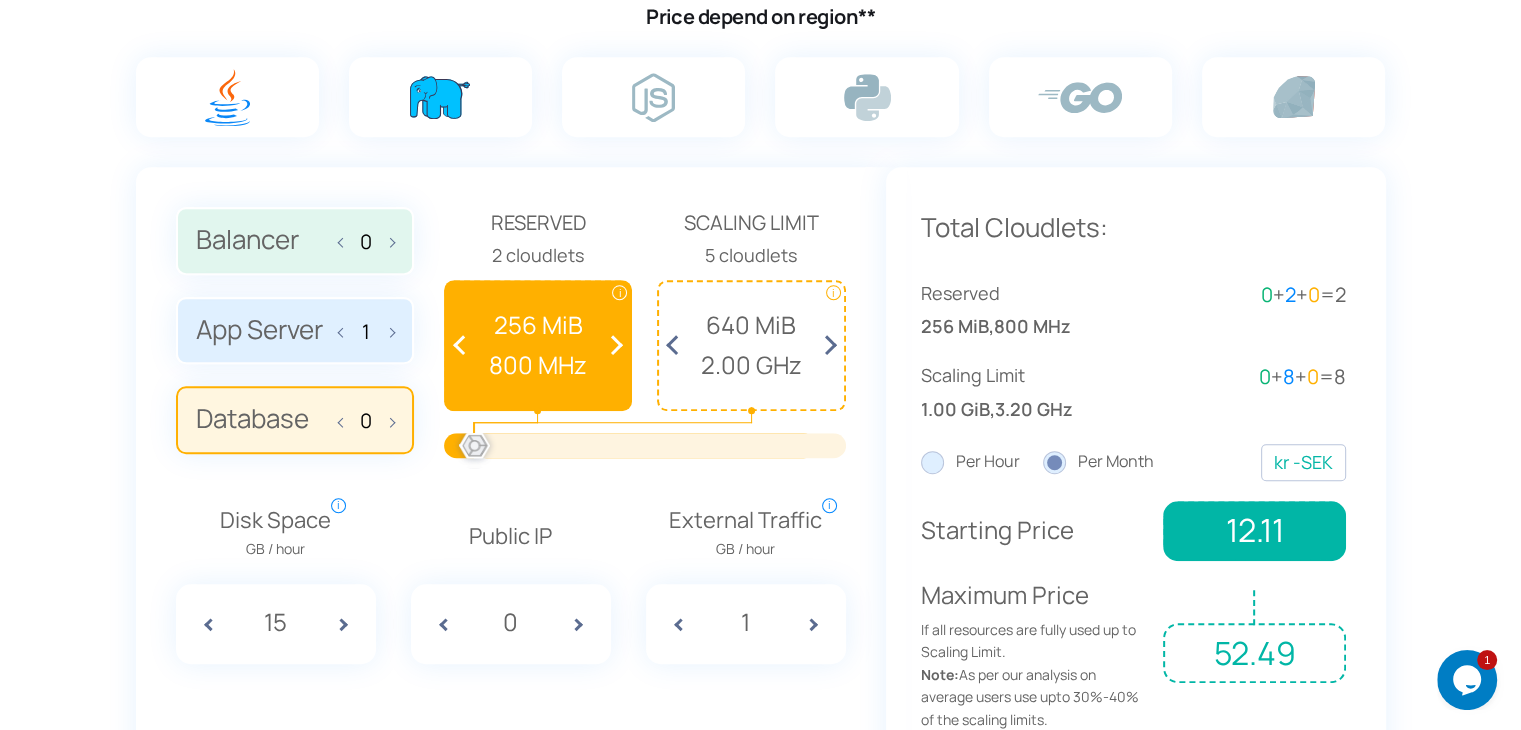 click at bounding box center (0, 0) 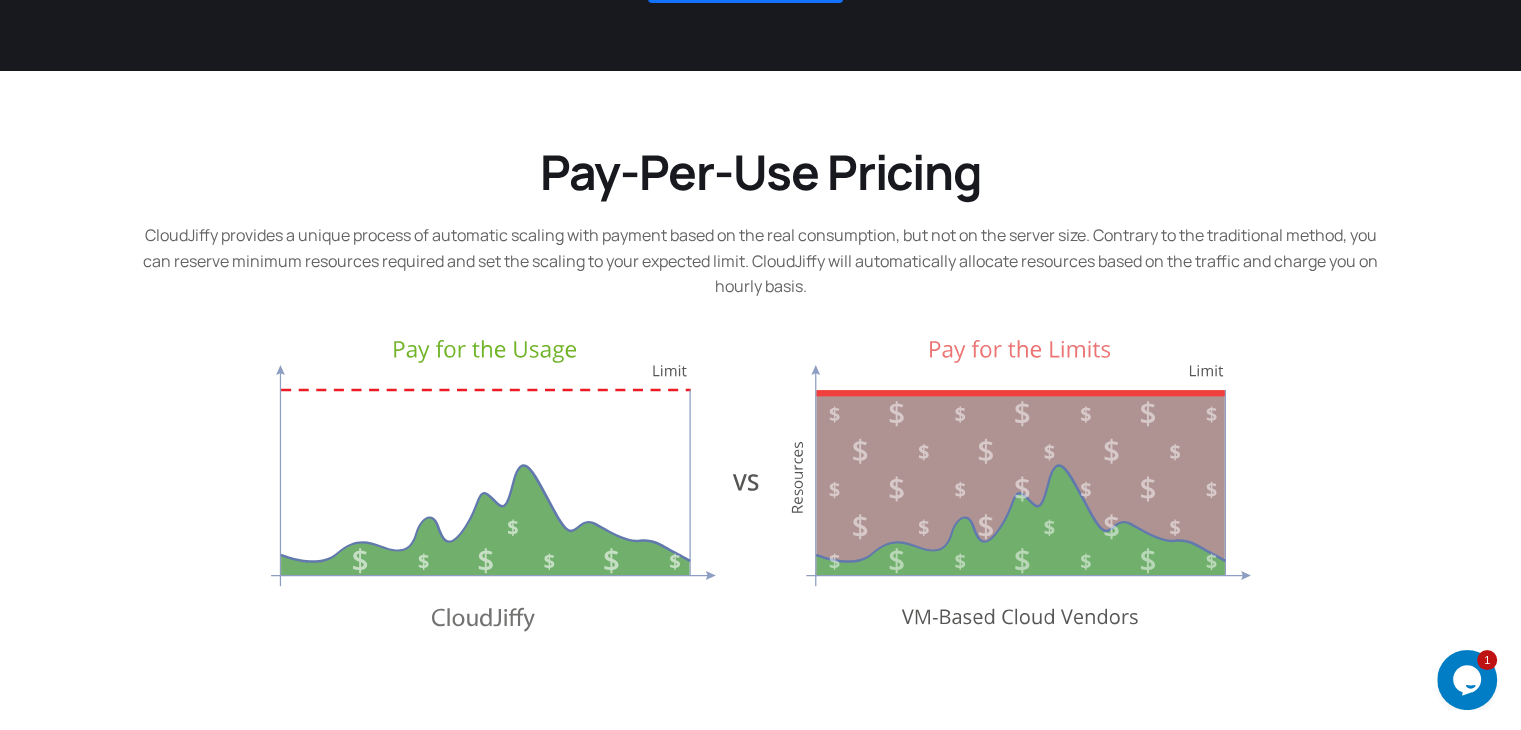 scroll, scrollTop: 0, scrollLeft: 0, axis: both 